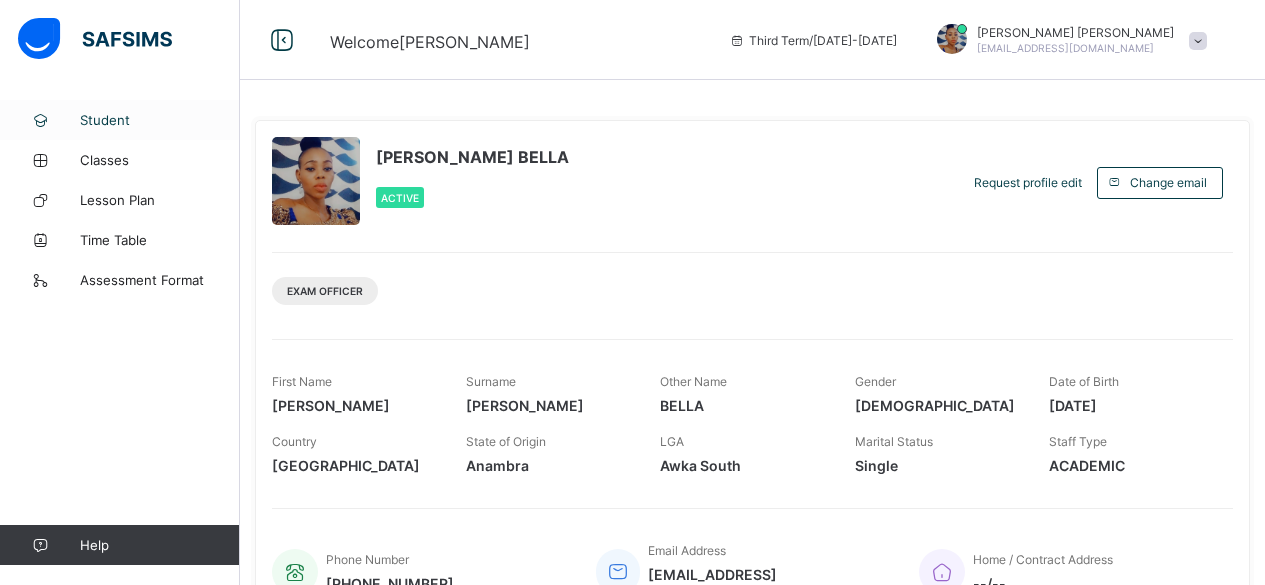 scroll, scrollTop: 0, scrollLeft: 0, axis: both 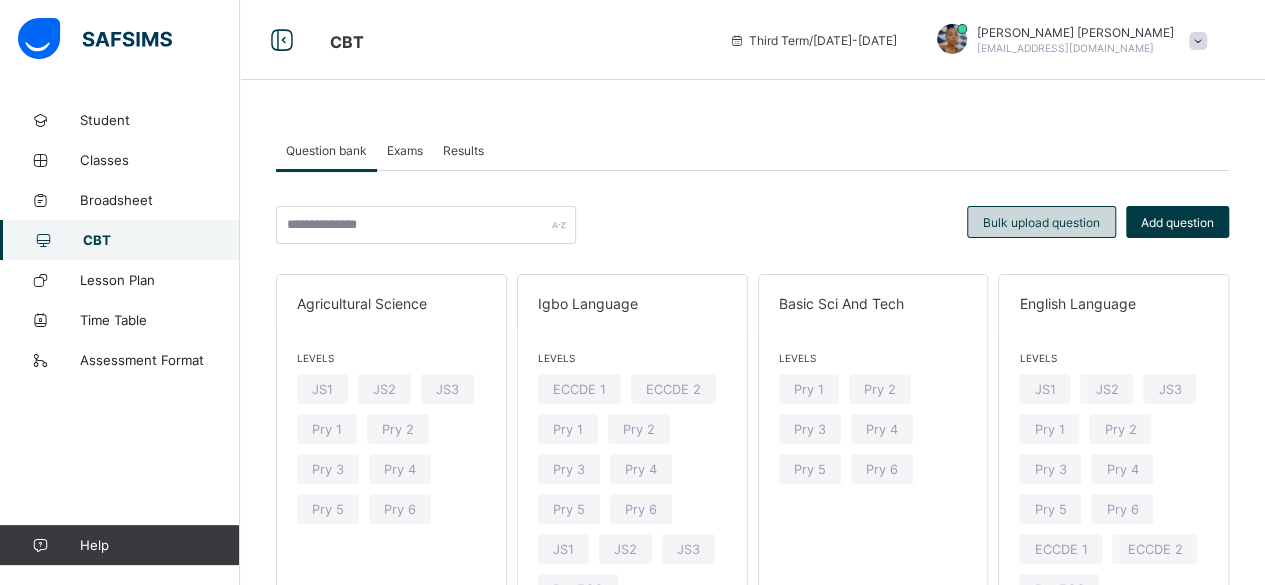 click on "Bulk upload question" at bounding box center (1041, 222) 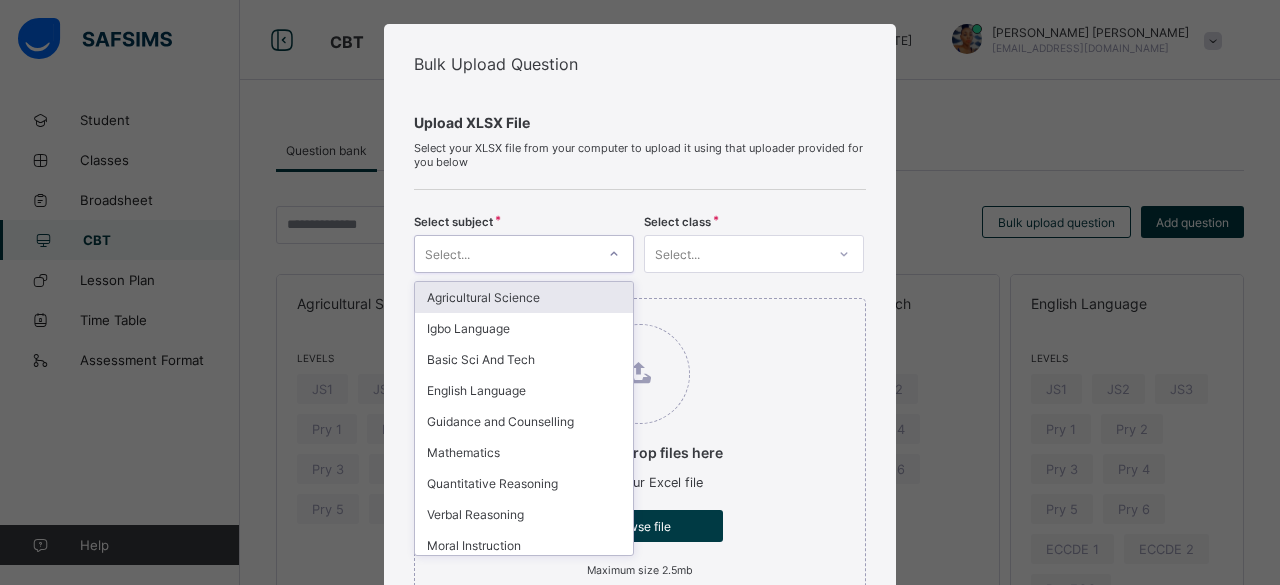 click on "Upload XLSX File    Select your XLSX file from your computer to upload it using that uploader provided for you below   Select subject      option Agricultural Science focused, 1 of 13. 13 results available. Use Up and Down to choose options, press Enter to select the currently focused option, press Escape to exit the menu, press Tab to select the option and exit the menu. Select... Agricultural Science Igbo Language Basic Sci And Tech English Language Guidance and Counselling Mathematics Quantitative Reasoning Verbal Reasoning Moral Instruction Religious and National values Pre-vocational Studies Writing & Dictation Cultural/Creative Arts Select class Select... Drag and Drop files here Select your Excel file Browse file Maximum size 2.5mb   Upload Excel File" at bounding box center (640, 378) 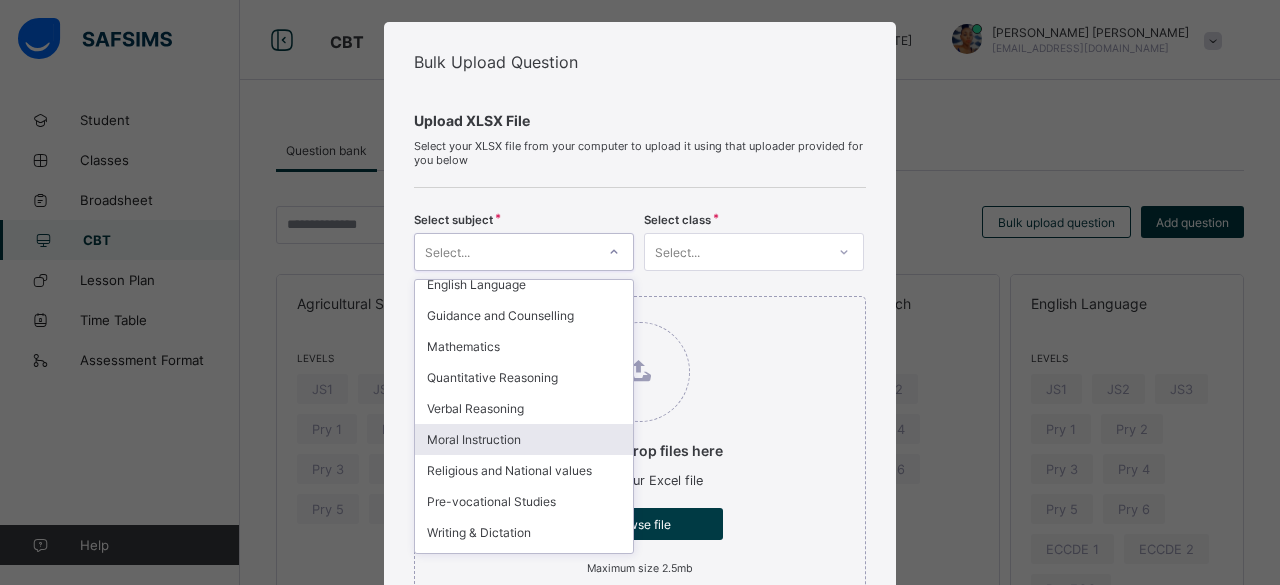 scroll, scrollTop: 116, scrollLeft: 0, axis: vertical 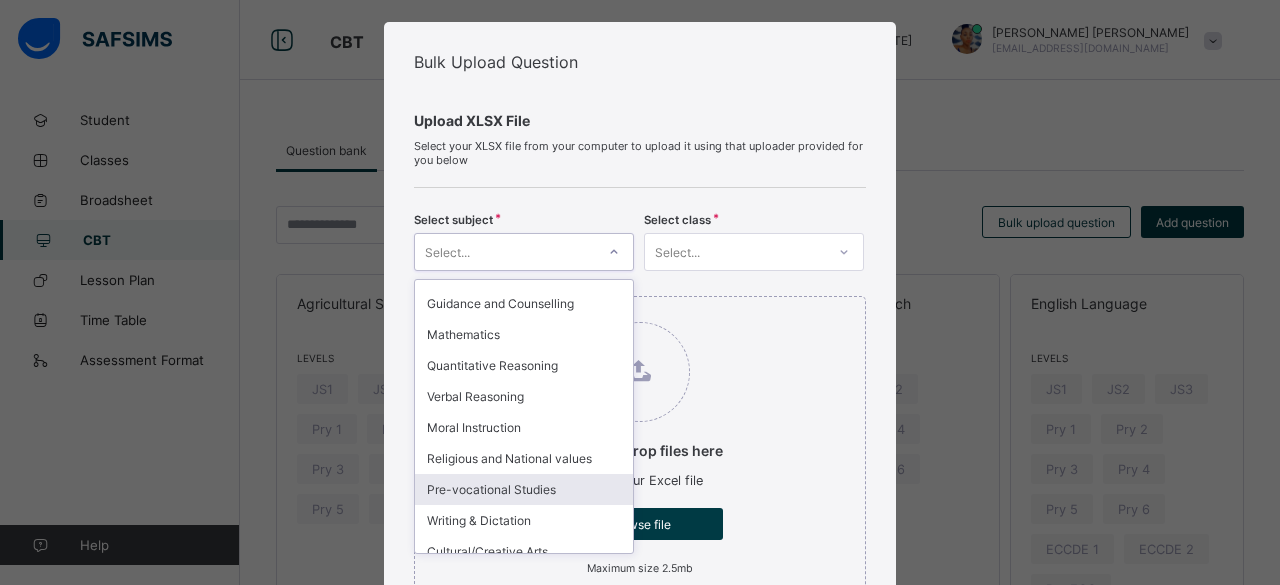 click on "Pre-vocational Studies" at bounding box center (524, 489) 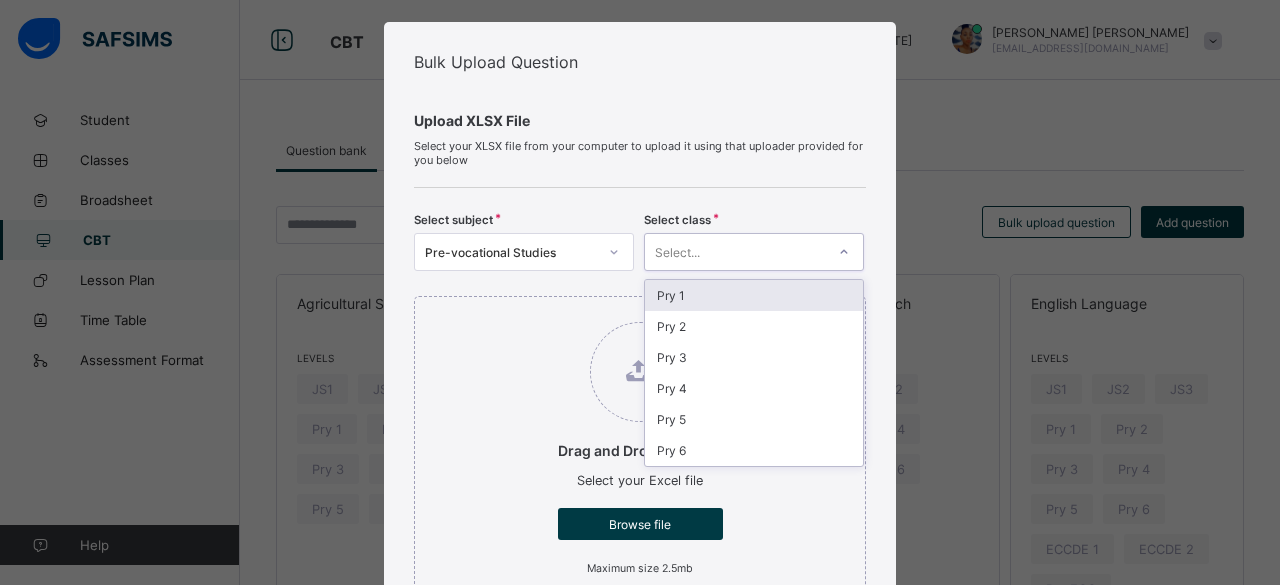 click 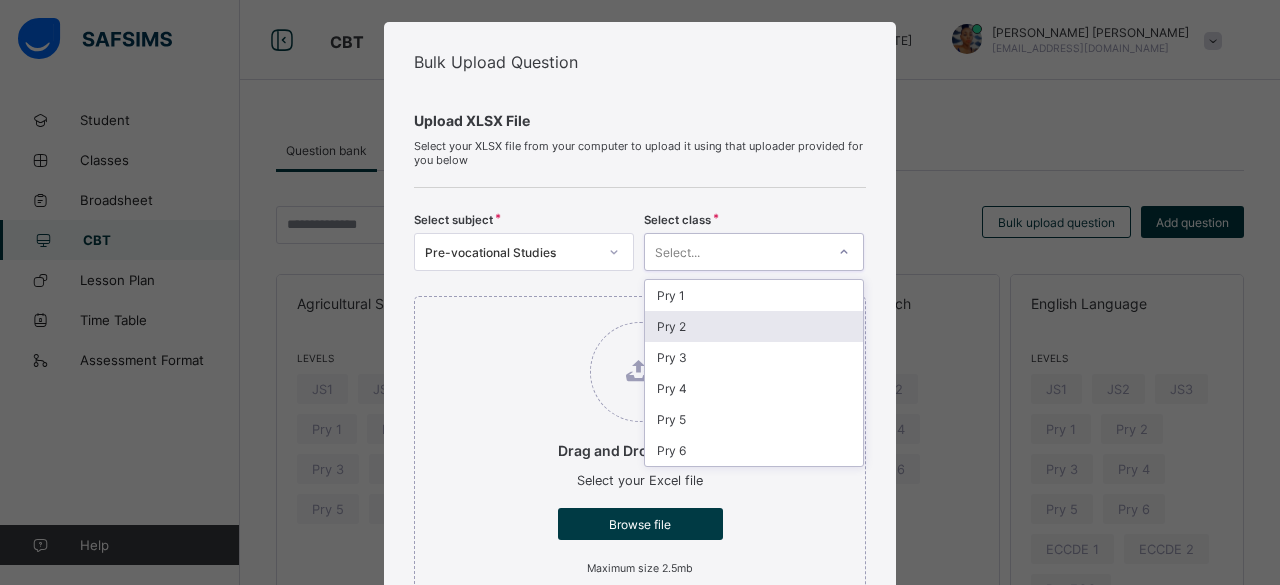 click on "Pry 2" at bounding box center [754, 326] 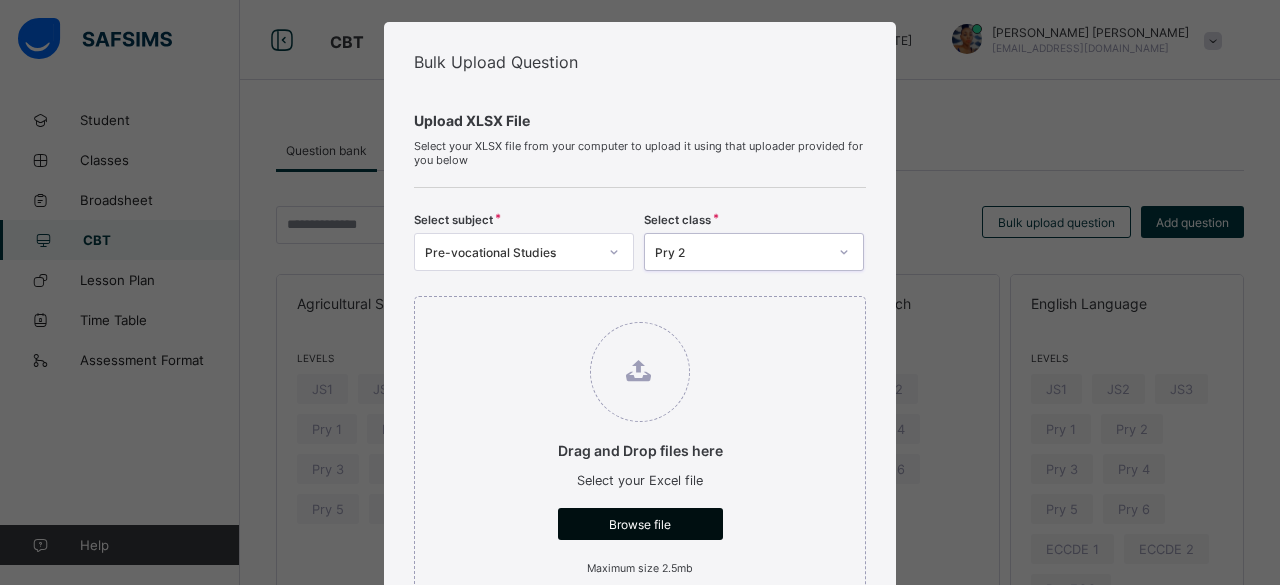 click on "Browse file" at bounding box center [640, 524] 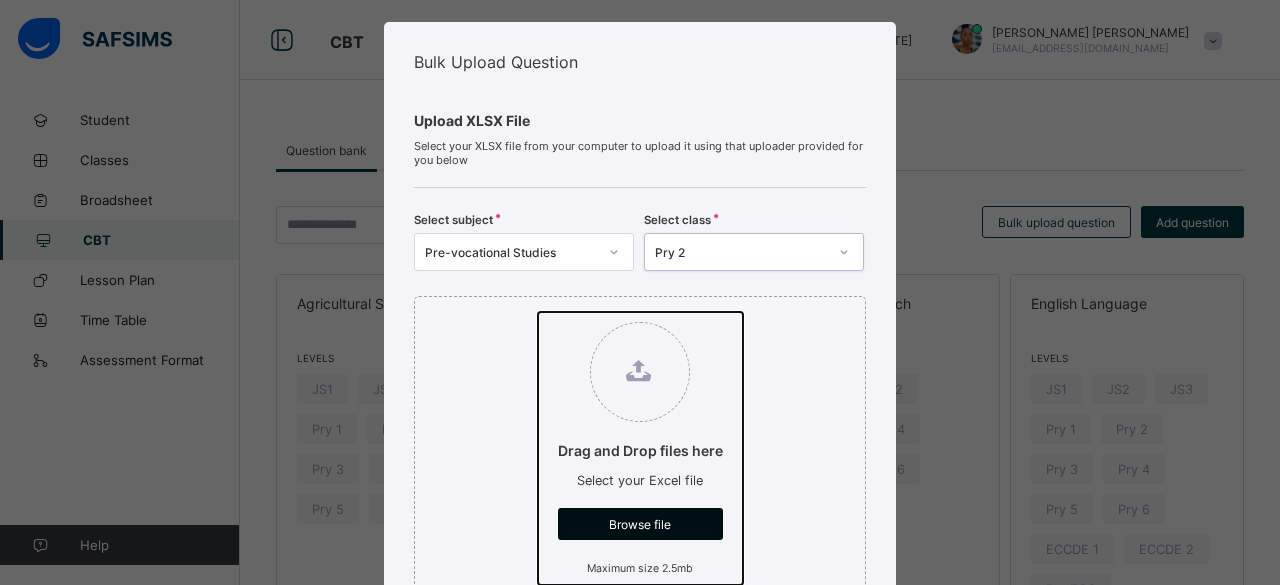click on "Drag and Drop files here Select your Excel file Browse file Maximum size 2.5mb" at bounding box center (538, 312) 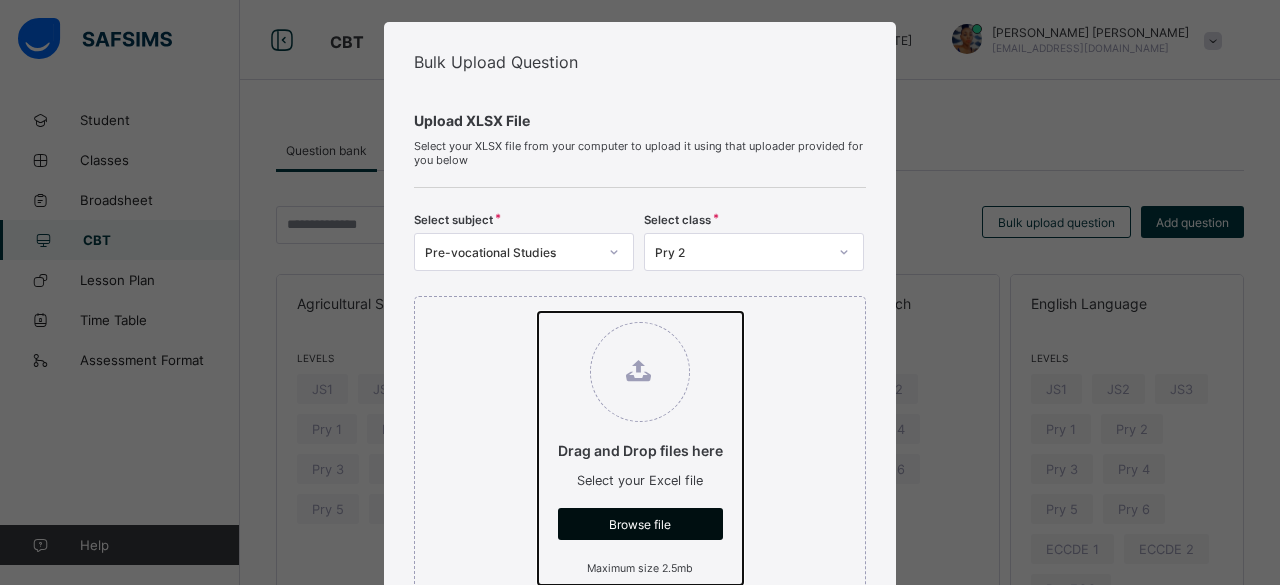 type on "**********" 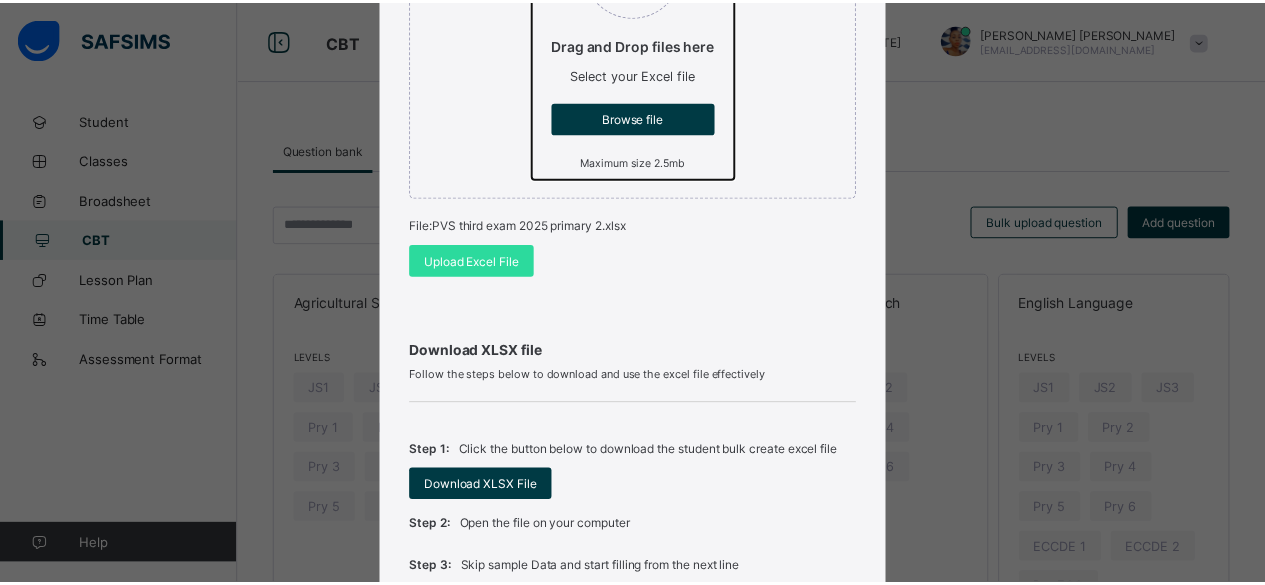 scroll, scrollTop: 468, scrollLeft: 0, axis: vertical 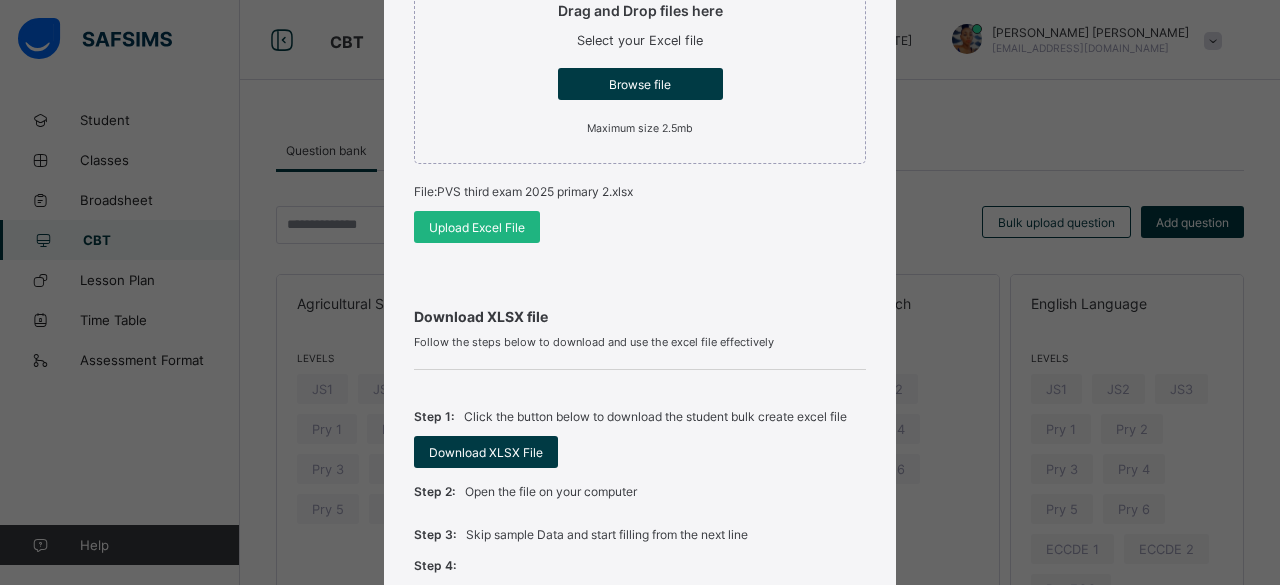 click on "Upload Excel File" at bounding box center [477, 227] 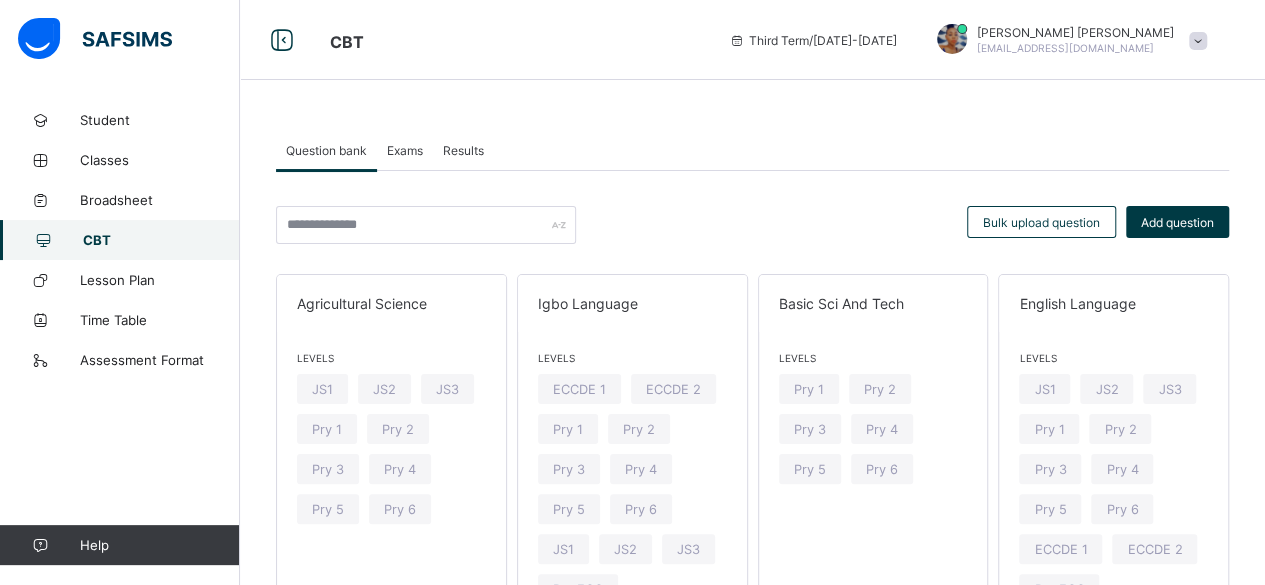 click on "Exams" at bounding box center (405, 150) 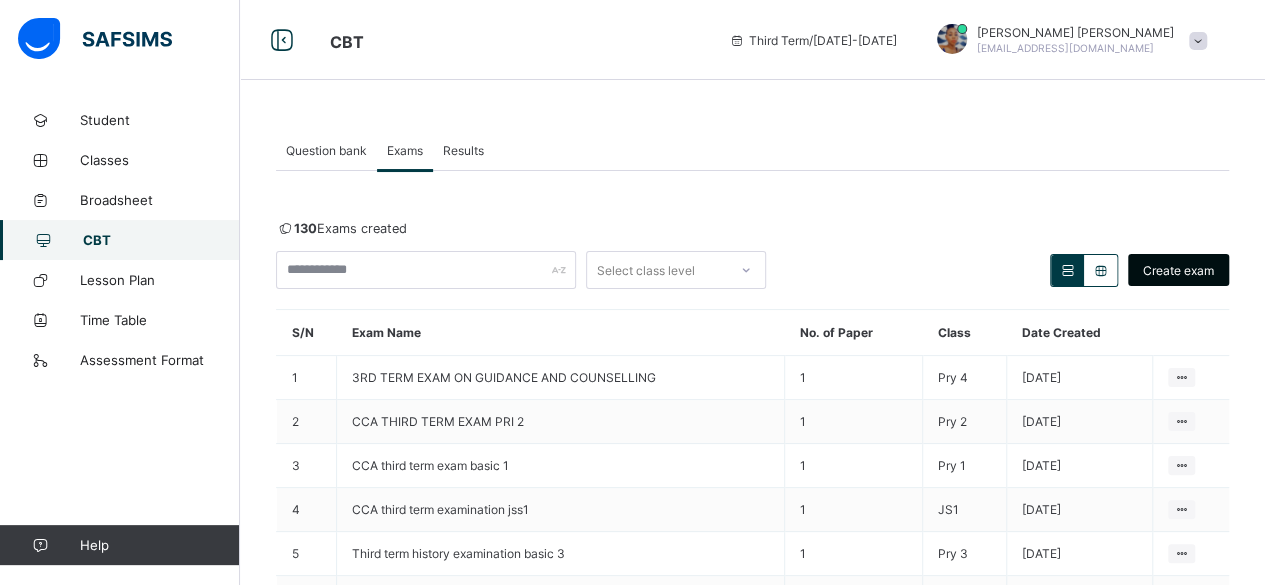click on "Create exam" at bounding box center (1178, 270) 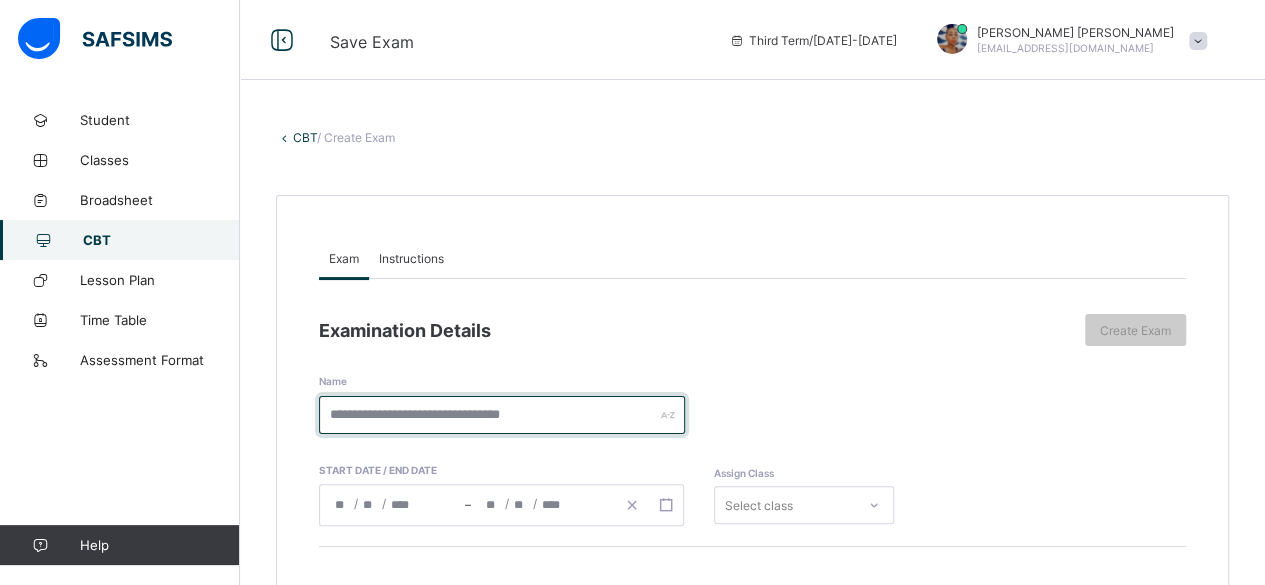 click at bounding box center (502, 415) 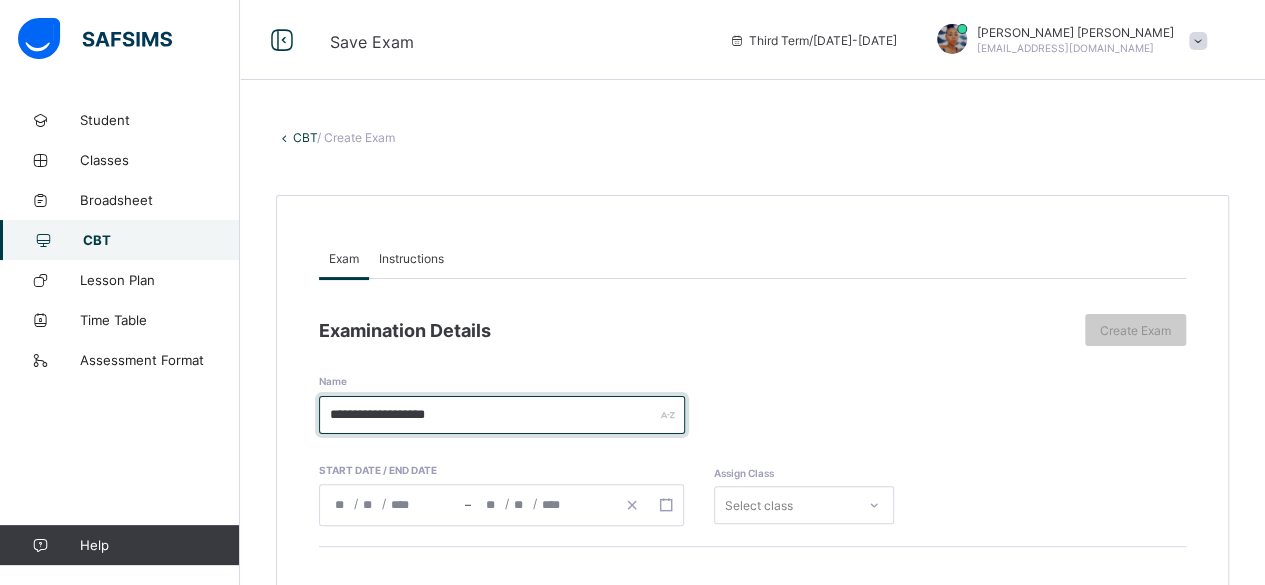 click on "**********" at bounding box center [502, 415] 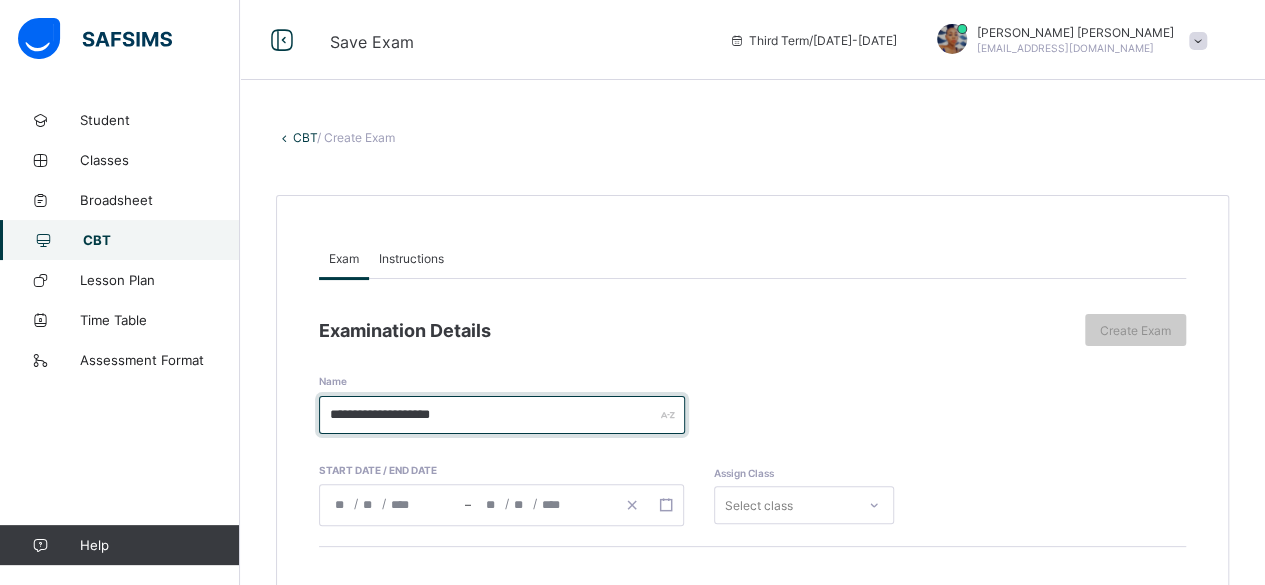 click on "**********" at bounding box center (502, 415) 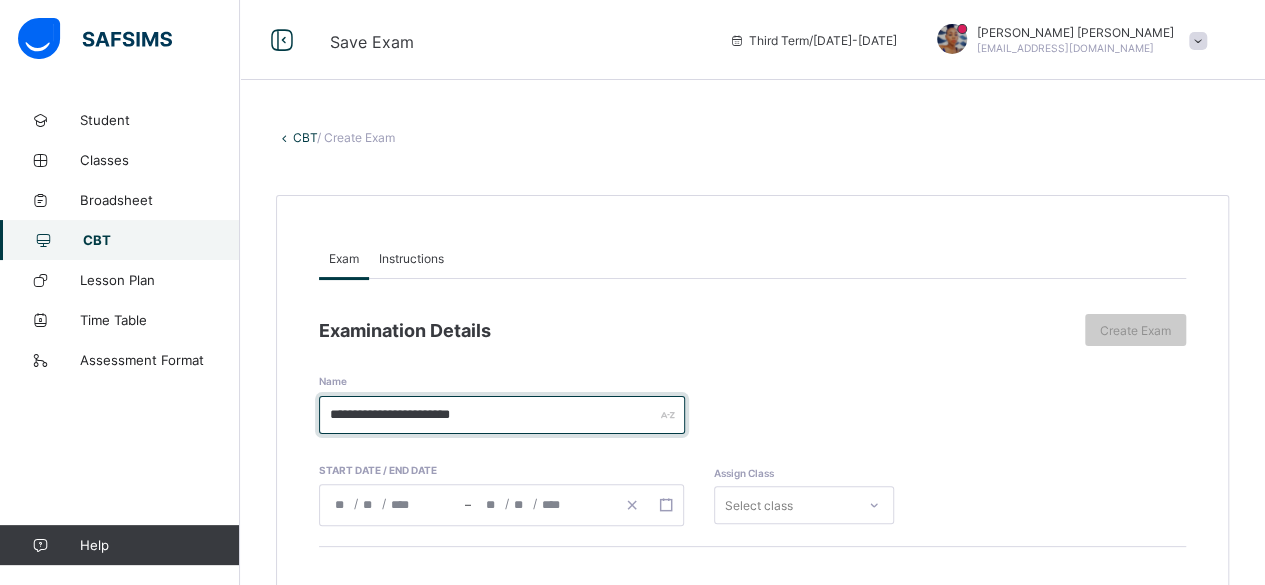 type on "**********" 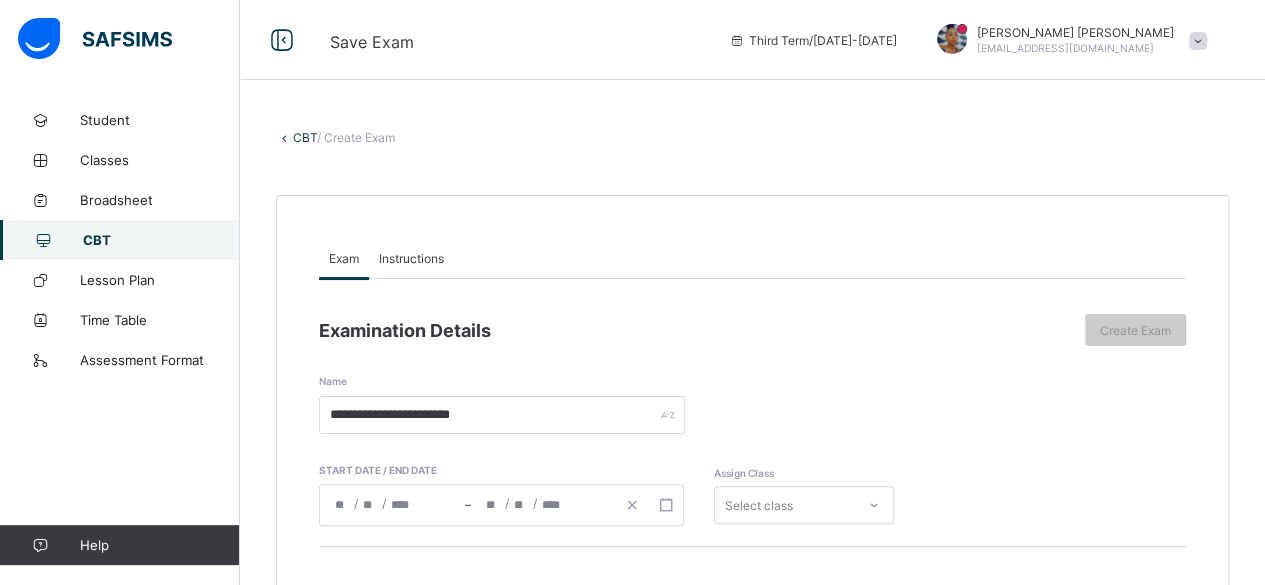 click 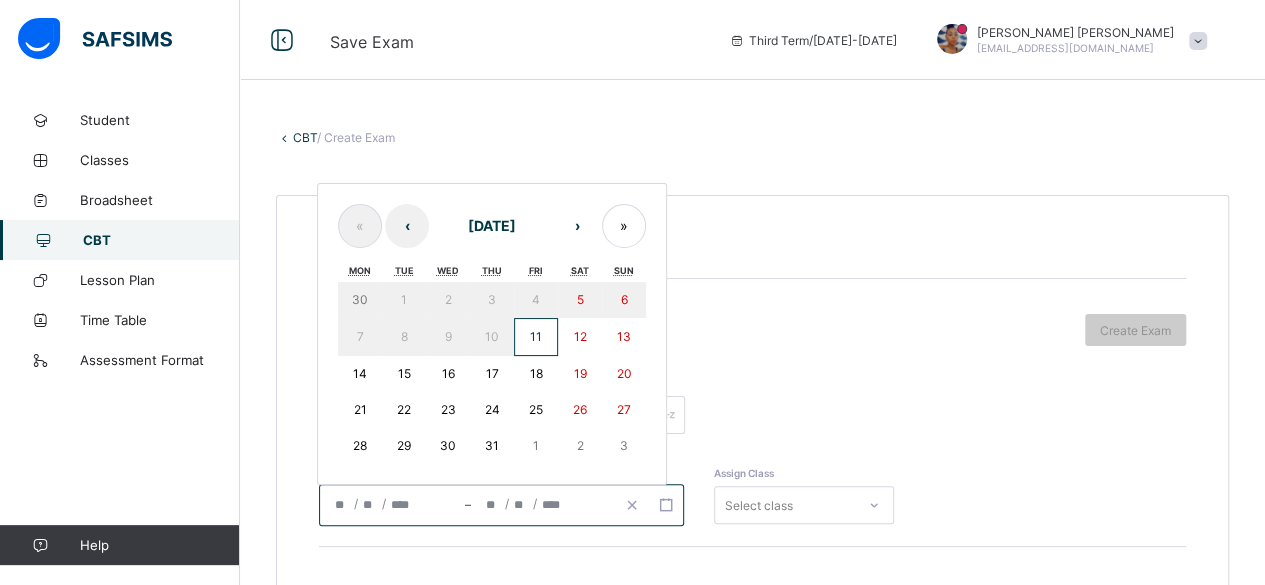 click on "11" at bounding box center [536, 337] 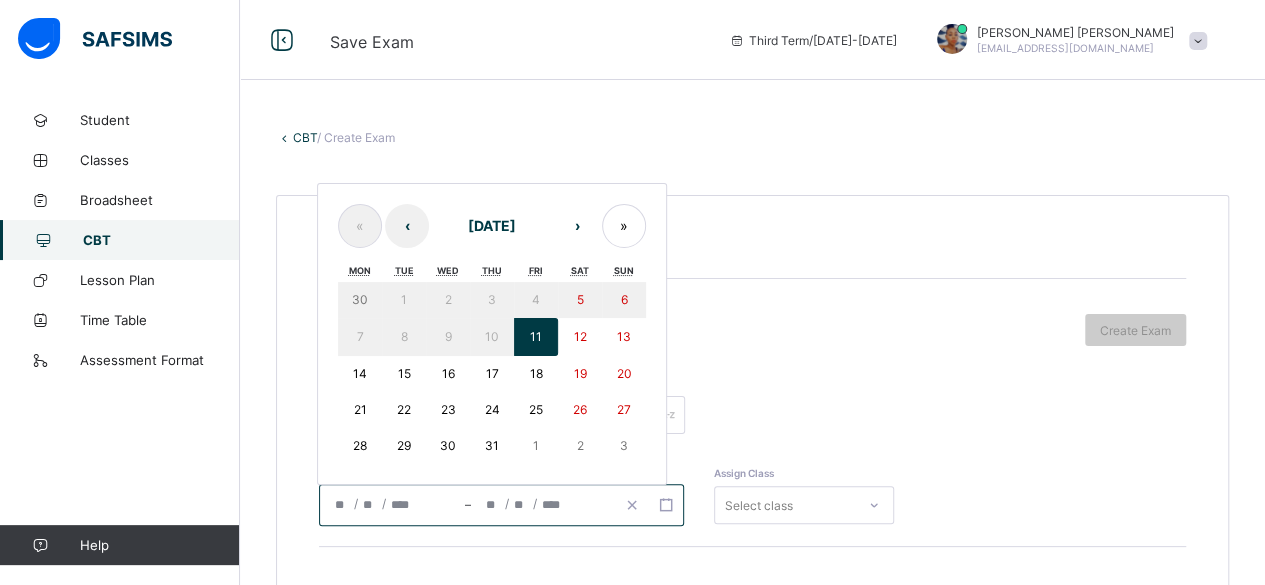 click on "11" at bounding box center (536, 337) 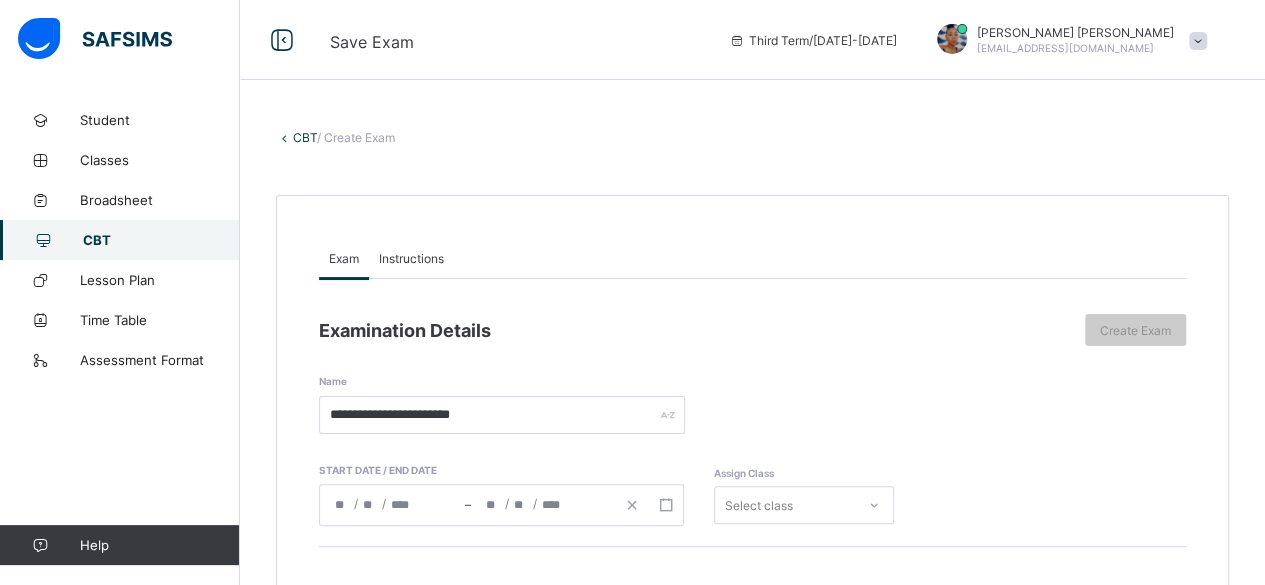 click on "Examination Details" at bounding box center [697, 330] 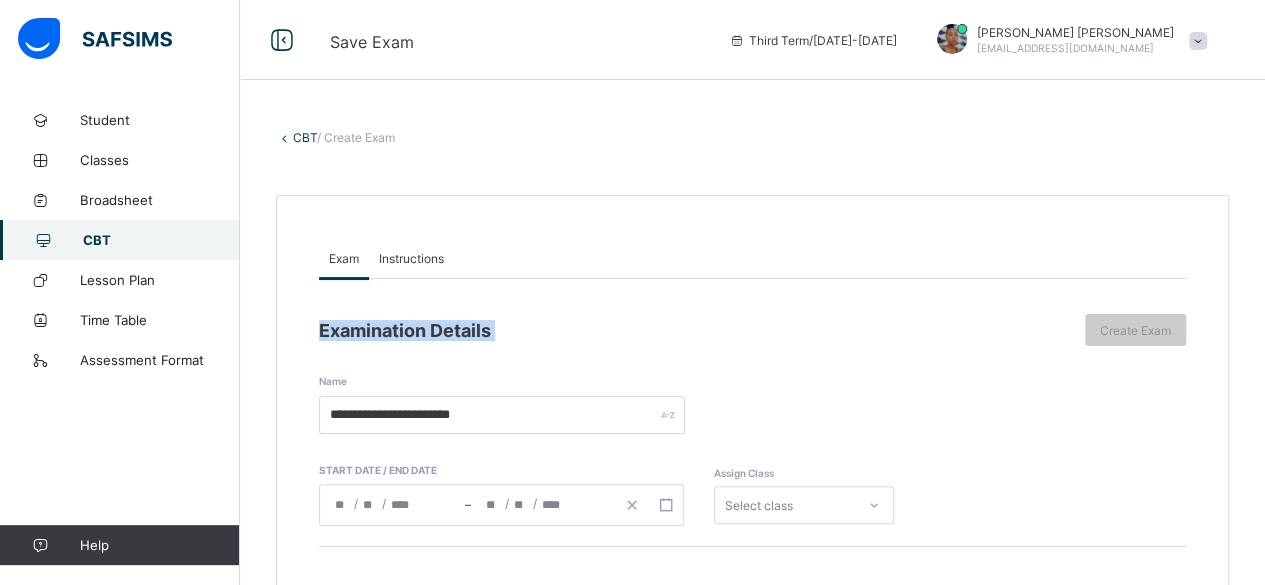 click on "Examination Details" at bounding box center [697, 330] 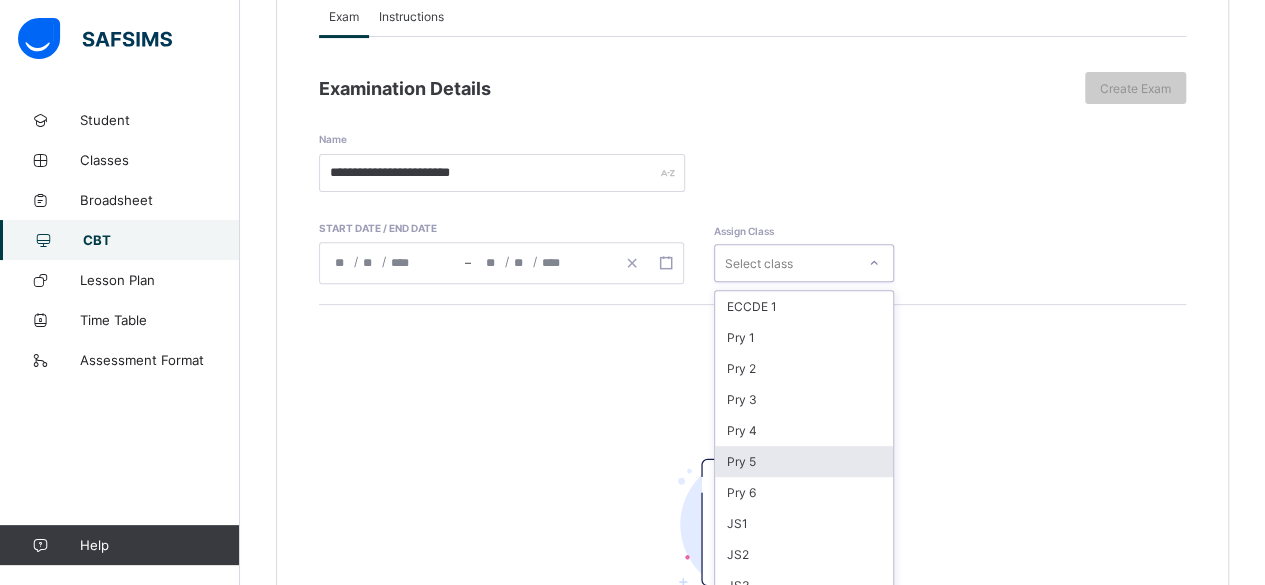 click on "option Pry 5 focused, 6 of 16. 16 results available. Use Up and Down to choose options, press Enter to select the currently focused option, press Escape to exit the menu, press Tab to select the option and exit the menu. Select class ECCDE 1 Pry 1 Pry 2 Pry 3 Pry 4 Pry 5 Pry 6 JS1 JS2 JS3 ECCDE 2 ECCDE II Pre ECC Nur 1 Nur 2 Pre ECC" at bounding box center (804, 263) 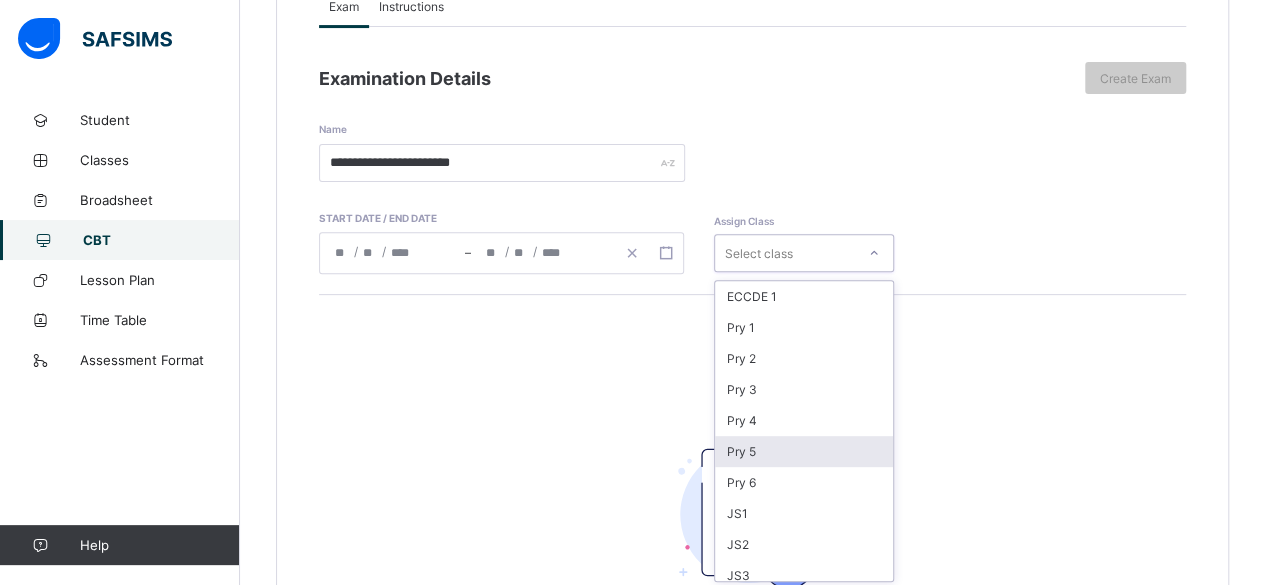 scroll, scrollTop: 254, scrollLeft: 0, axis: vertical 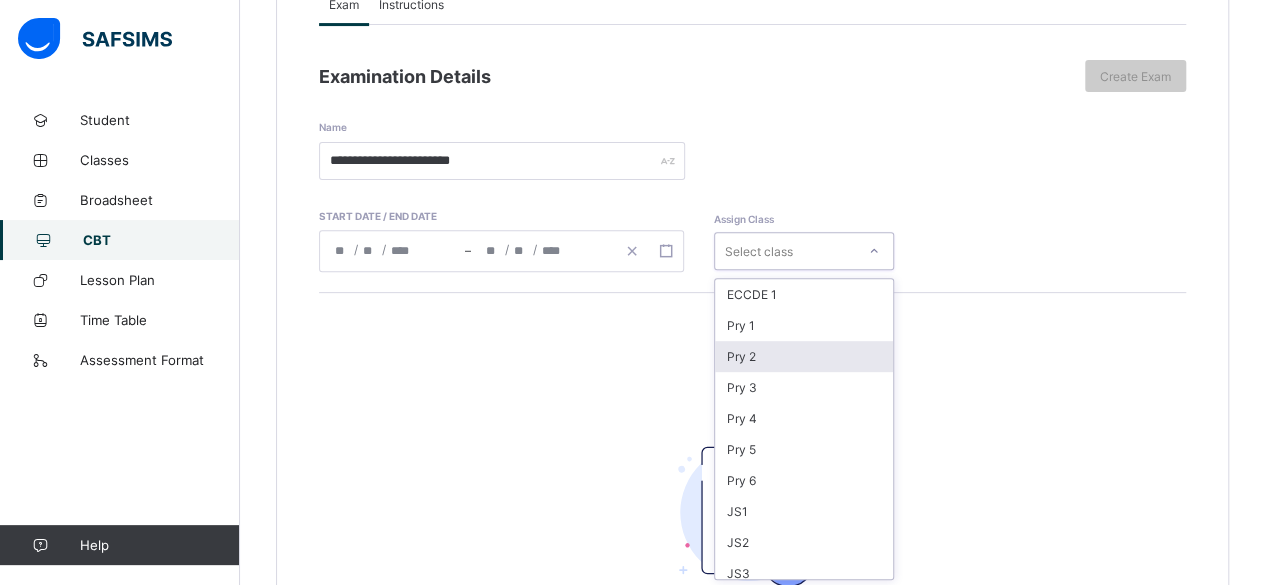 click on "Pry 2" at bounding box center [804, 356] 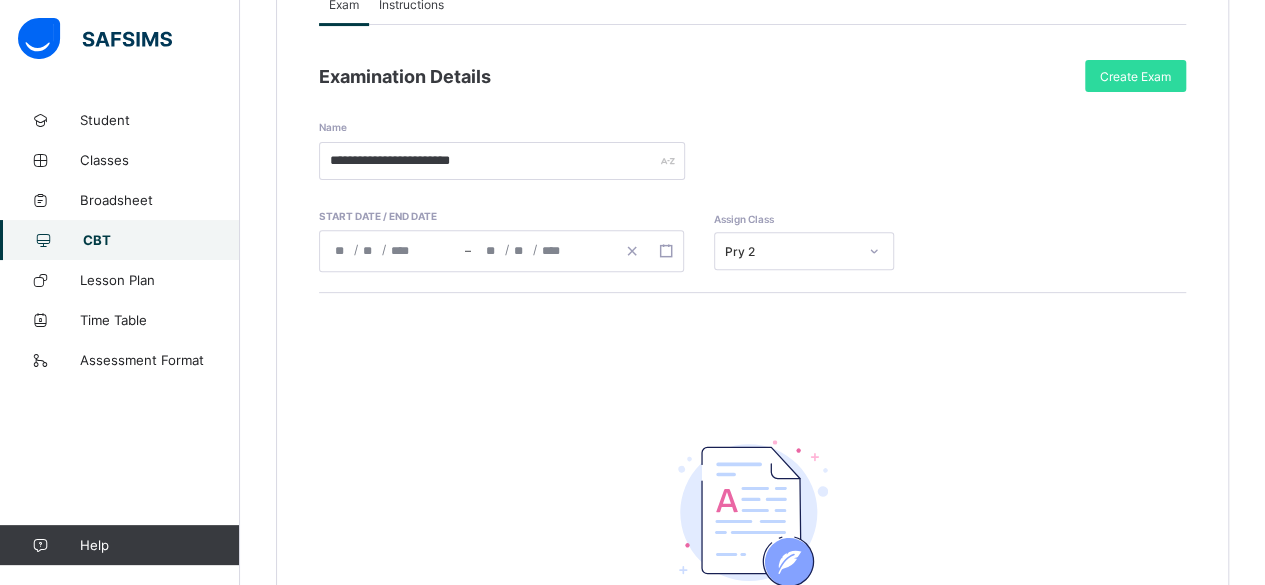 click on "CBT" at bounding box center [161, 240] 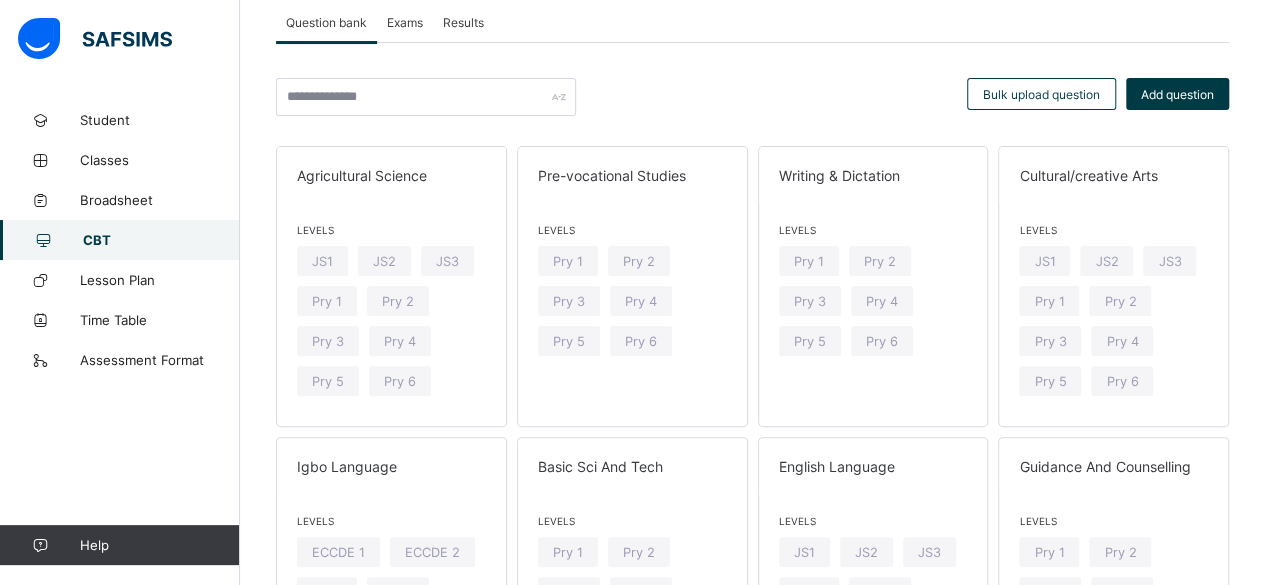 scroll, scrollTop: 254, scrollLeft: 0, axis: vertical 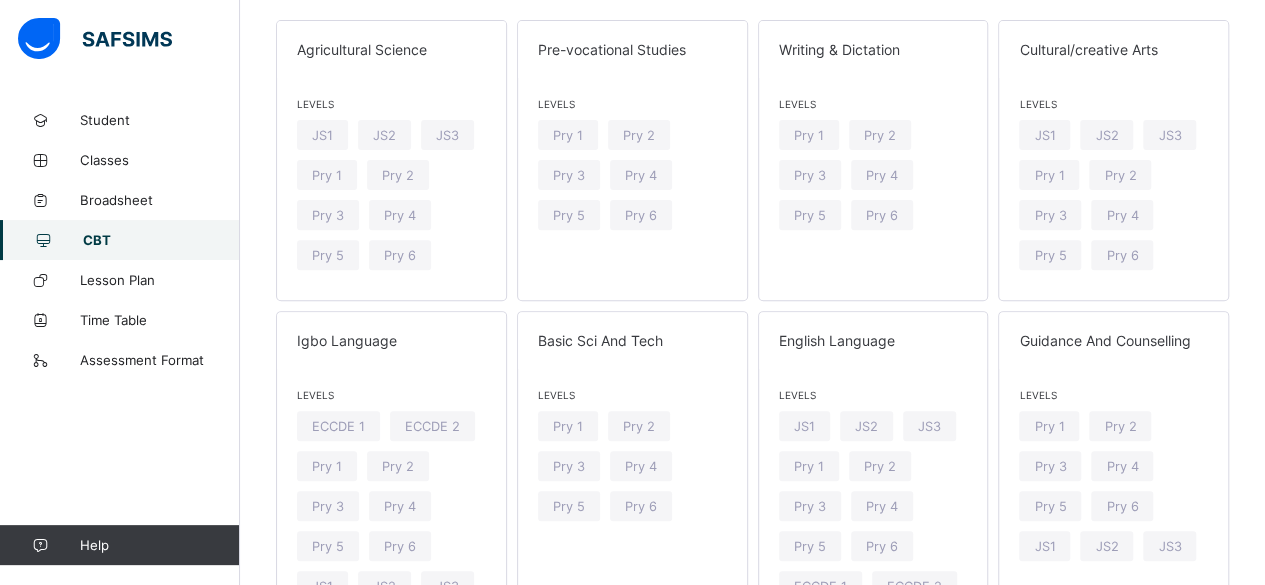 click on "CBT" at bounding box center (161, 240) 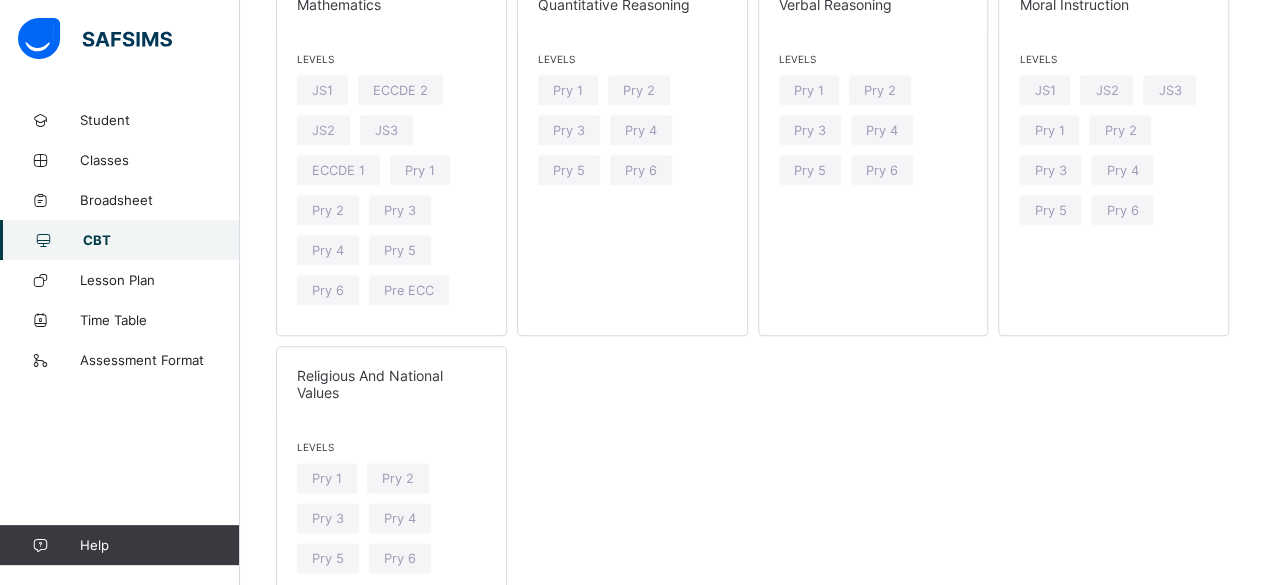 scroll, scrollTop: 1038, scrollLeft: 0, axis: vertical 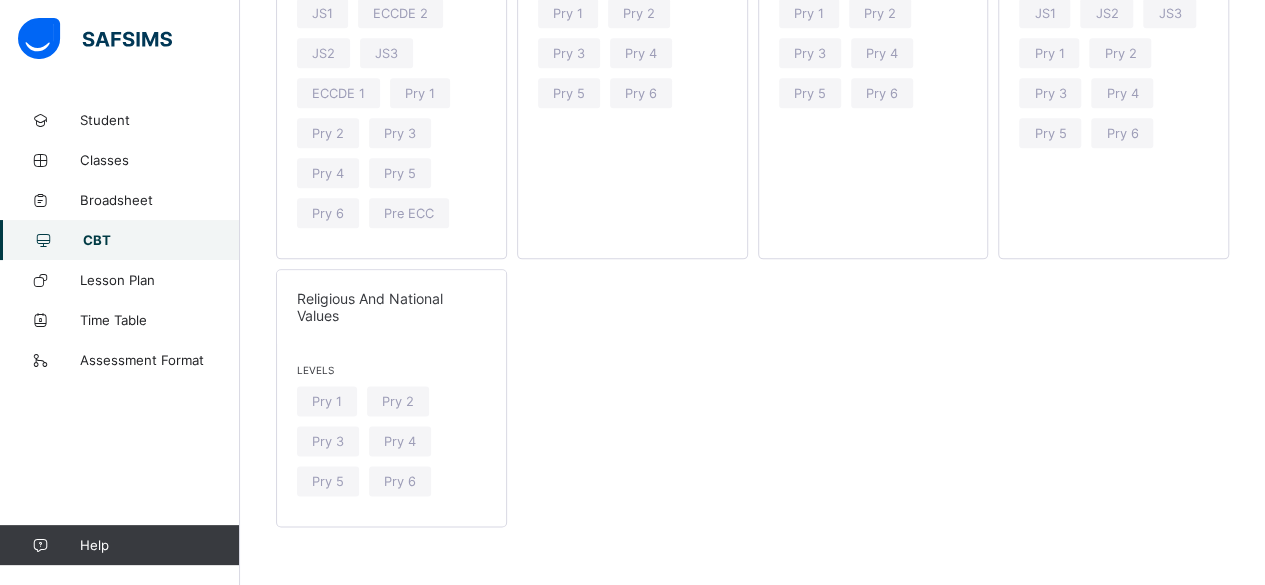 click on "CBT" at bounding box center (161, 240) 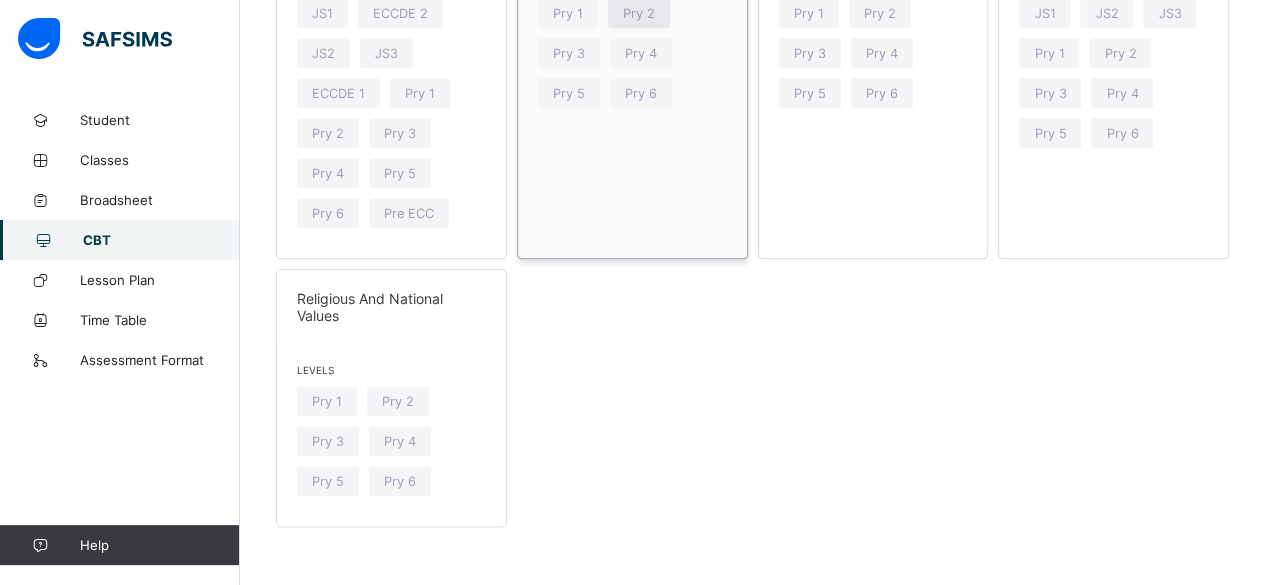 click on "Pry 2" at bounding box center (639, 13) 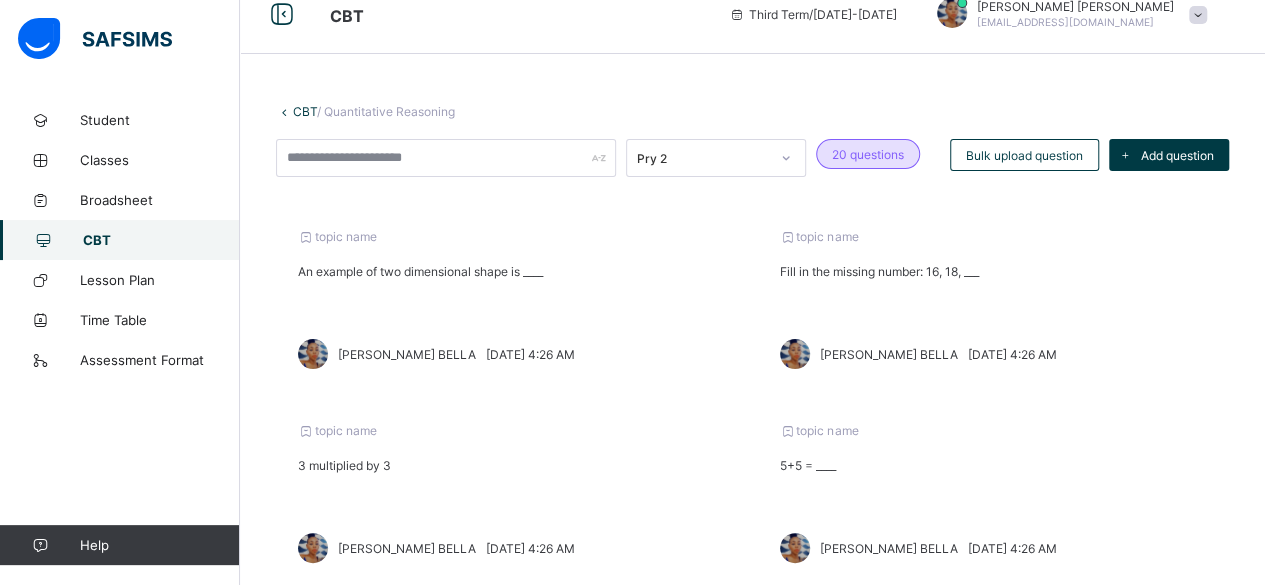 scroll, scrollTop: 716, scrollLeft: 0, axis: vertical 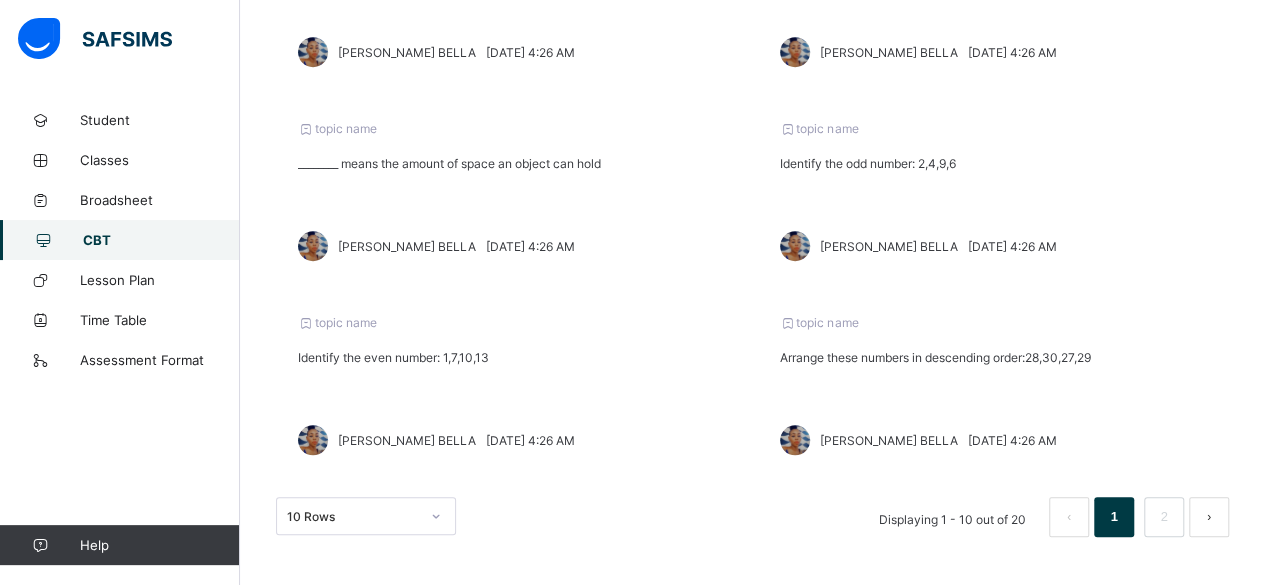 click on "CBT" at bounding box center [161, 240] 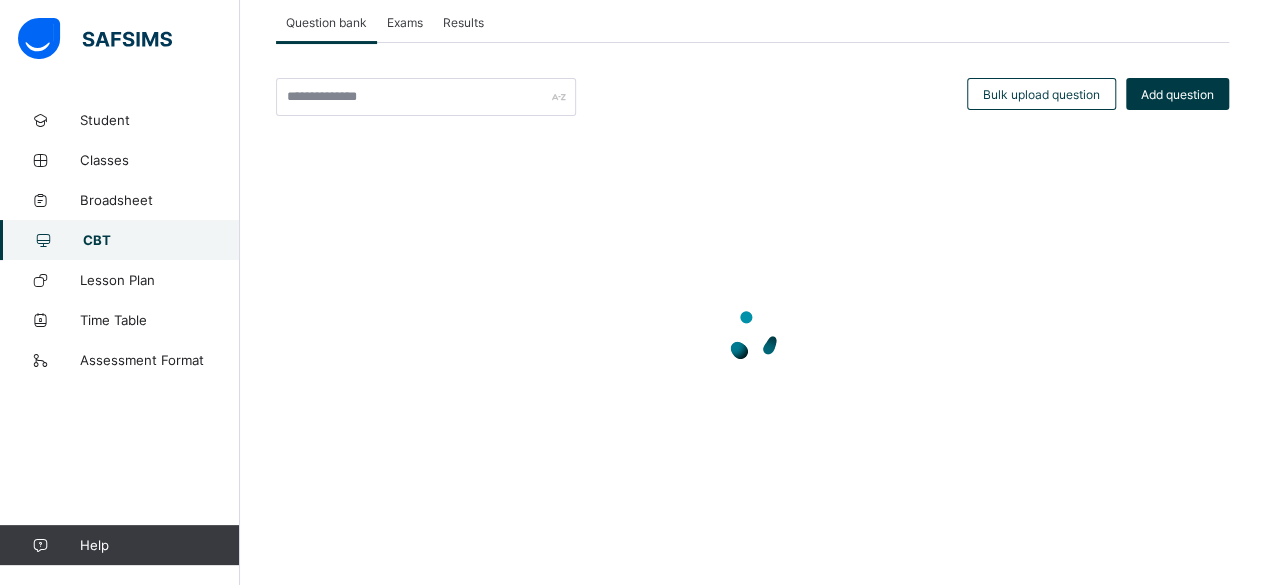 scroll, scrollTop: 716, scrollLeft: 0, axis: vertical 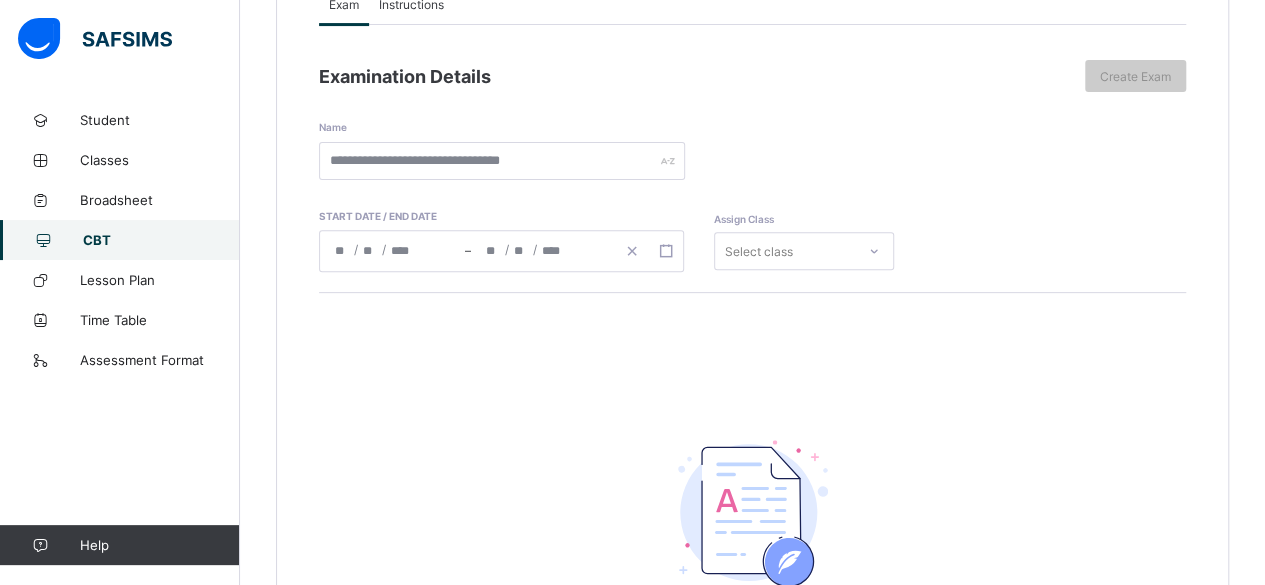 click on "Exam" at bounding box center (344, 4) 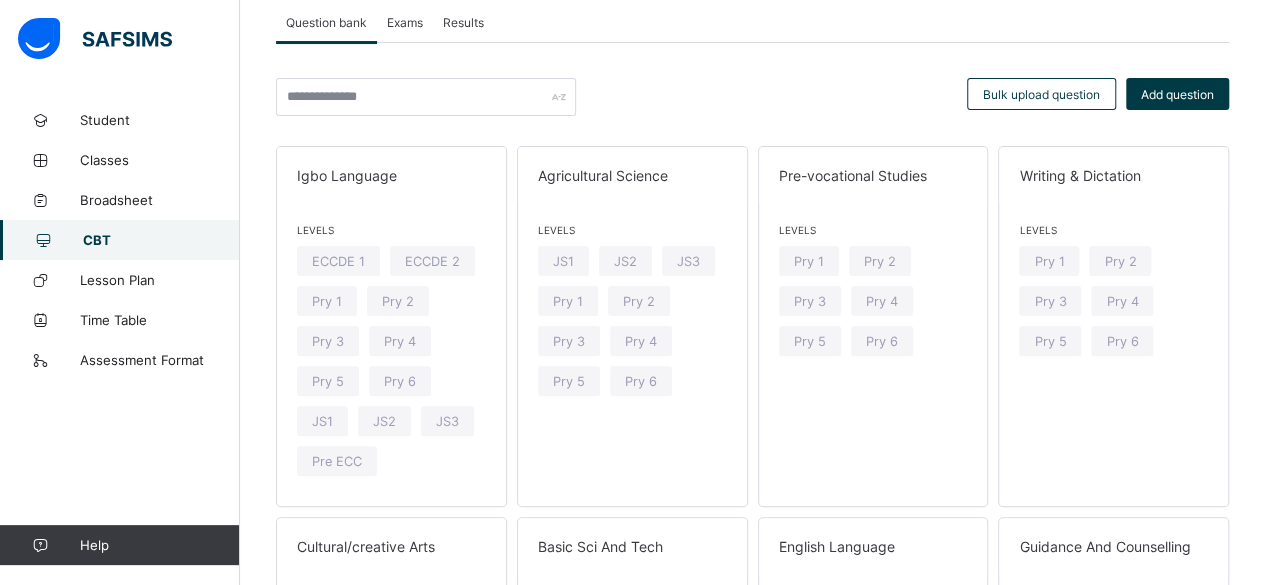scroll, scrollTop: 254, scrollLeft: 0, axis: vertical 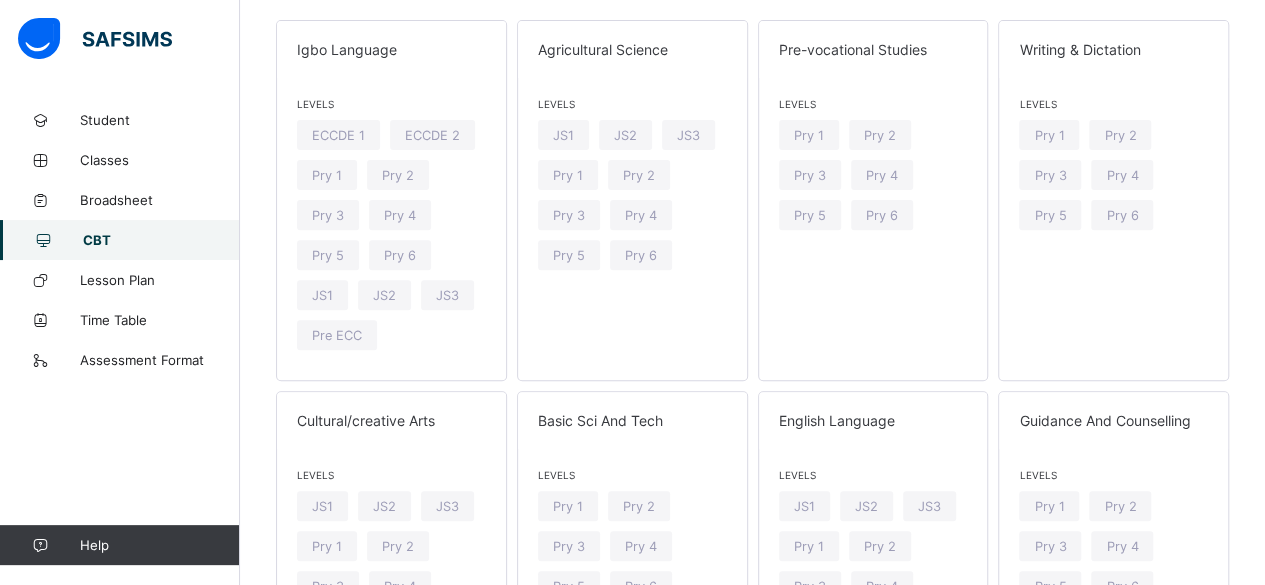 click on "CBT" at bounding box center [161, 240] 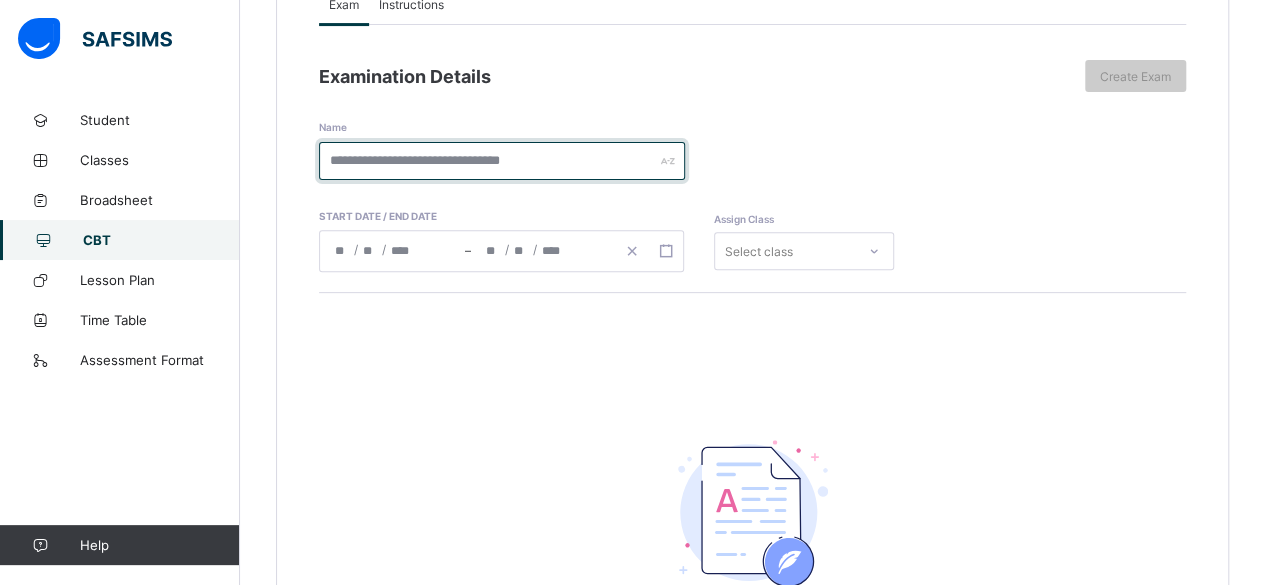click at bounding box center (502, 161) 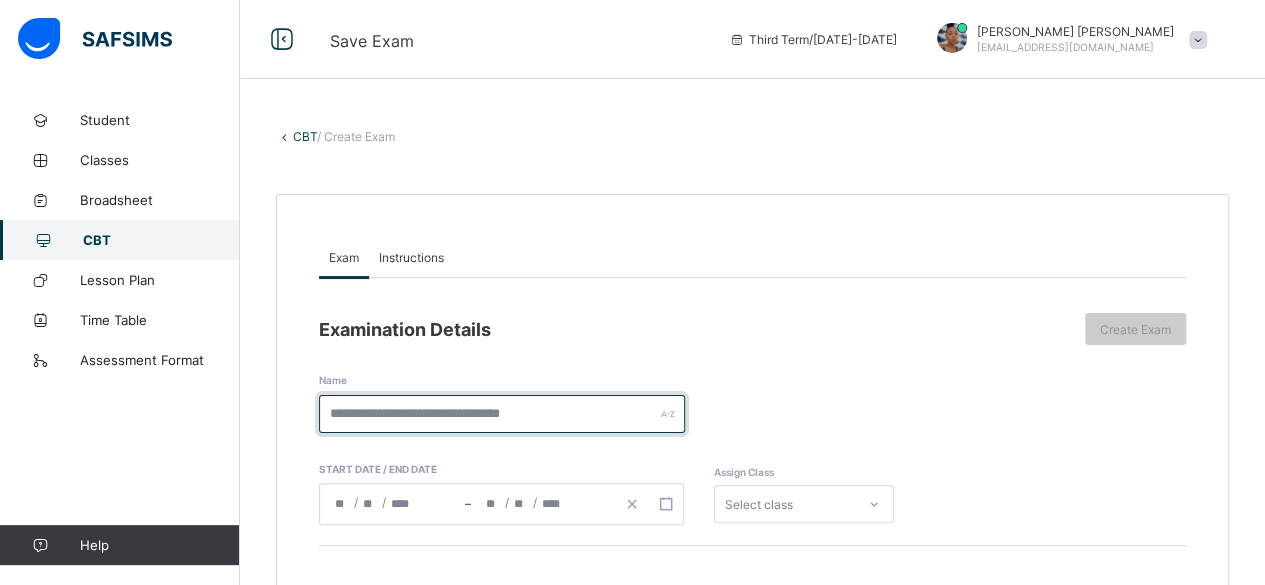 scroll, scrollTop: 0, scrollLeft: 0, axis: both 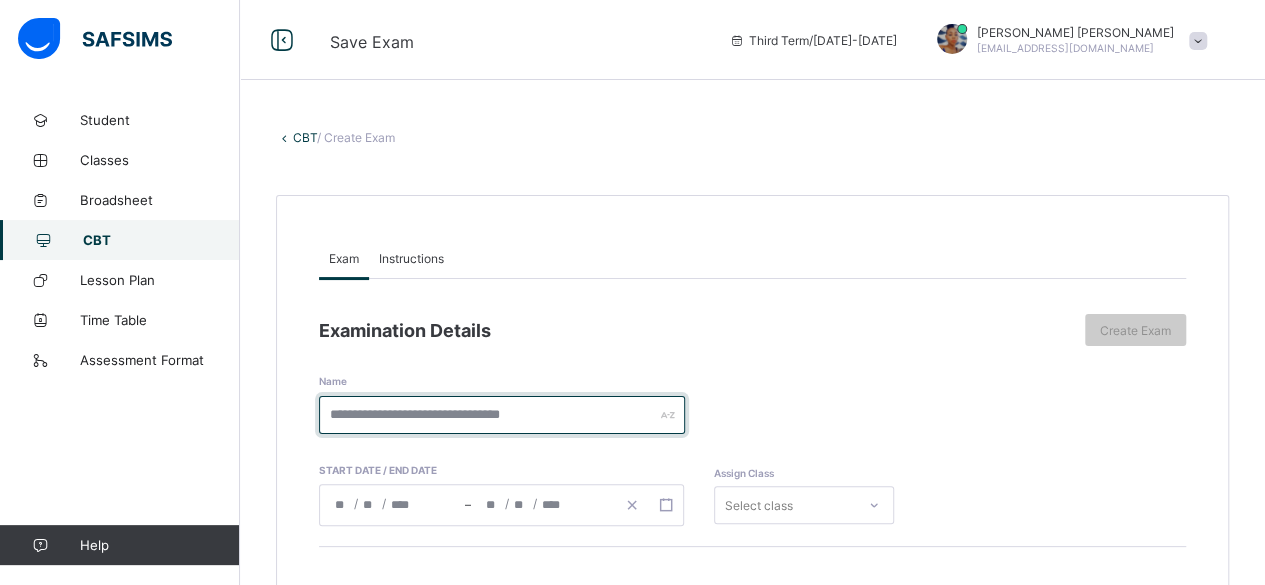 click at bounding box center [502, 415] 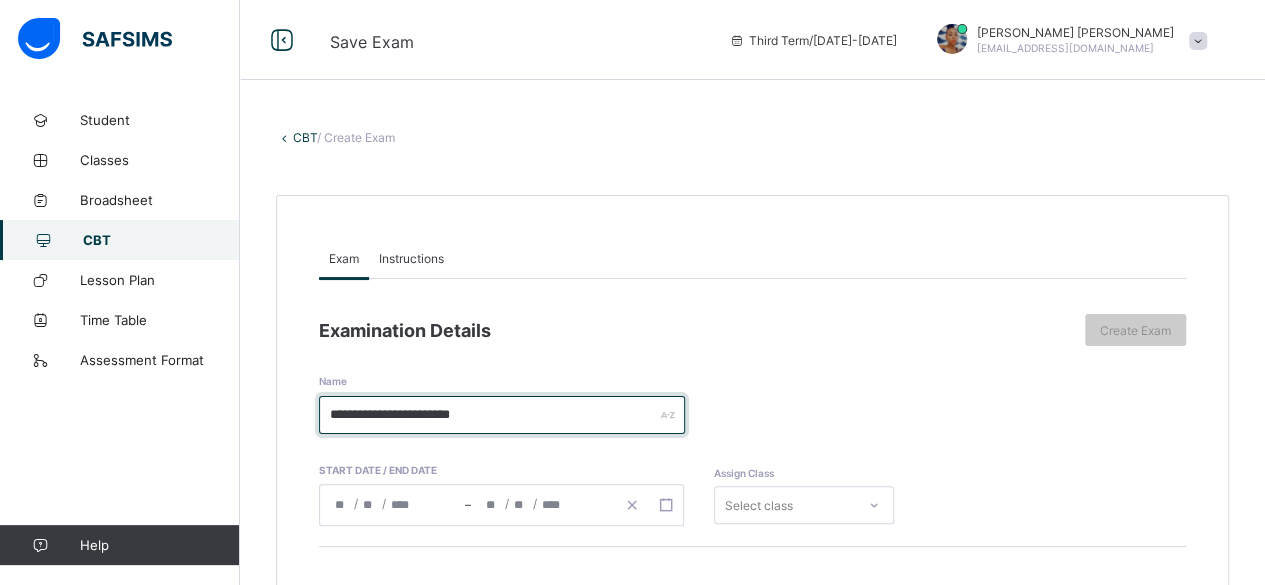 type on "**********" 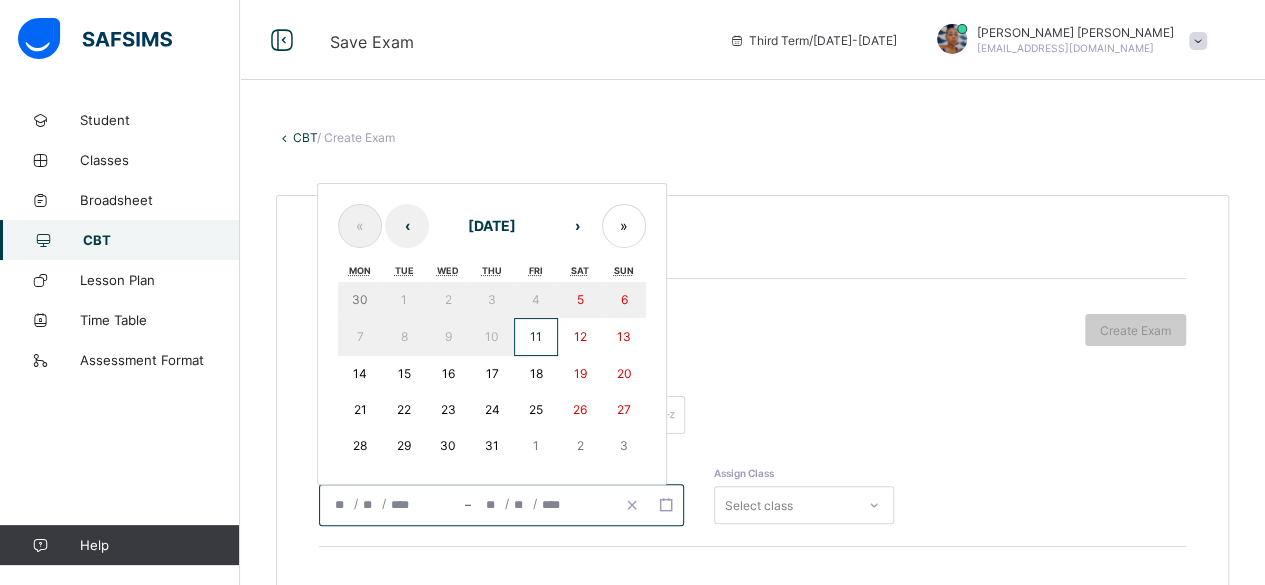 click 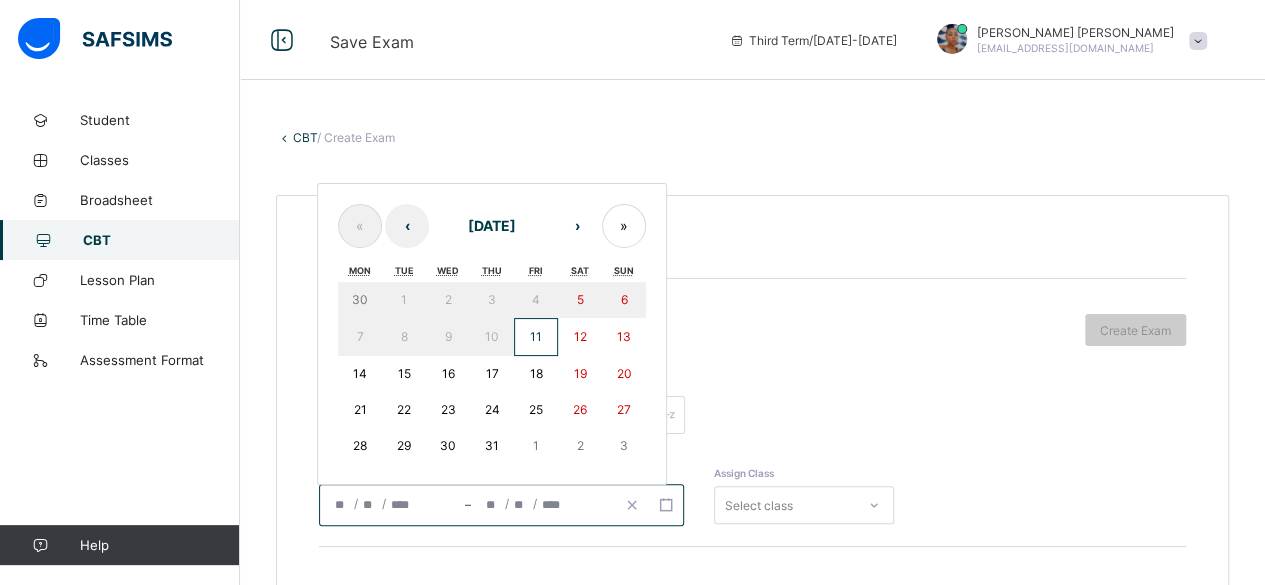 click on "11" at bounding box center [536, 337] 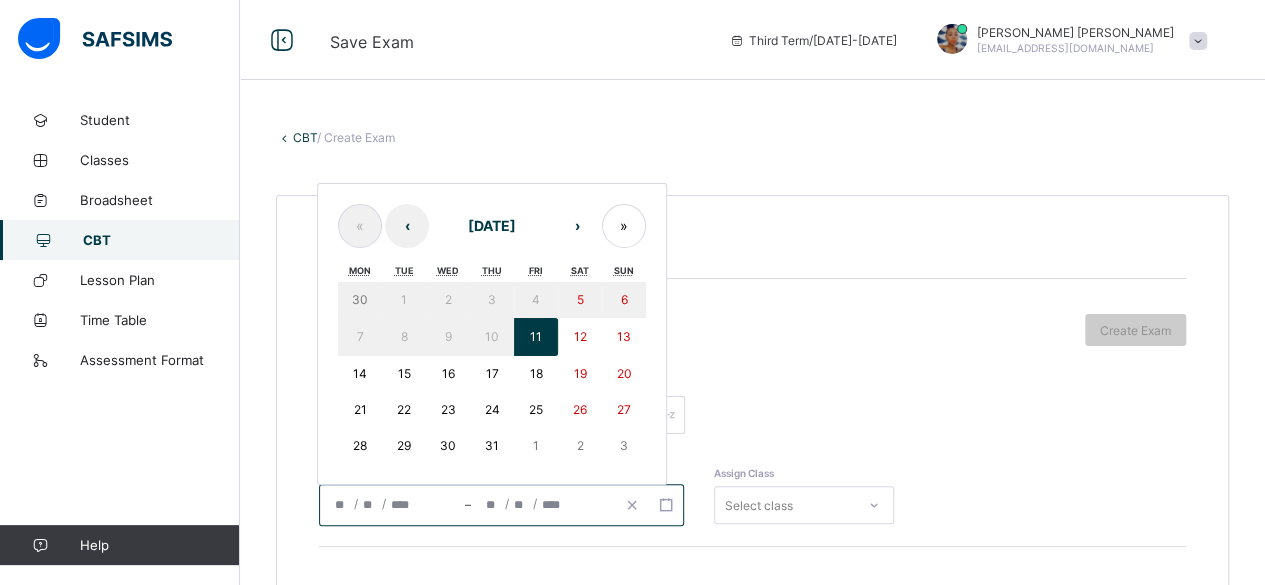 click on "11" at bounding box center [536, 337] 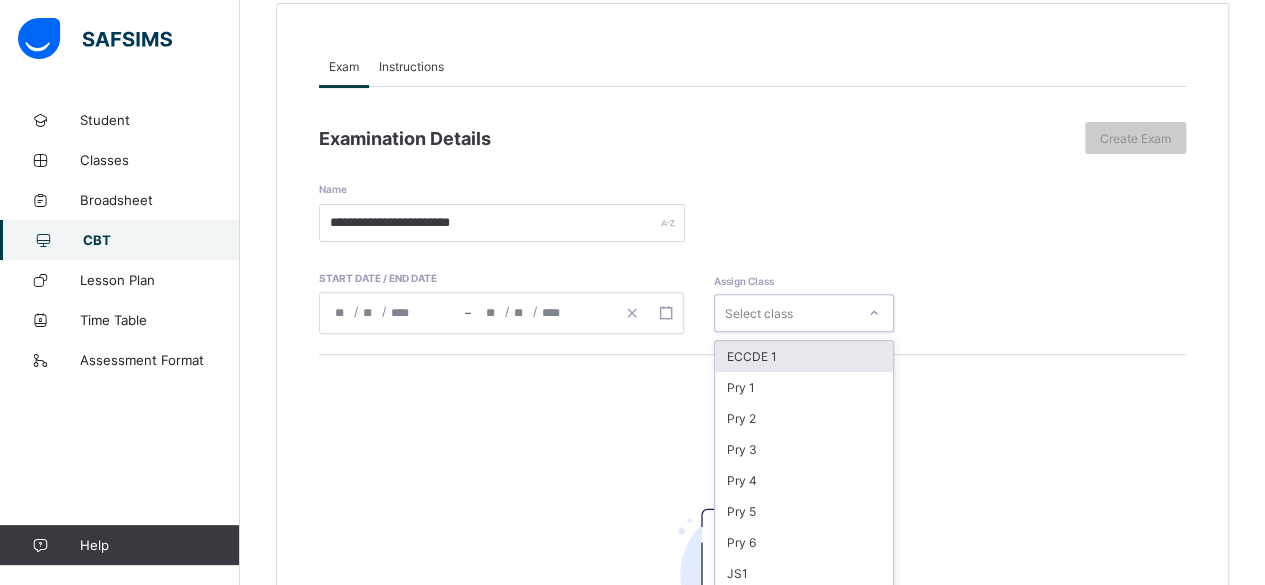 click on "option ECCDE 1 focused, 1 of 16. 16 results available. Use Up and Down to choose options, press Enter to select the currently focused option, press Escape to exit the menu, press Tab to select the option and exit the menu. Select class ECCDE 1 Pry 1 Pry 2 Pry 3 Pry 4 Pry 5 Pry 6 JS1 JS2 JS3 ECCDE 2 ECCDE II Pre ECC Nur 1 Nur 2 Pre ECC" at bounding box center [804, 313] 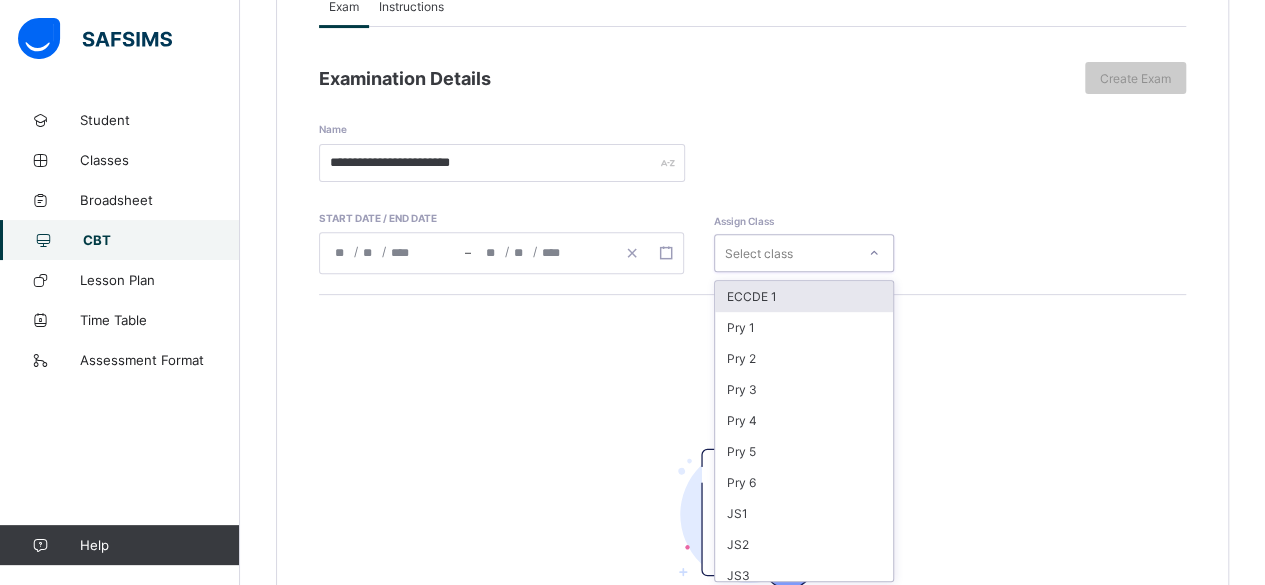 scroll, scrollTop: 254, scrollLeft: 0, axis: vertical 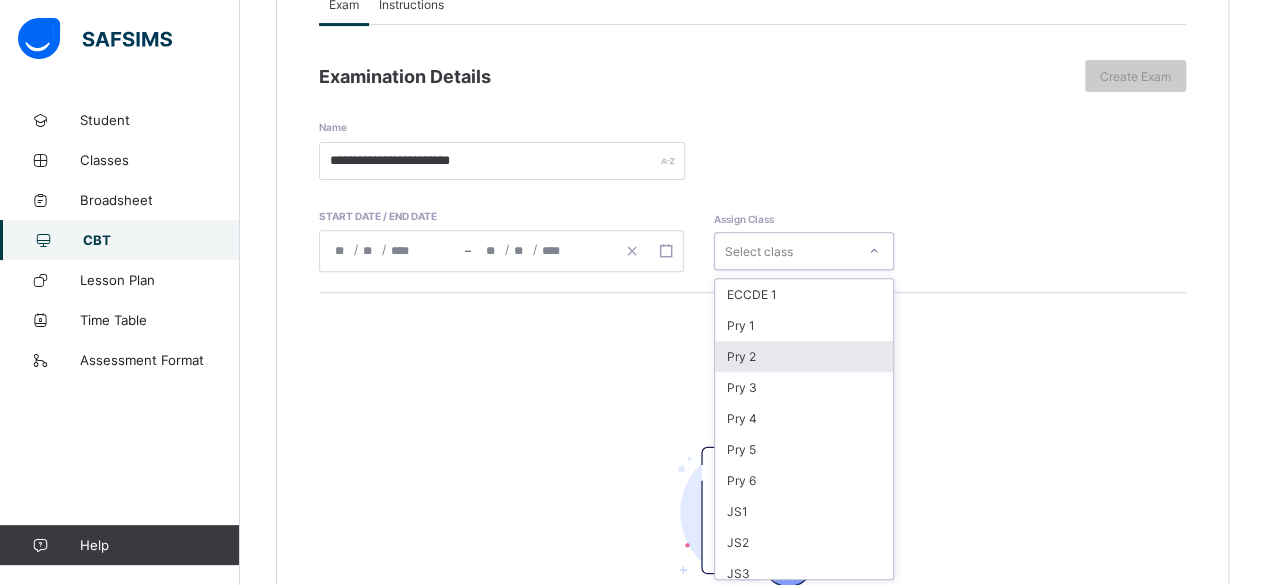 click on "Pry 2" at bounding box center (804, 356) 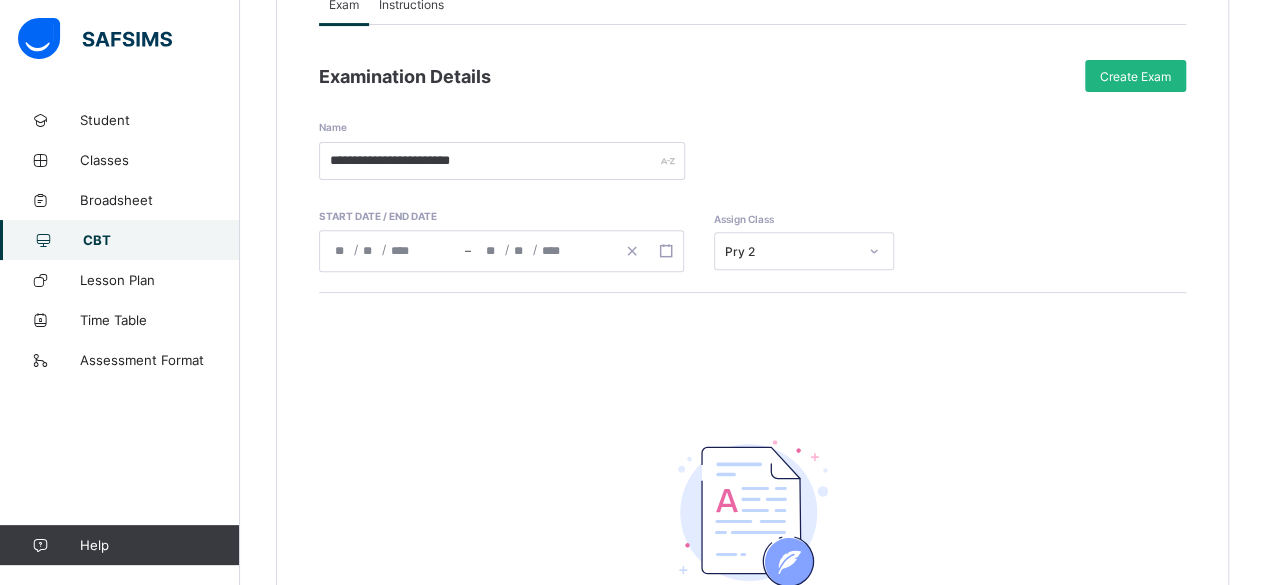 click on "Create Exam" at bounding box center (1135, 76) 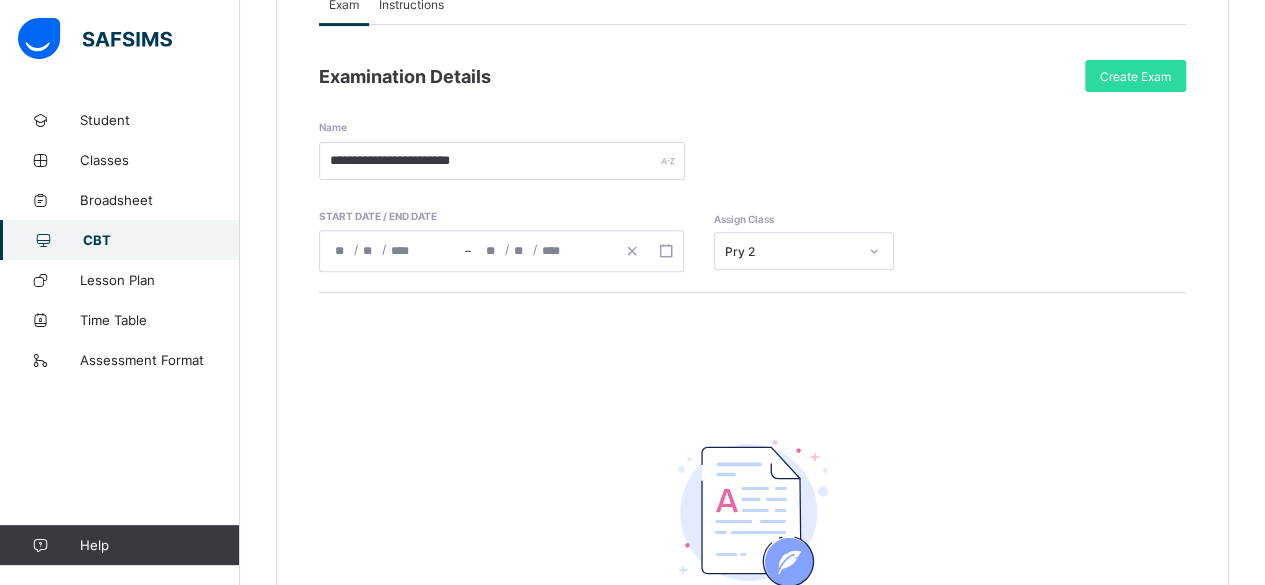 click on "Instructions" at bounding box center [411, 4] 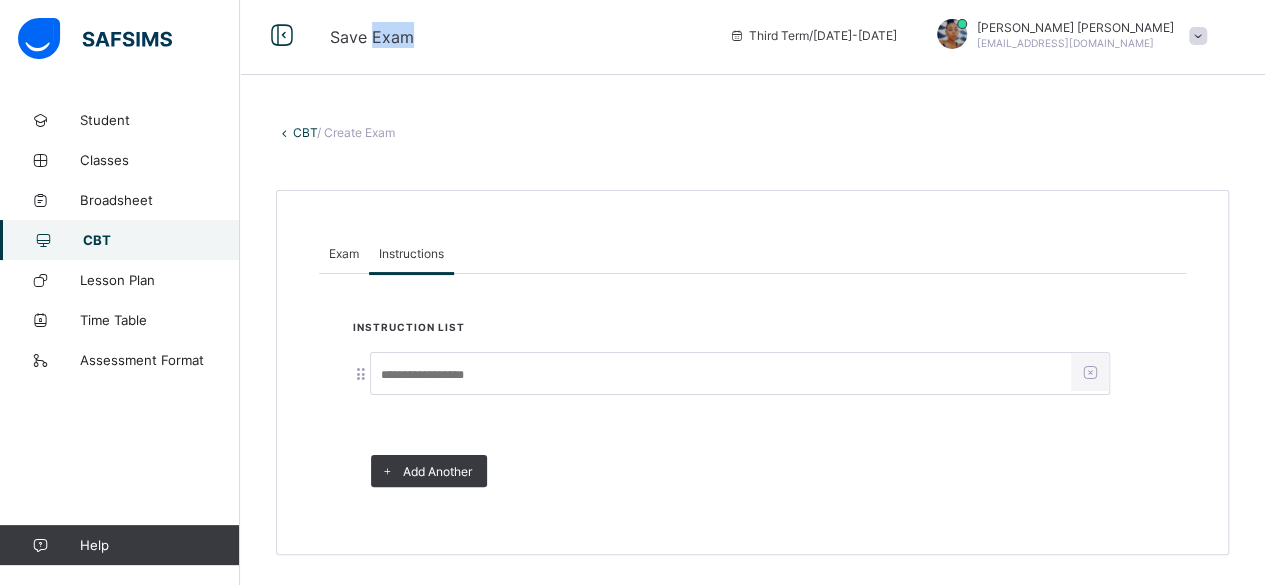 scroll, scrollTop: 0, scrollLeft: 0, axis: both 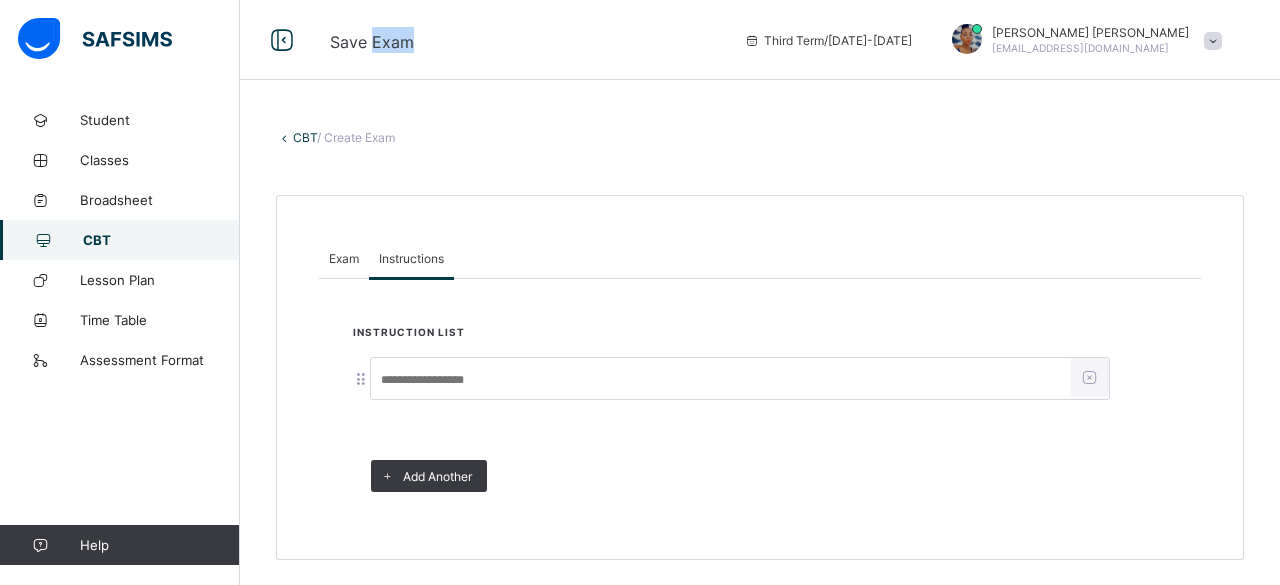 click on "Save Exam   Third Term  /  [DATE]-[DATE]   [PERSON_NAME] [EMAIL_ADDRESS][DOMAIN_NAME]" at bounding box center (640, 40) 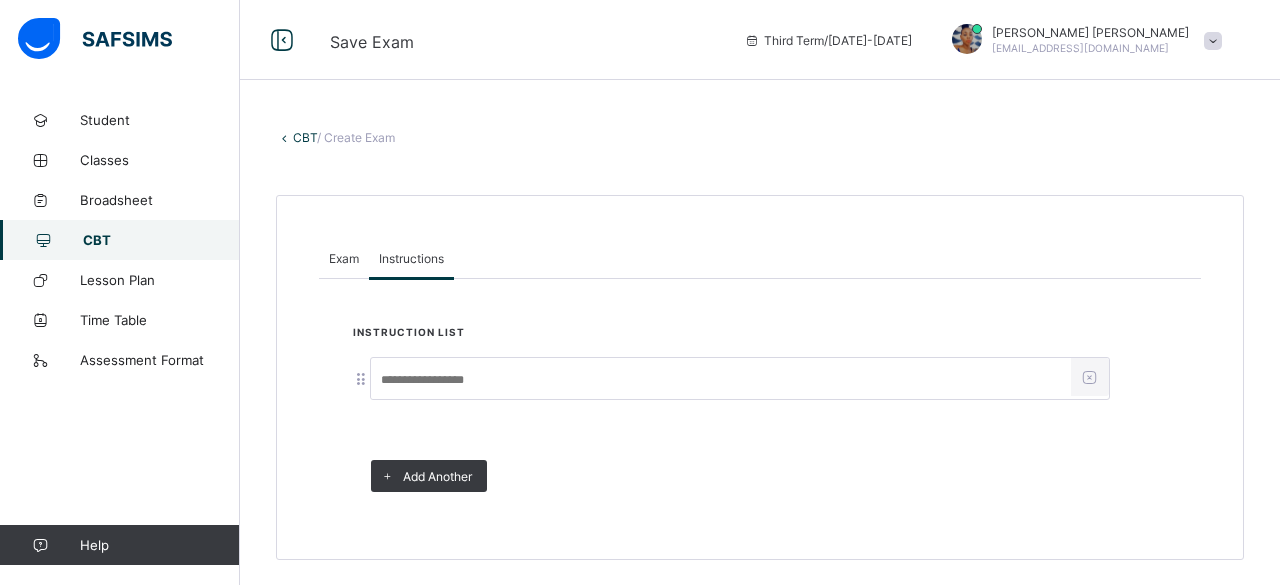 click at bounding box center [721, 380] 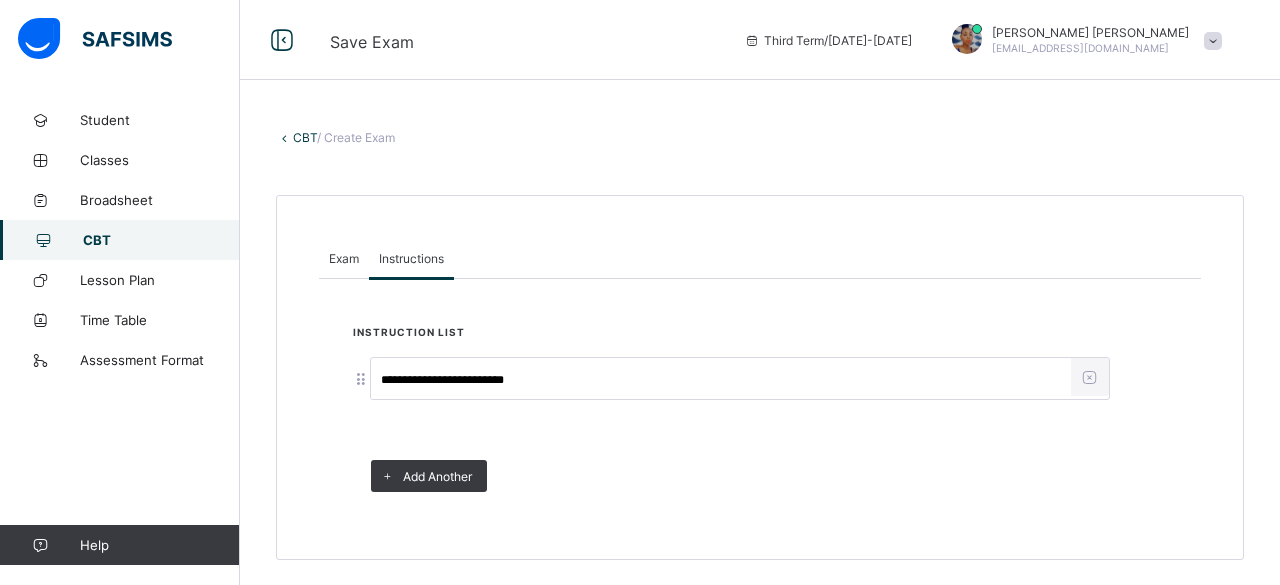 type on "**********" 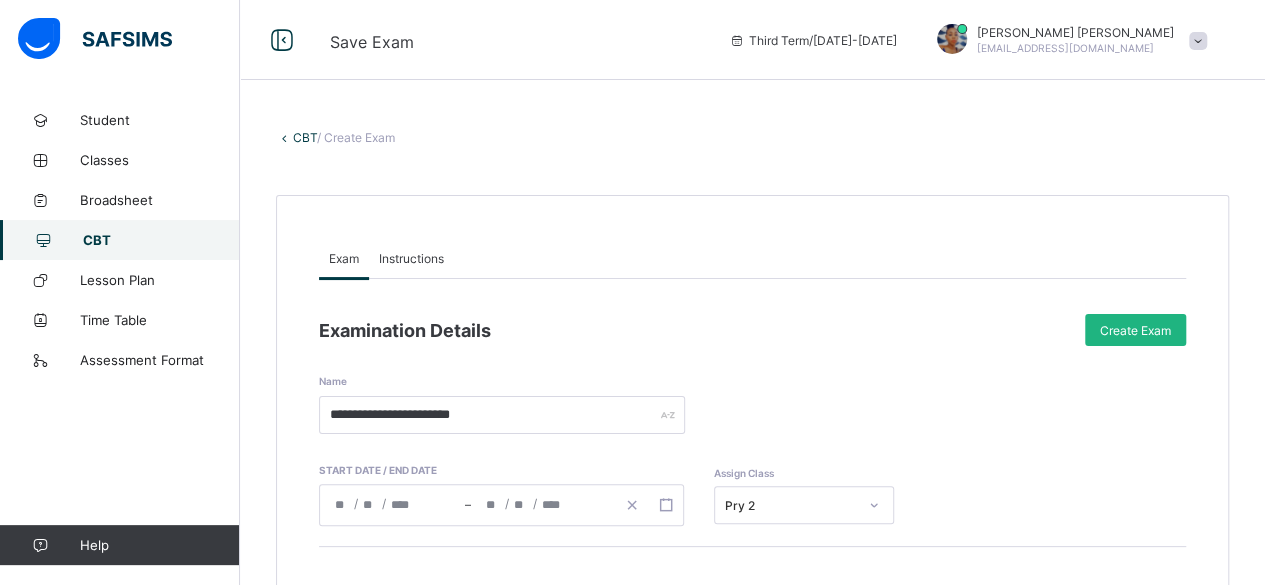 click on "Create Exam" at bounding box center (1135, 330) 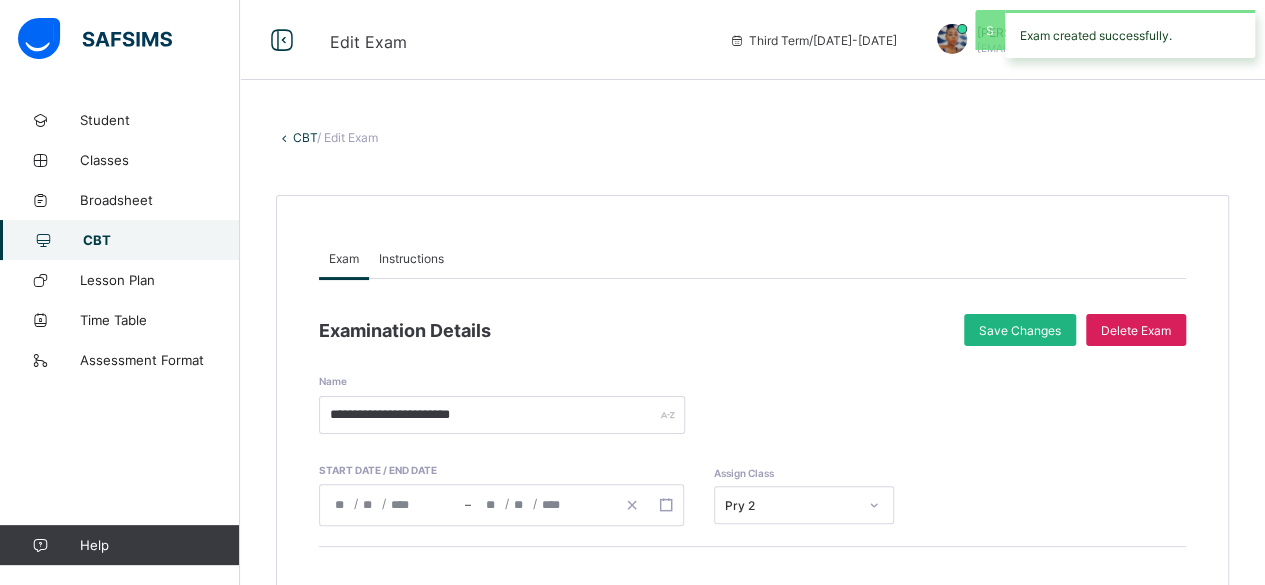 click on "Delete Exam" at bounding box center [1136, 330] 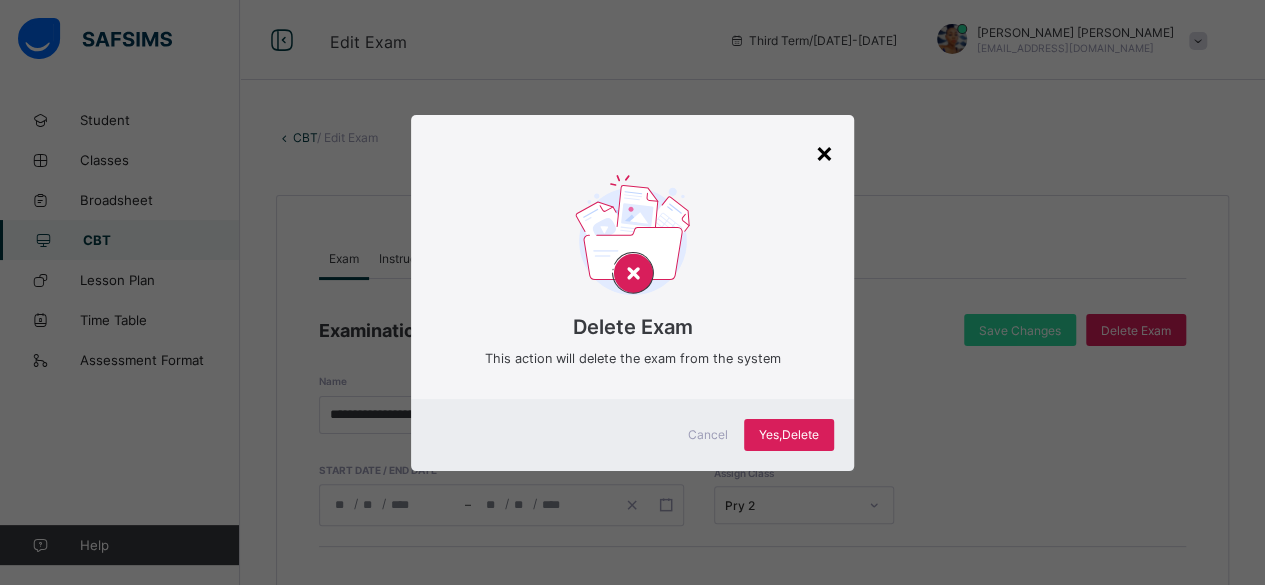 click on "×" at bounding box center (824, 152) 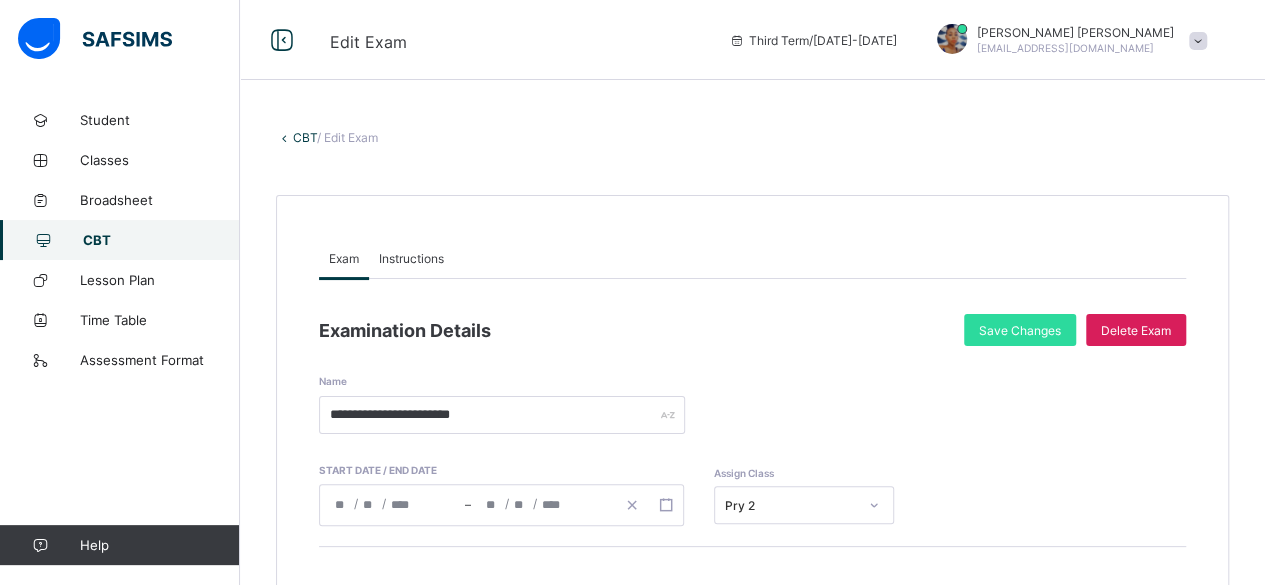click on "CBT" at bounding box center (120, 240) 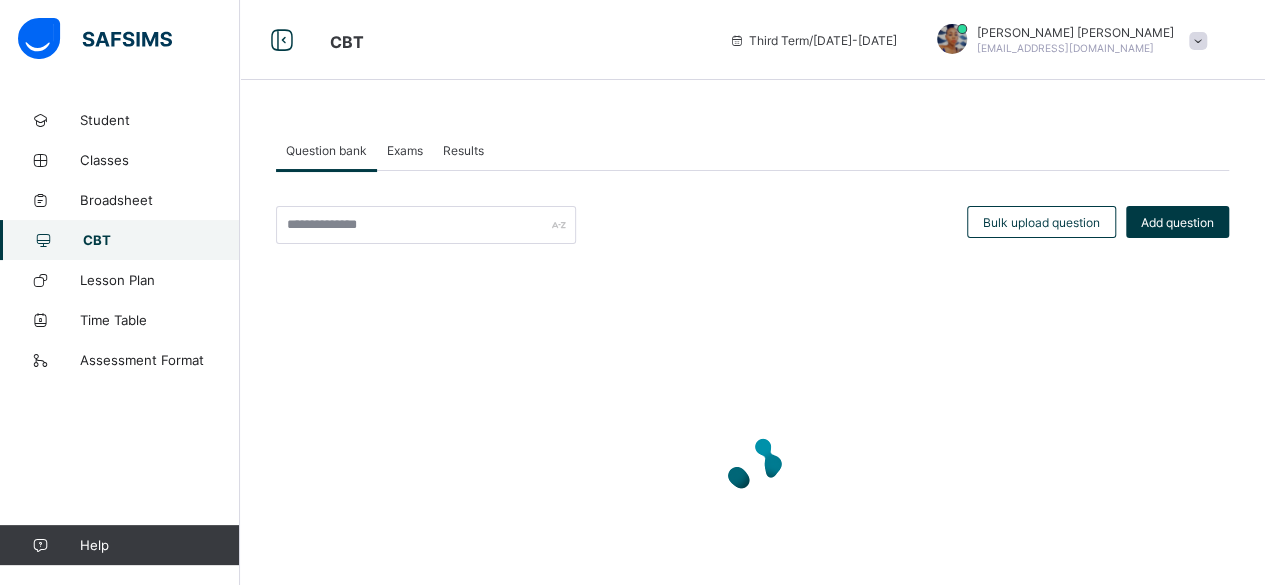 click on "CBT" at bounding box center (120, 240) 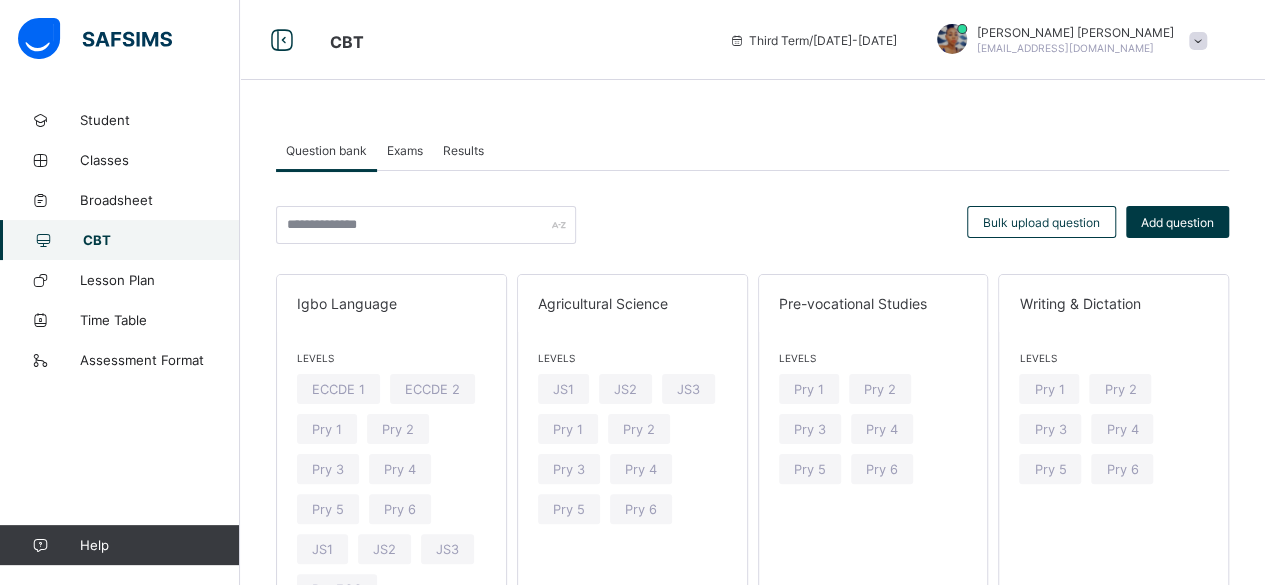 click on "Exams" at bounding box center [405, 150] 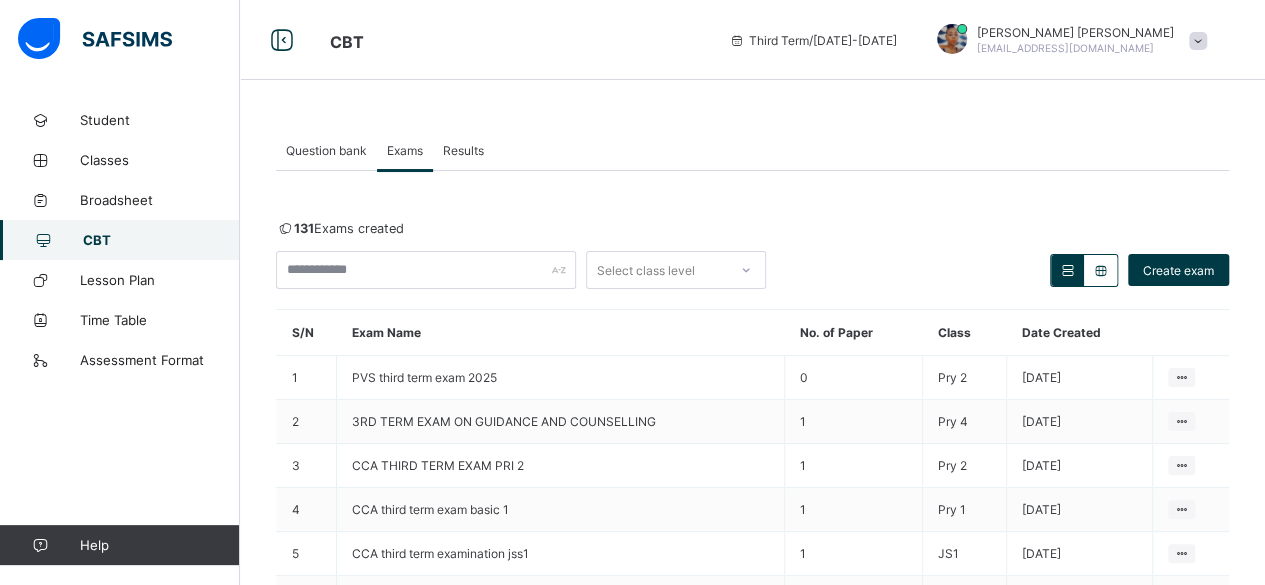 click on "Exams" at bounding box center (405, 150) 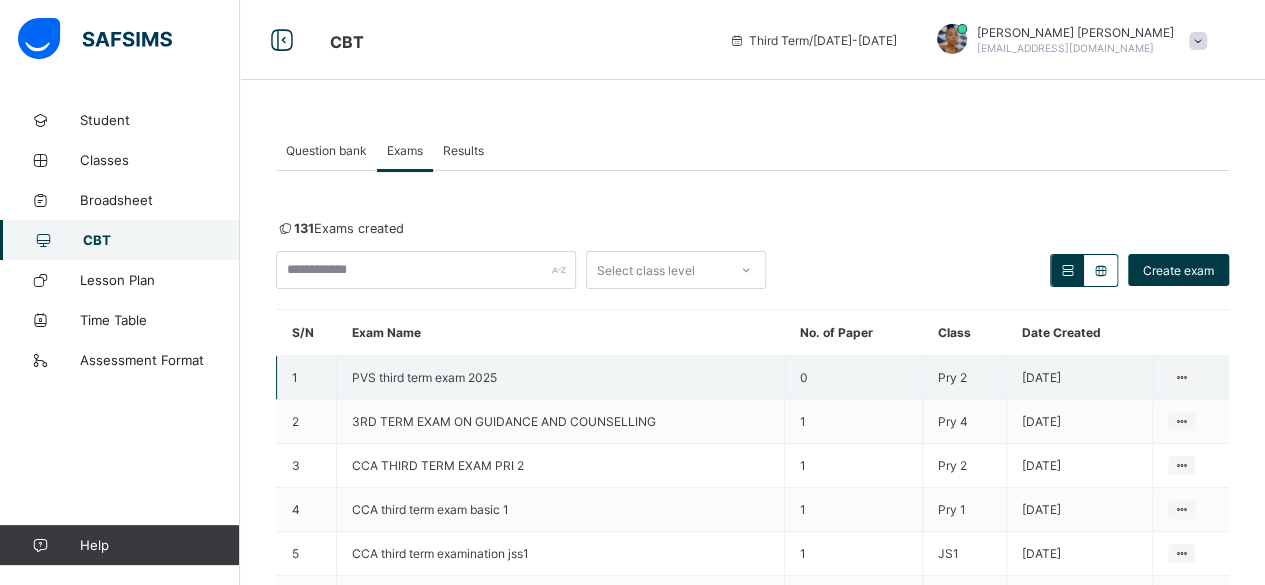 click on "PVS third term exam 2025" at bounding box center (424, 377) 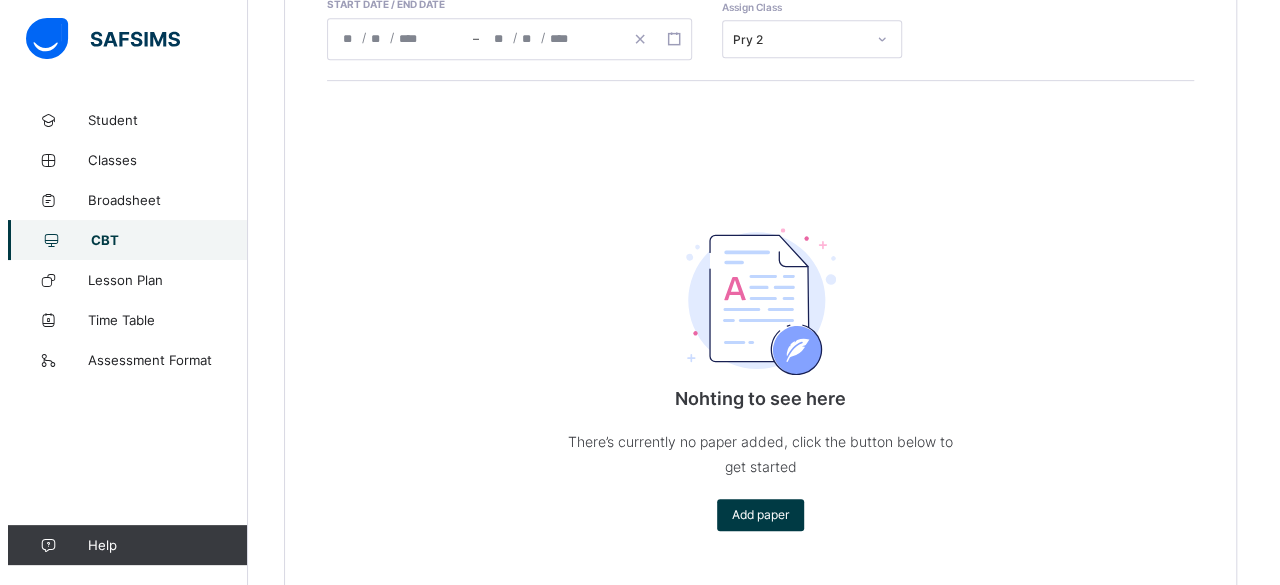 scroll, scrollTop: 493, scrollLeft: 0, axis: vertical 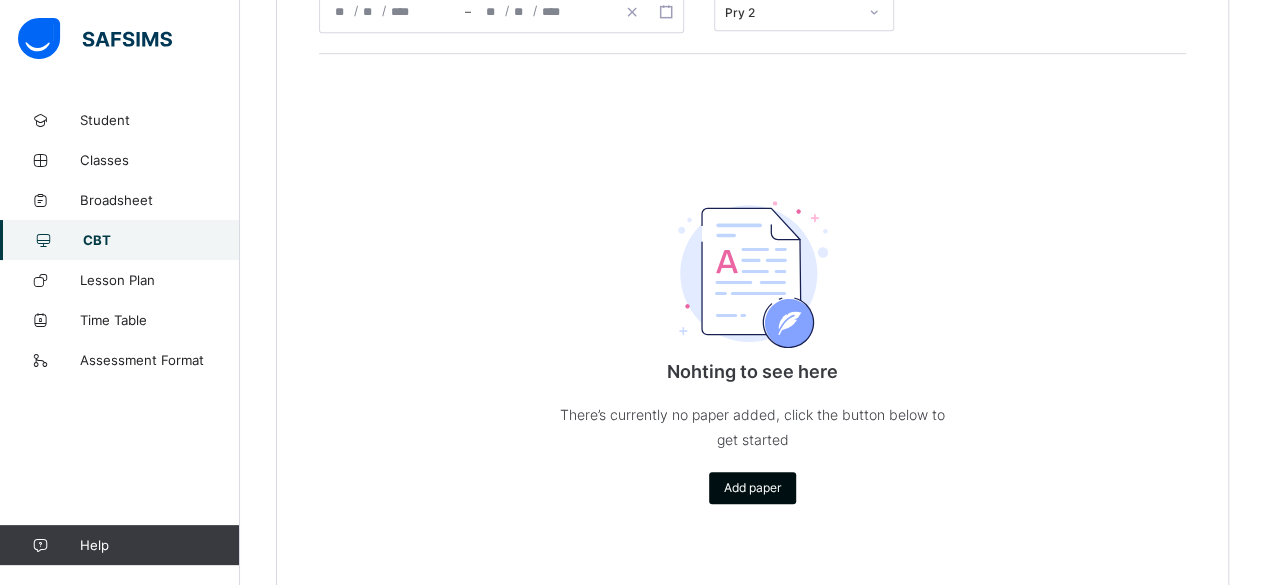 click on "Add paper" at bounding box center [752, 488] 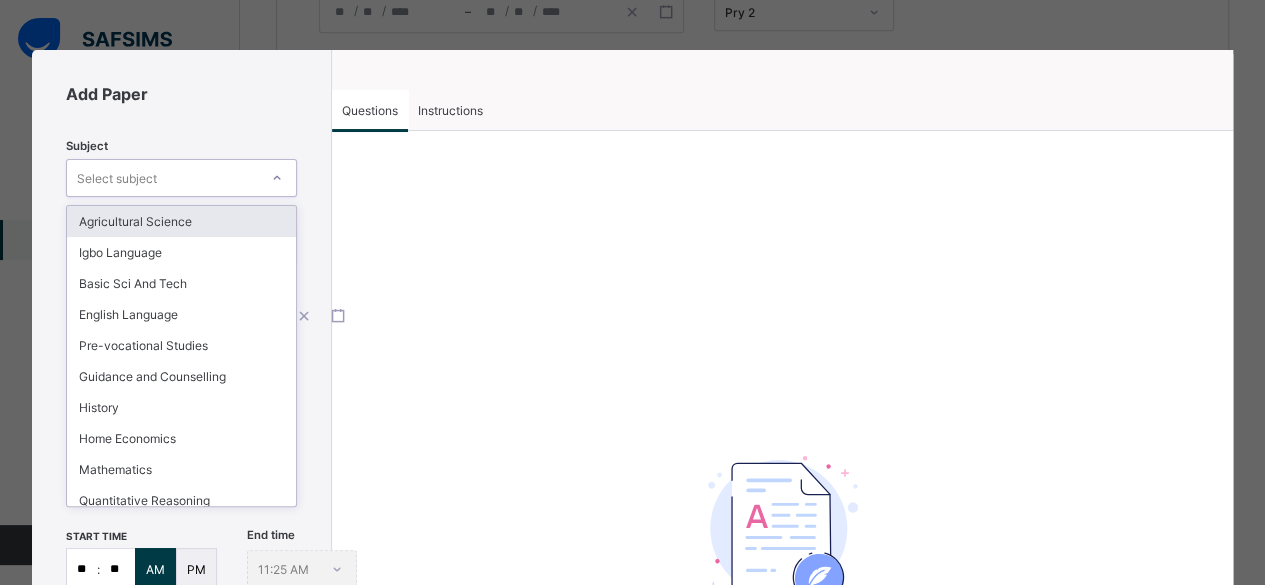 click at bounding box center (277, 178) 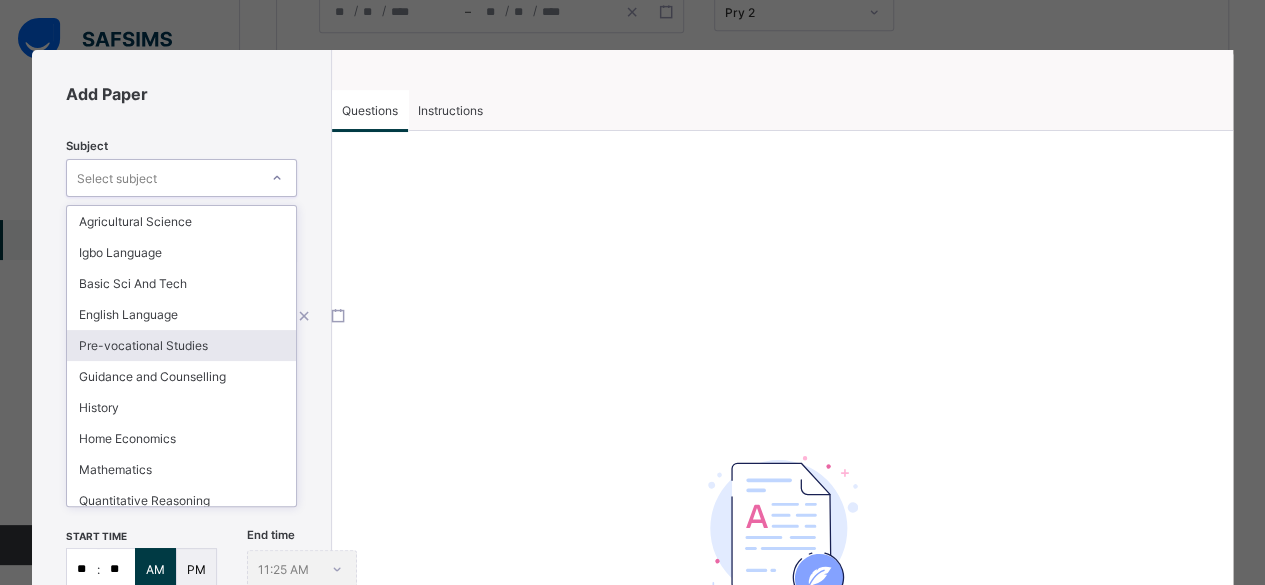 click on "Pre-vocational Studies" at bounding box center (181, 345) 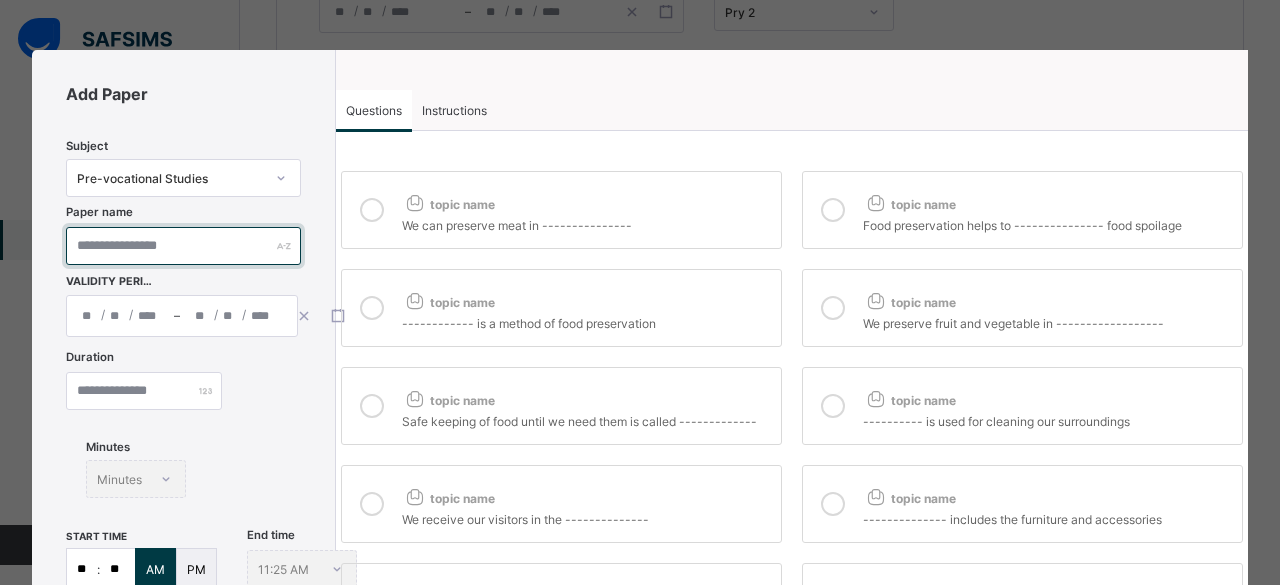 click at bounding box center (183, 246) 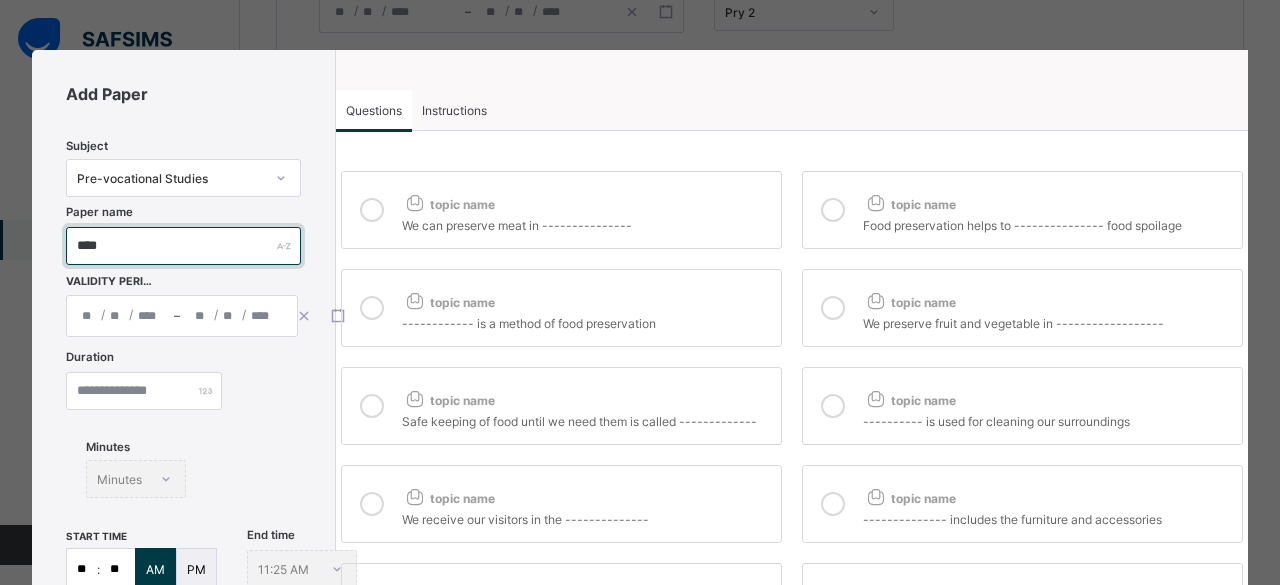 type on "***" 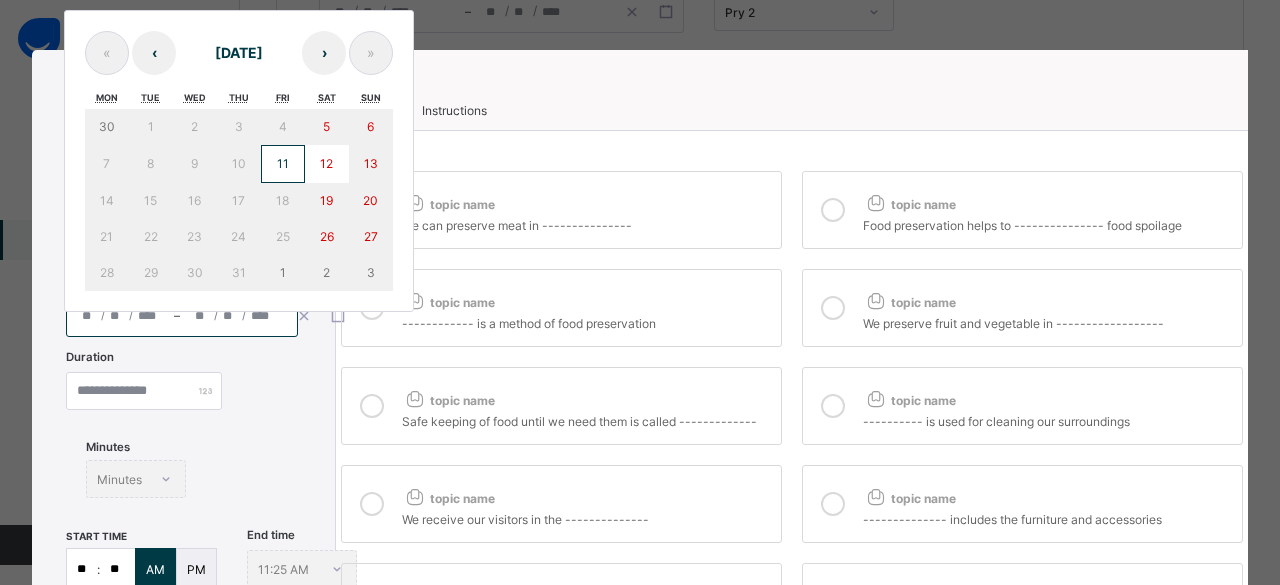 click 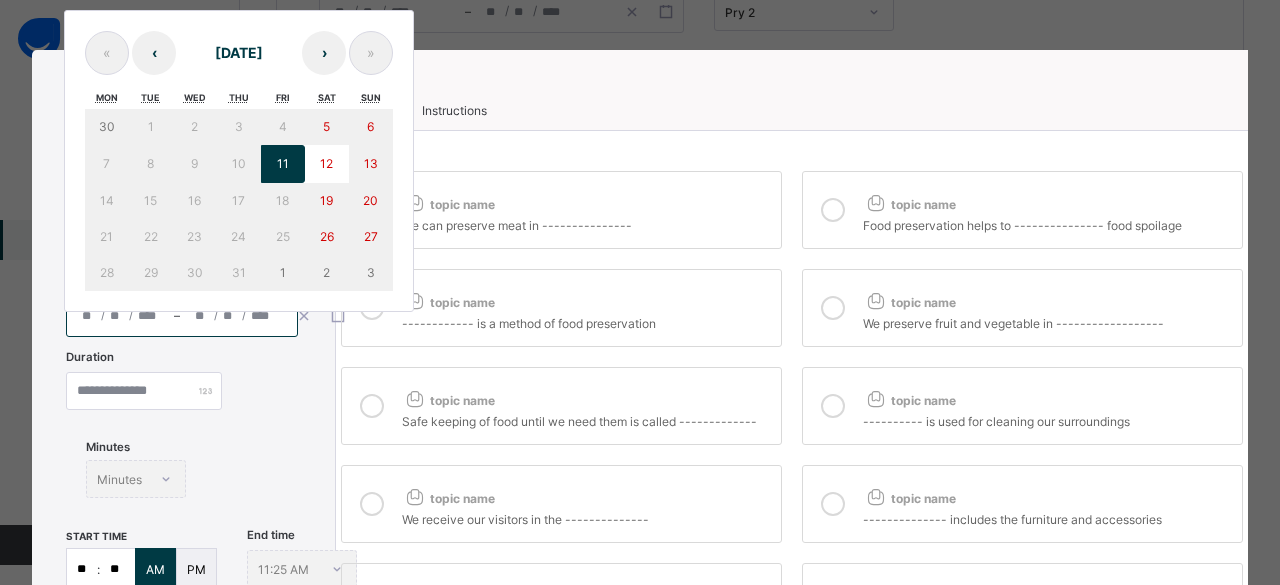 click on "11" at bounding box center (283, 163) 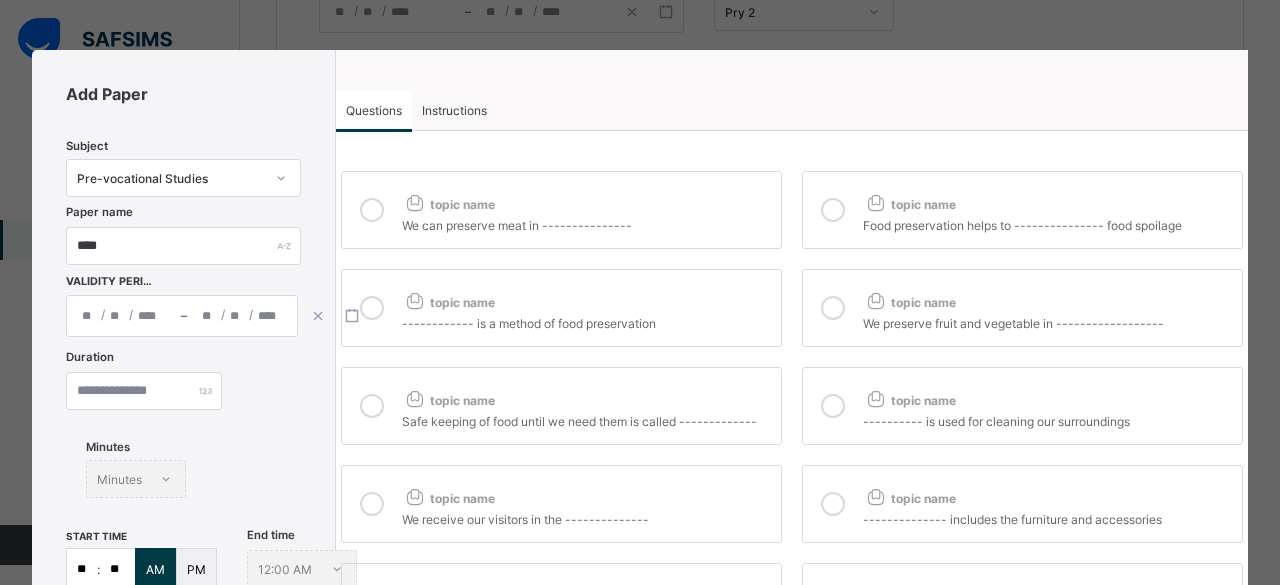 click at bounding box center [144, 391] 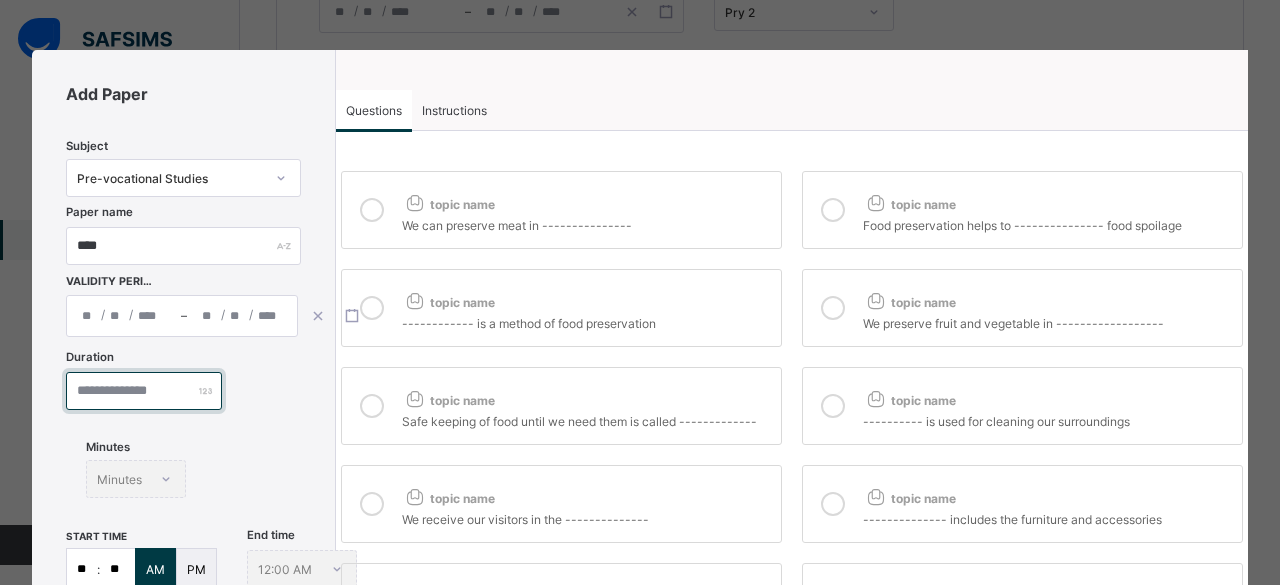 click at bounding box center [144, 391] 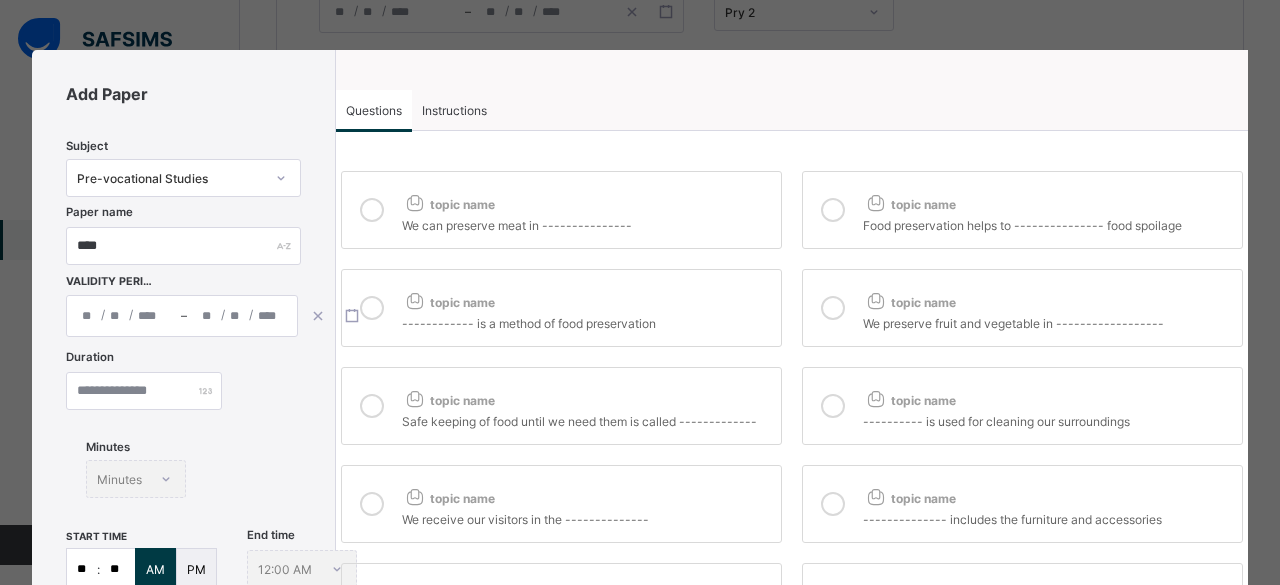 click at bounding box center (144, 391) 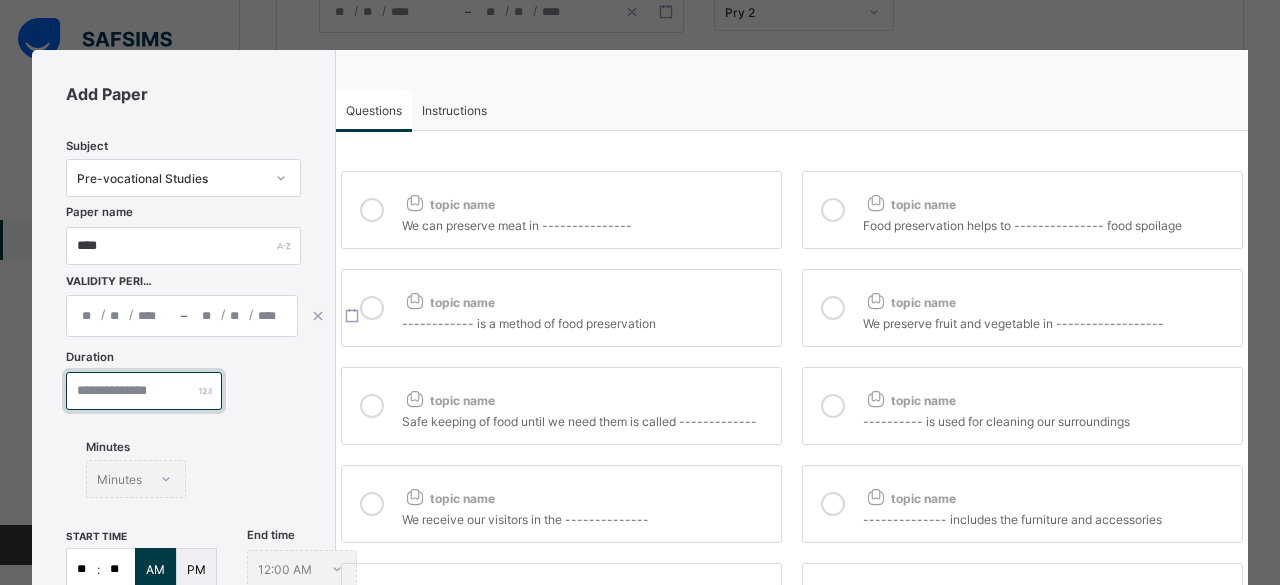 click at bounding box center (144, 391) 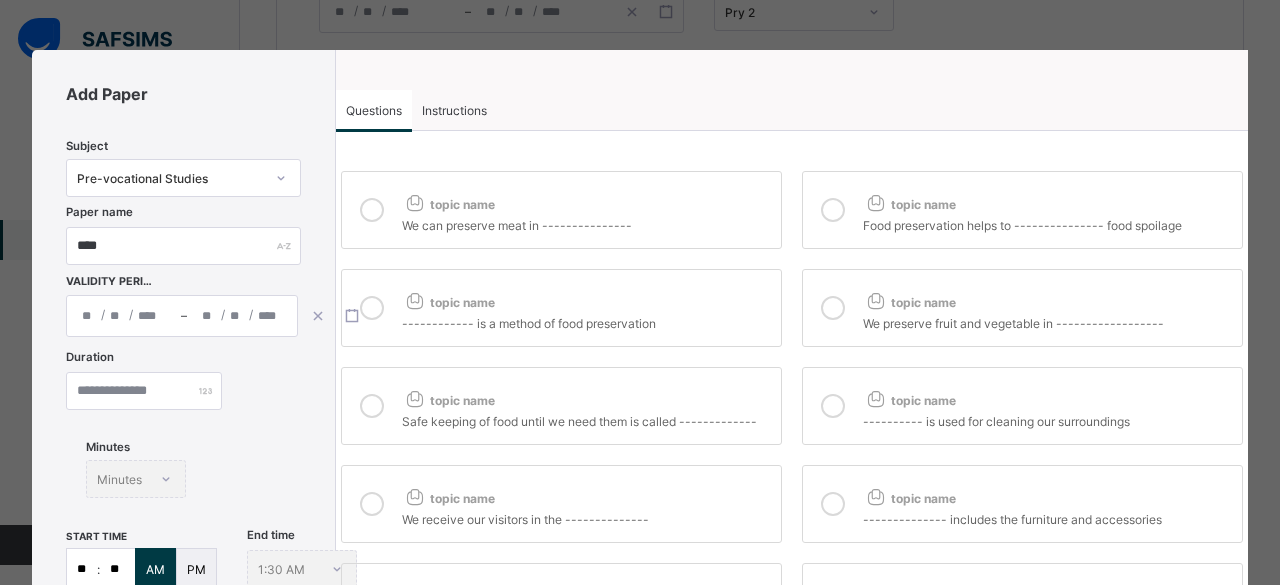 click on "**" at bounding box center (82, 569) 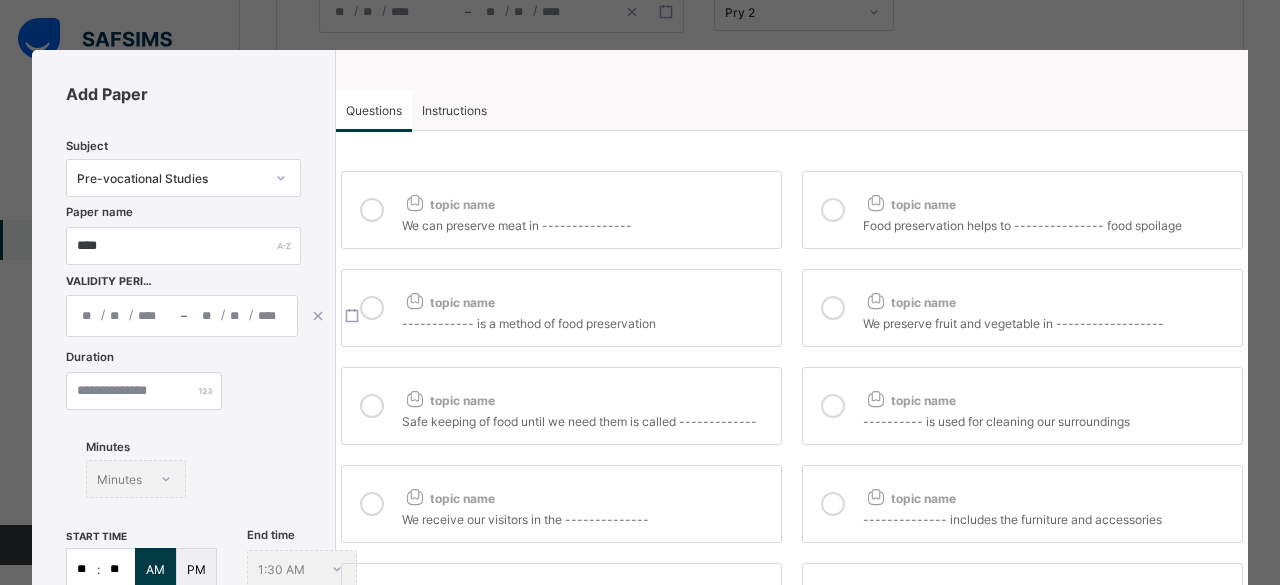 type on "*" 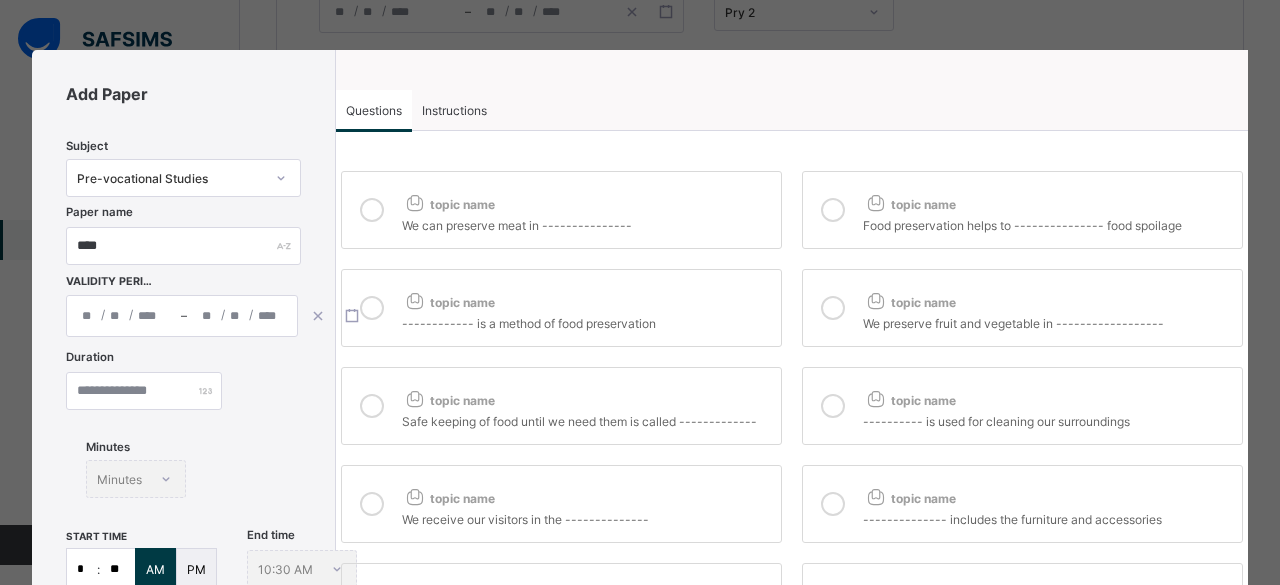 type on "*" 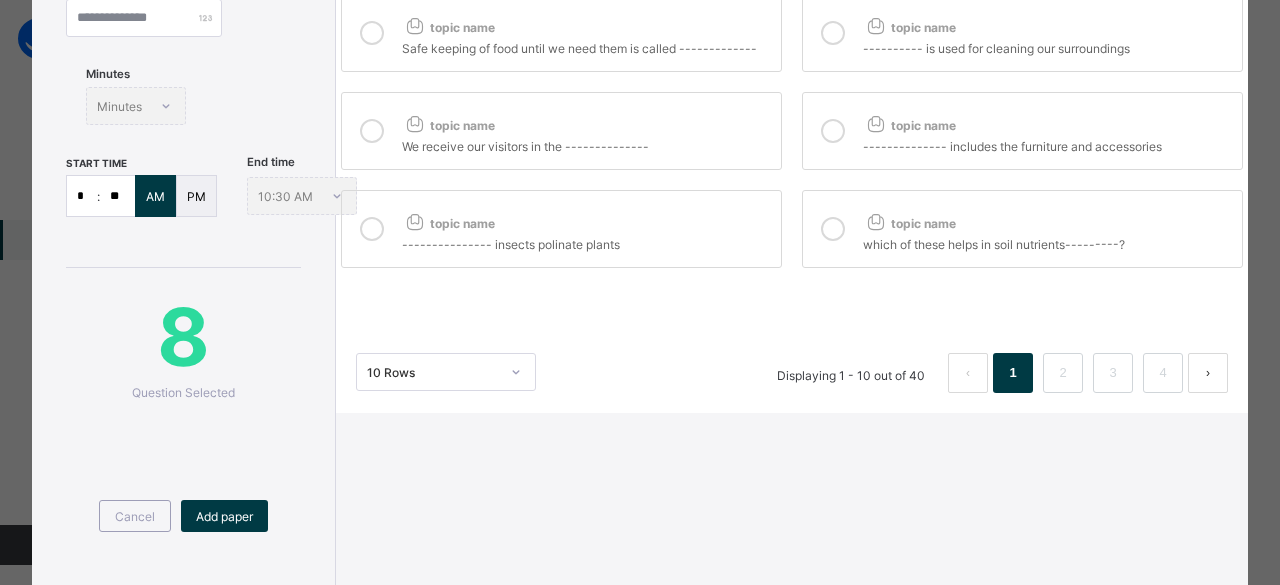 scroll, scrollTop: 400, scrollLeft: 0, axis: vertical 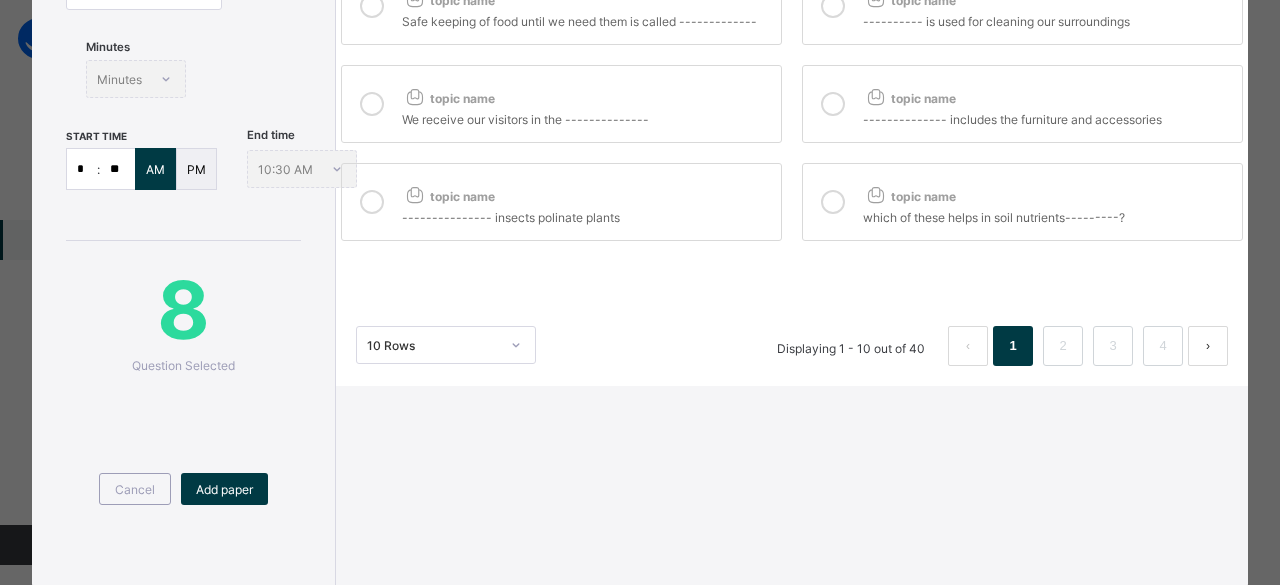 click at bounding box center (372, 202) 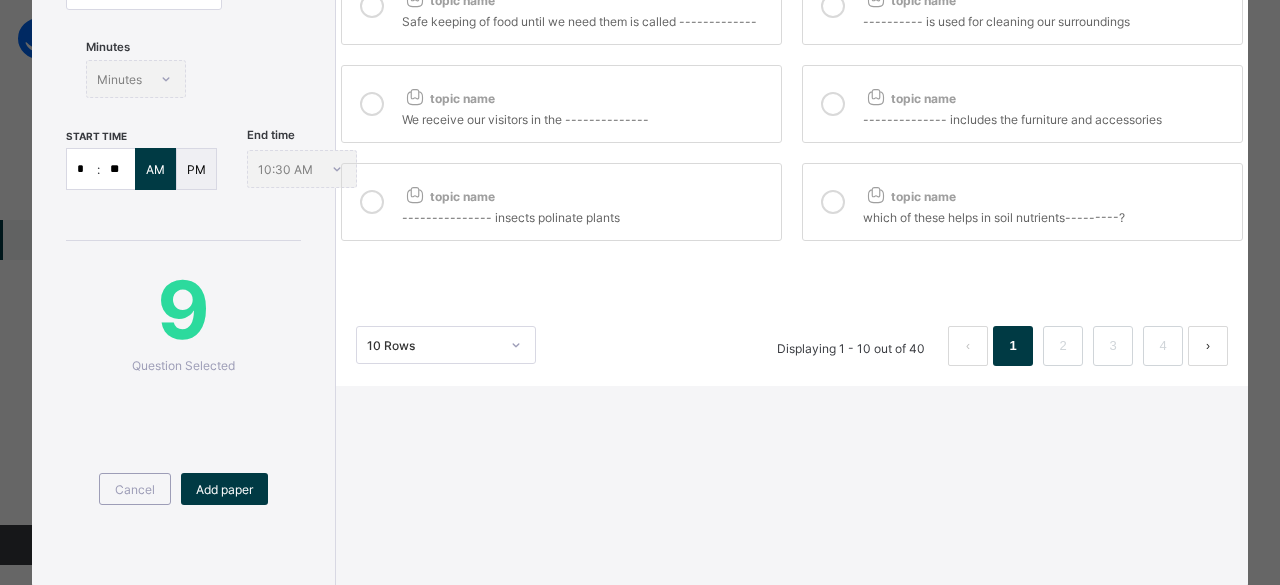 click at bounding box center [833, 202] 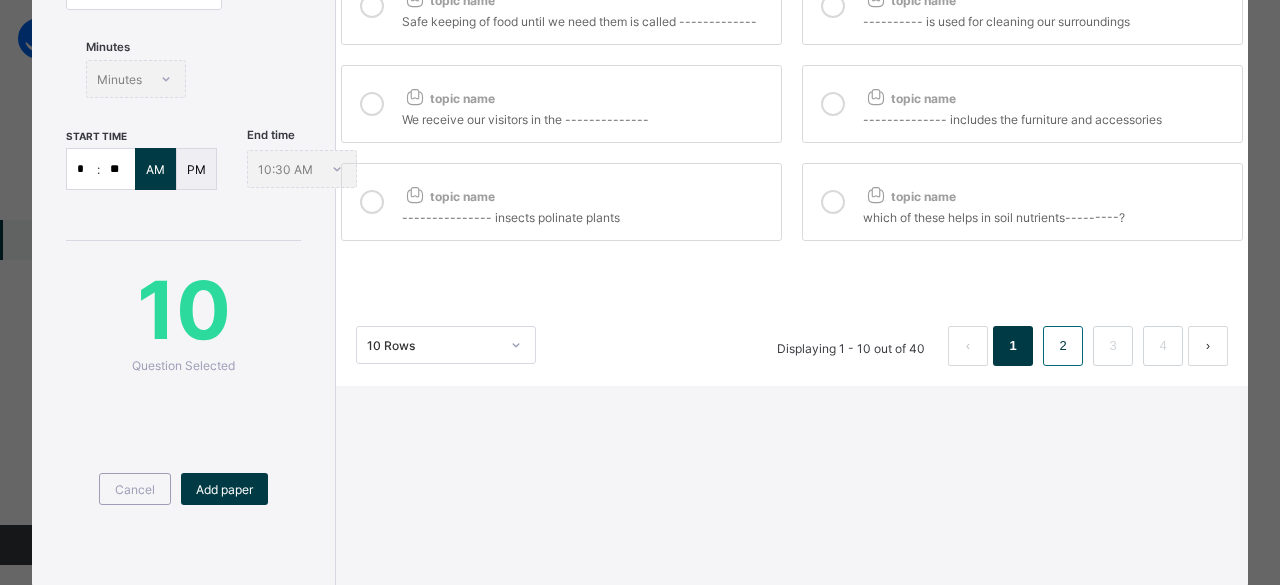 click on "2" at bounding box center [1062, 346] 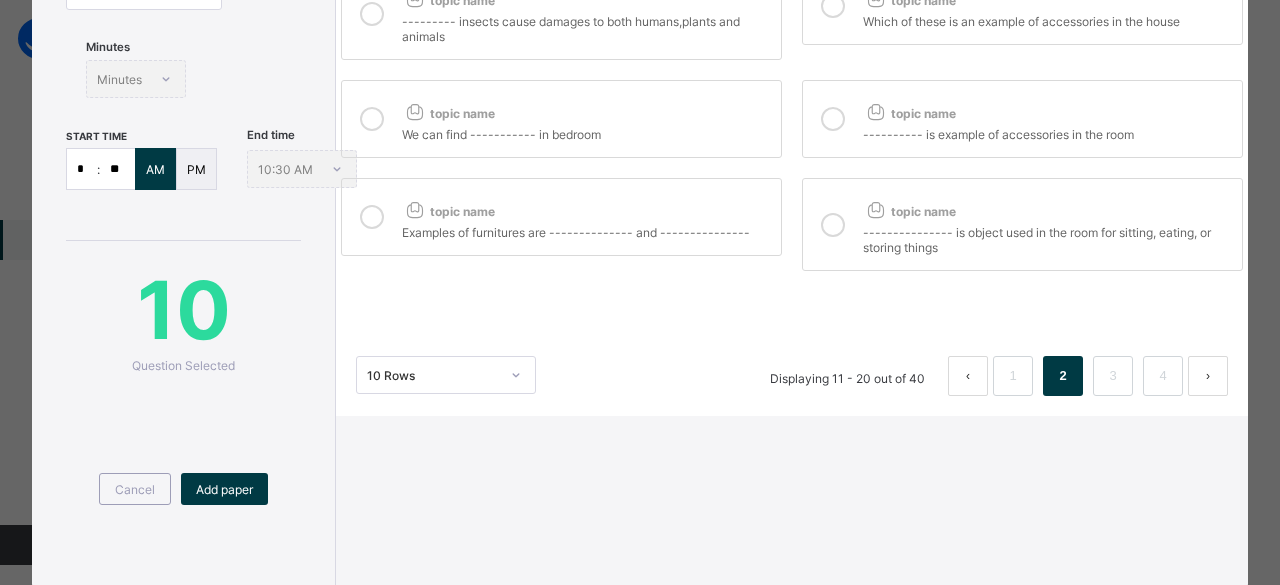 click at bounding box center (372, 217) 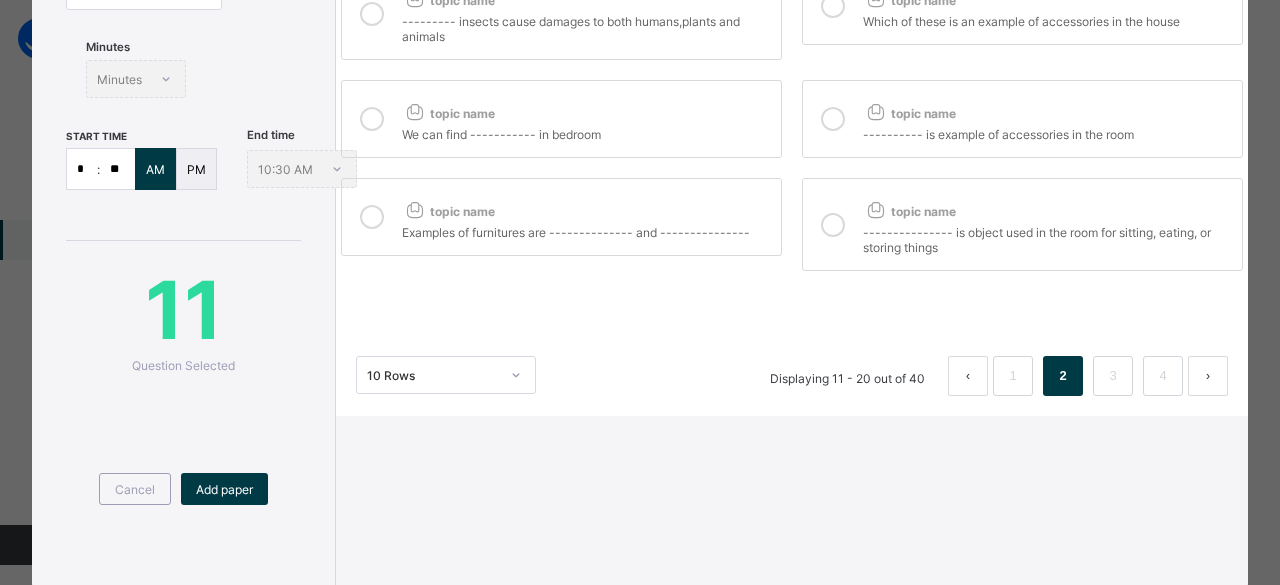 click at bounding box center [372, 119] 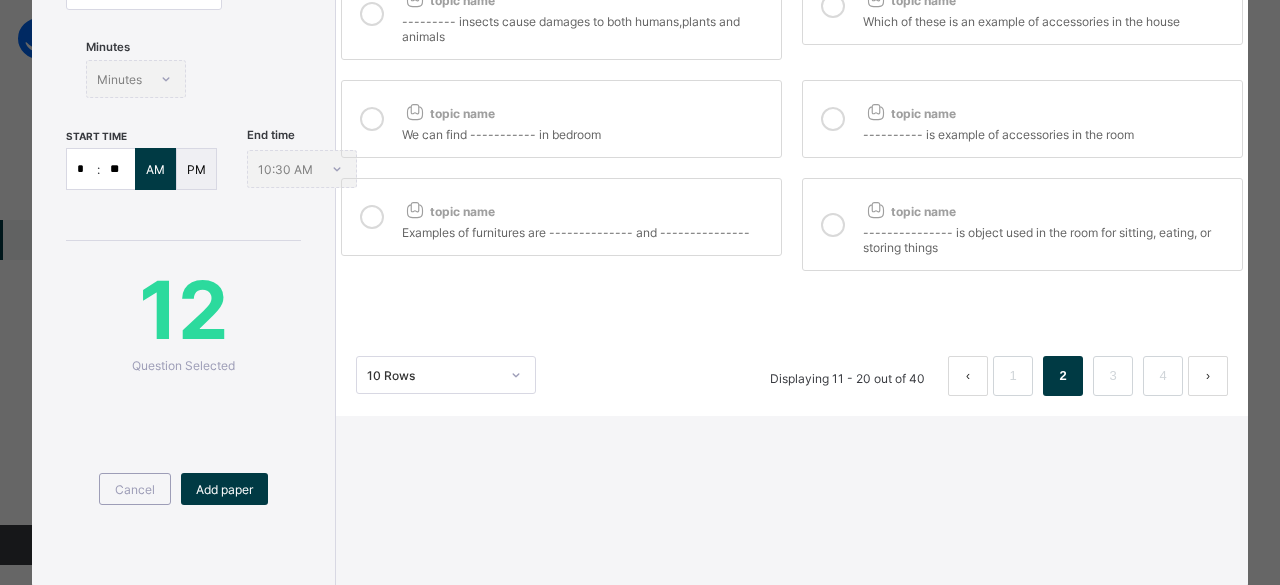 click at bounding box center [372, 14] 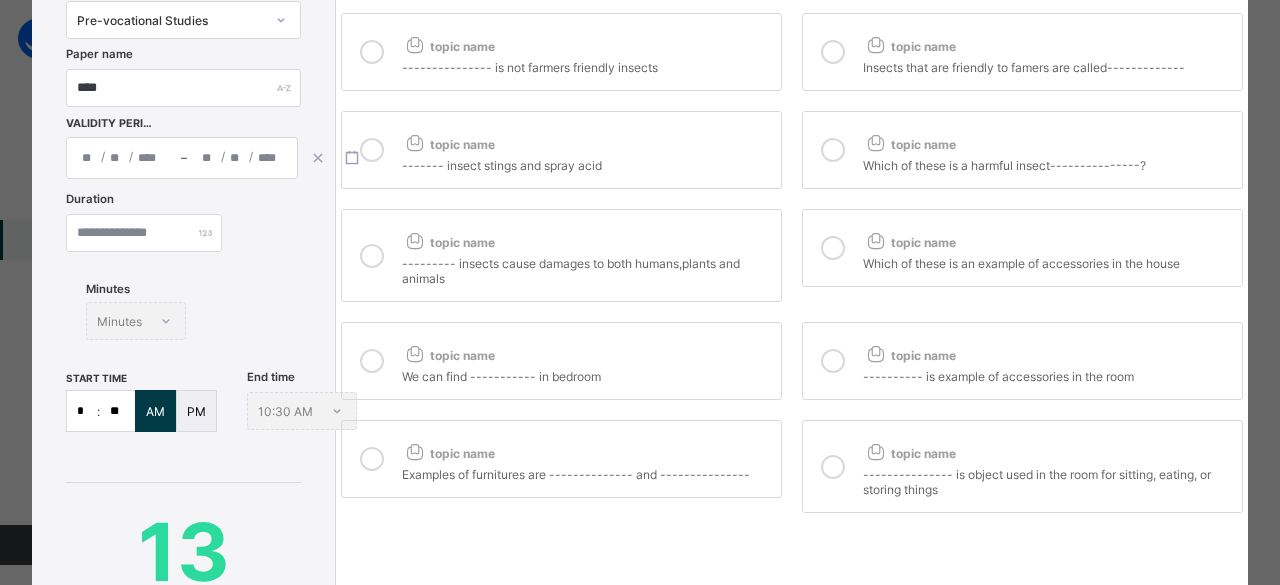 scroll, scrollTop: 120, scrollLeft: 0, axis: vertical 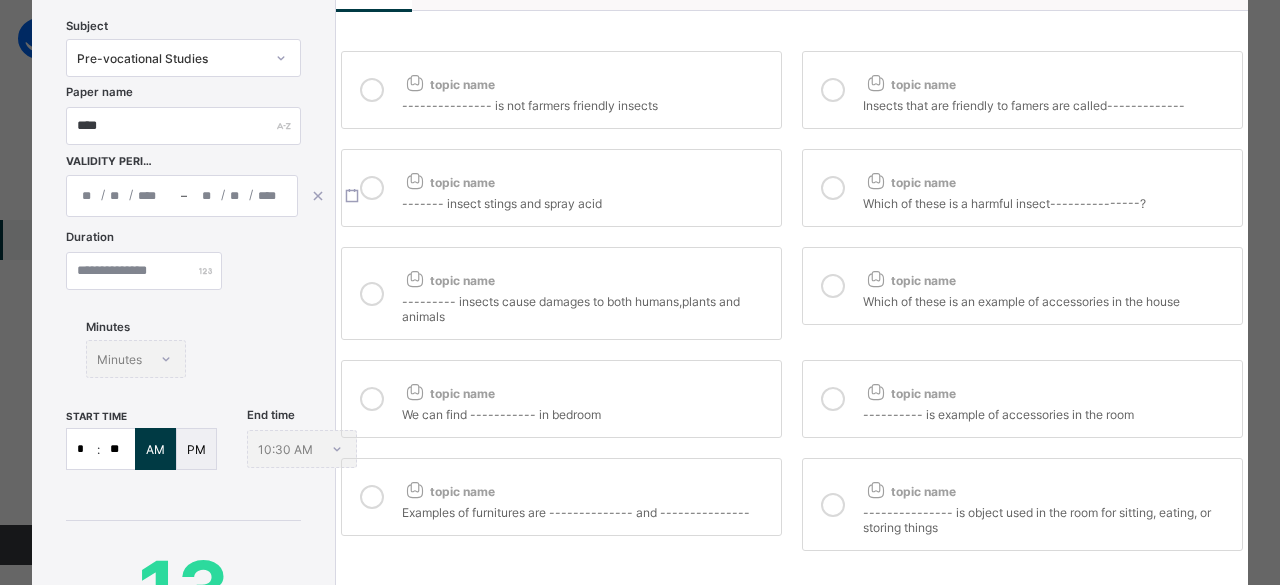 click at bounding box center [372, 188] 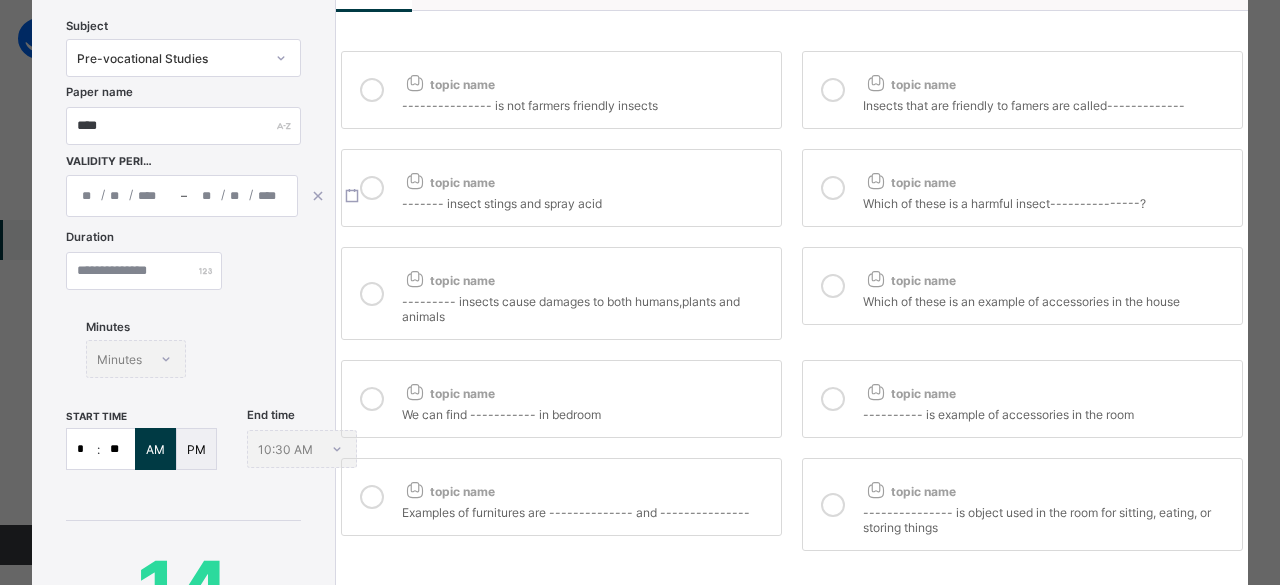 click at bounding box center [372, 90] 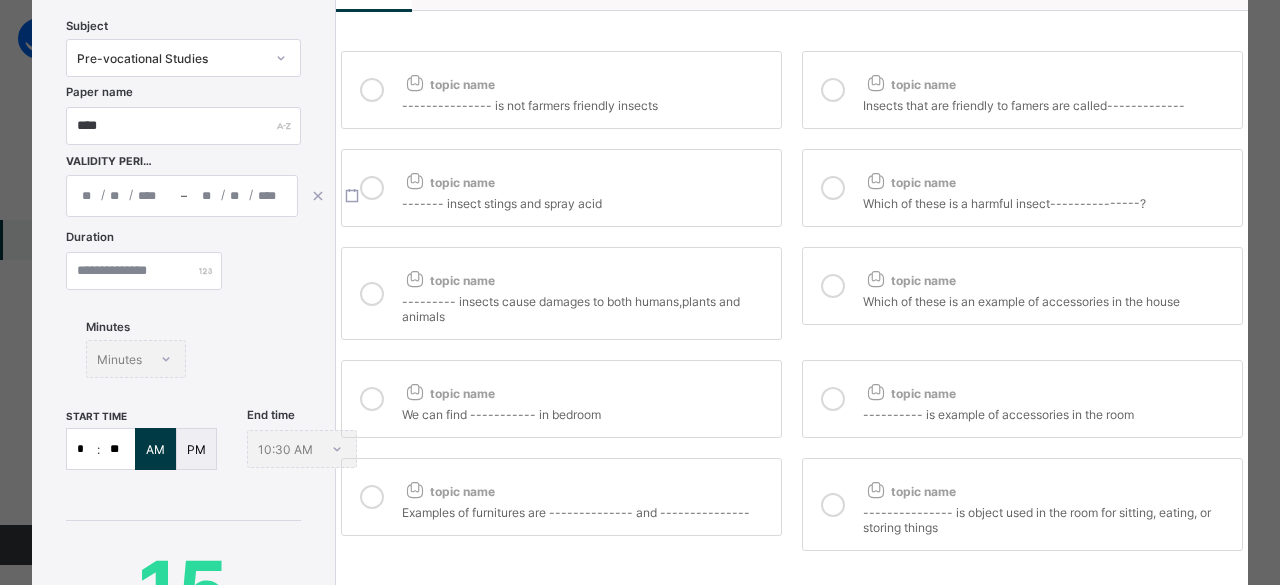 click at bounding box center [833, 90] 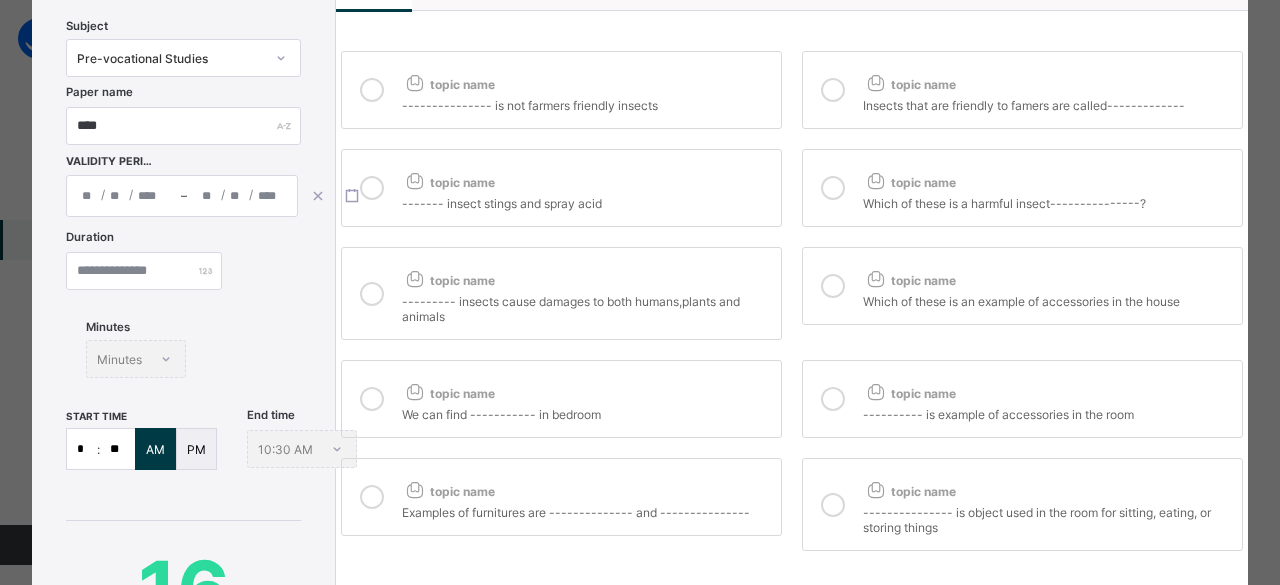 click at bounding box center (833, 188) 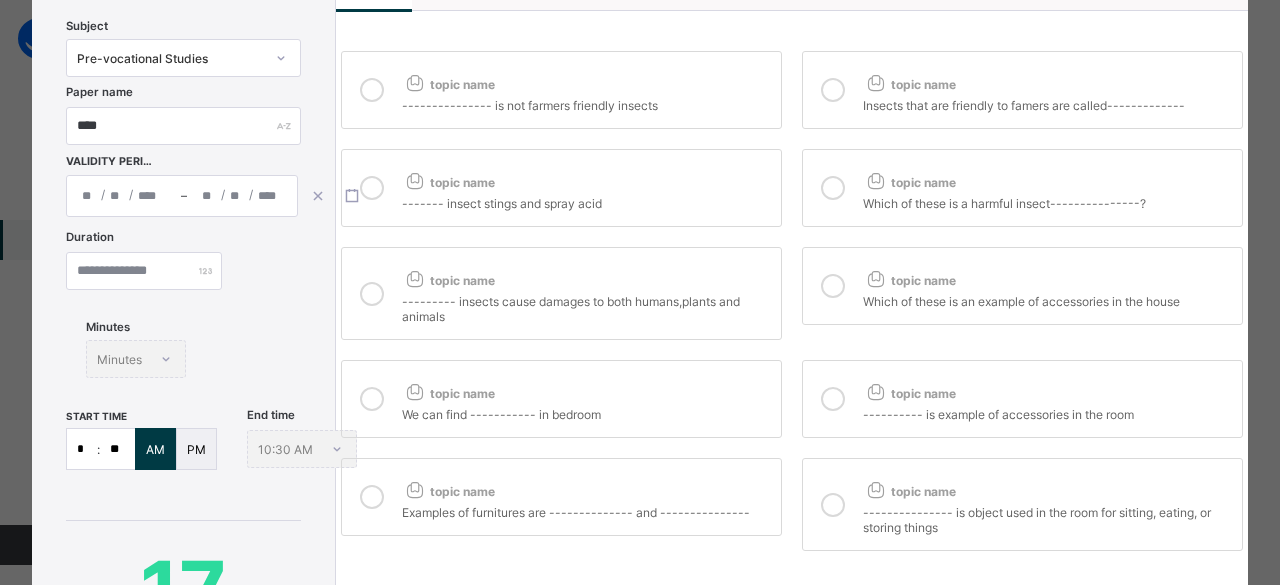click at bounding box center (833, 286) 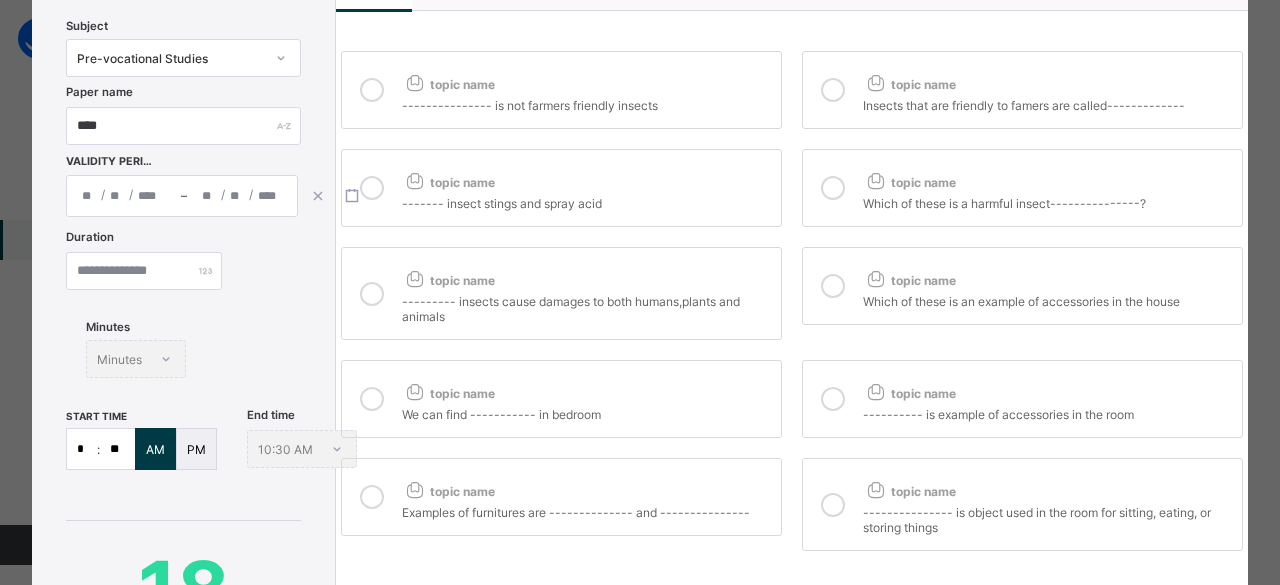 click at bounding box center [833, 399] 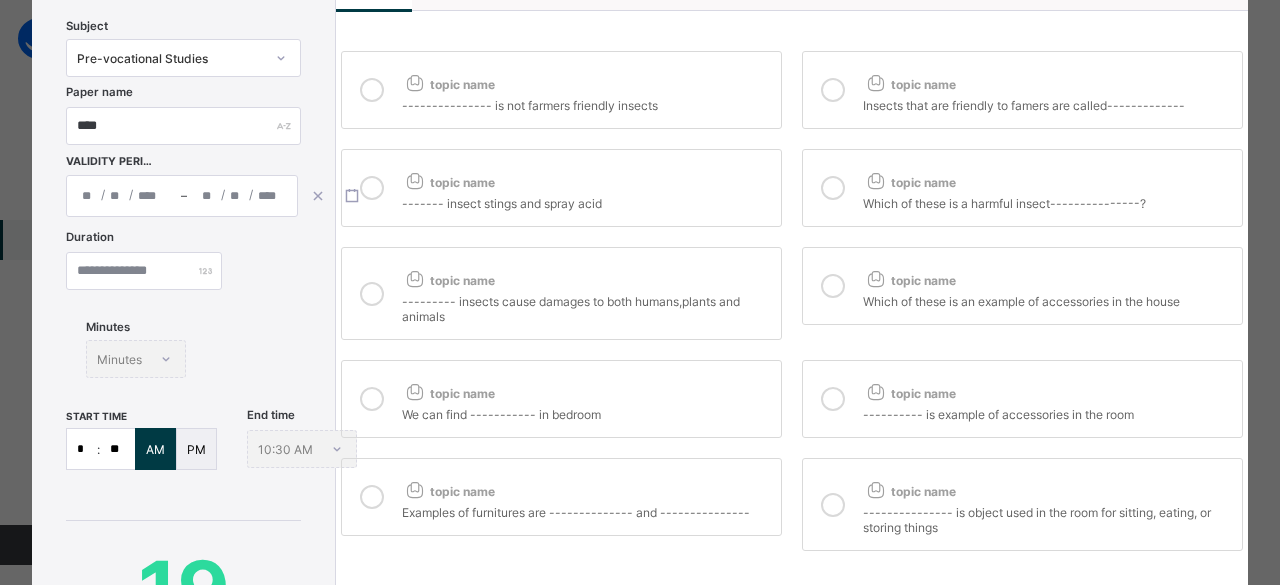 click at bounding box center (833, 505) 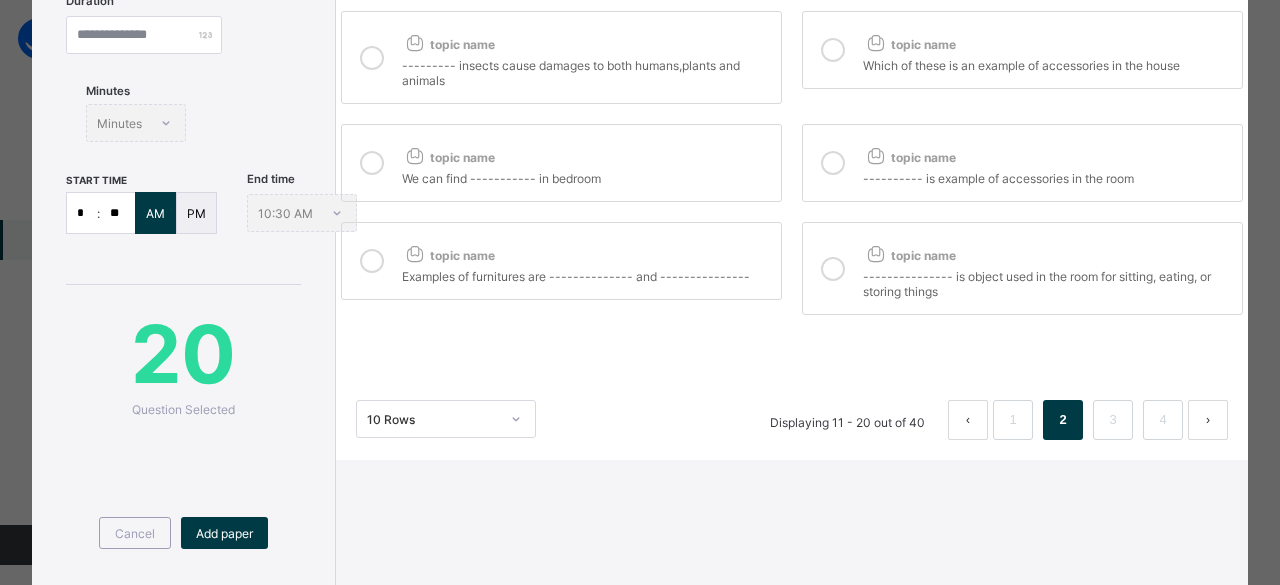 scroll, scrollTop: 360, scrollLeft: 0, axis: vertical 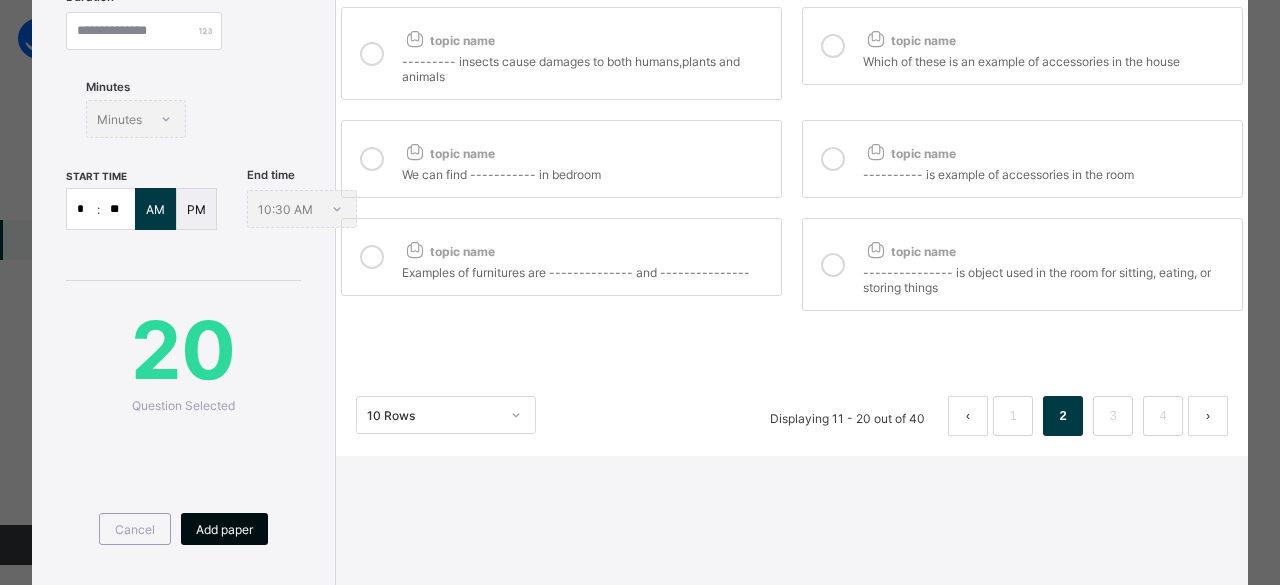 click on "Add paper" at bounding box center (224, 529) 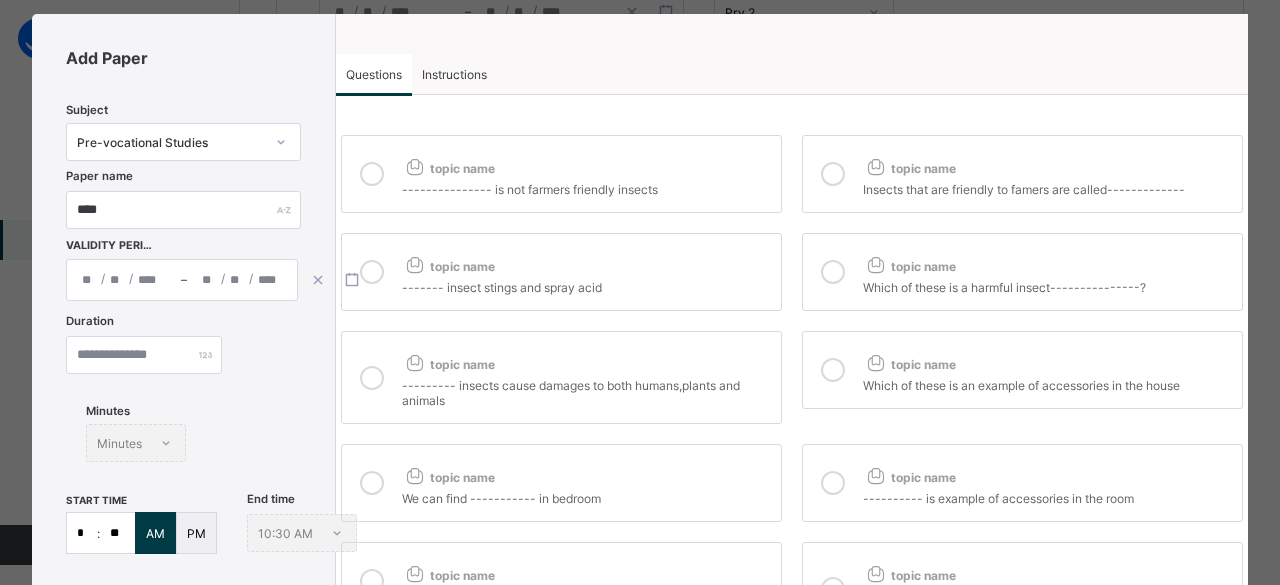 scroll, scrollTop: 0, scrollLeft: 0, axis: both 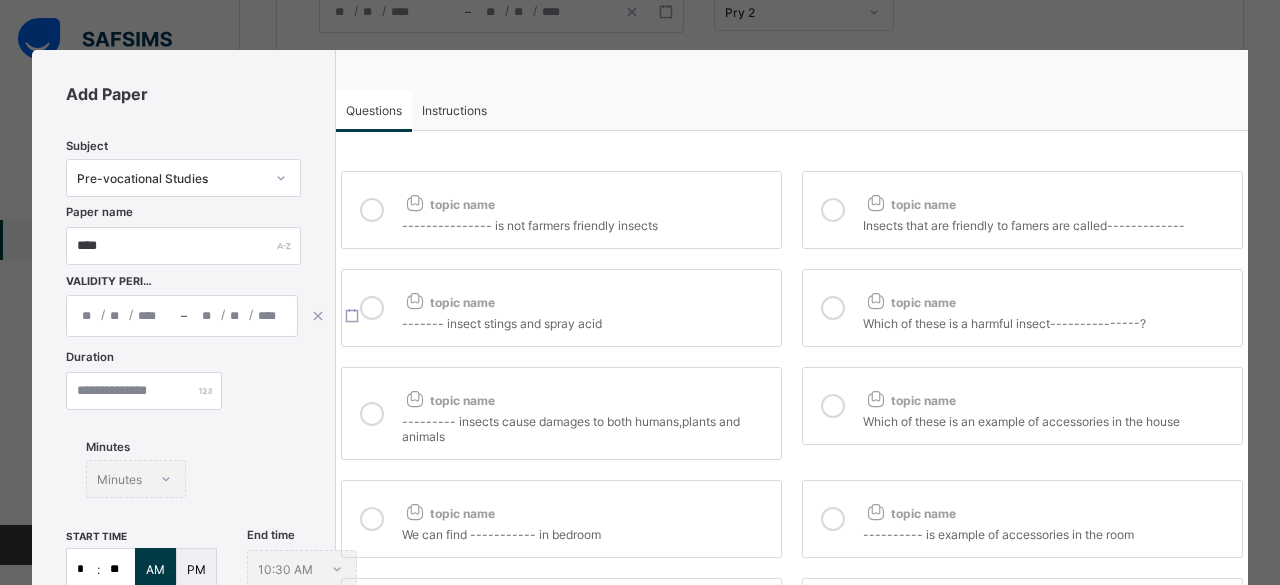 click on "Instructions" at bounding box center (454, 110) 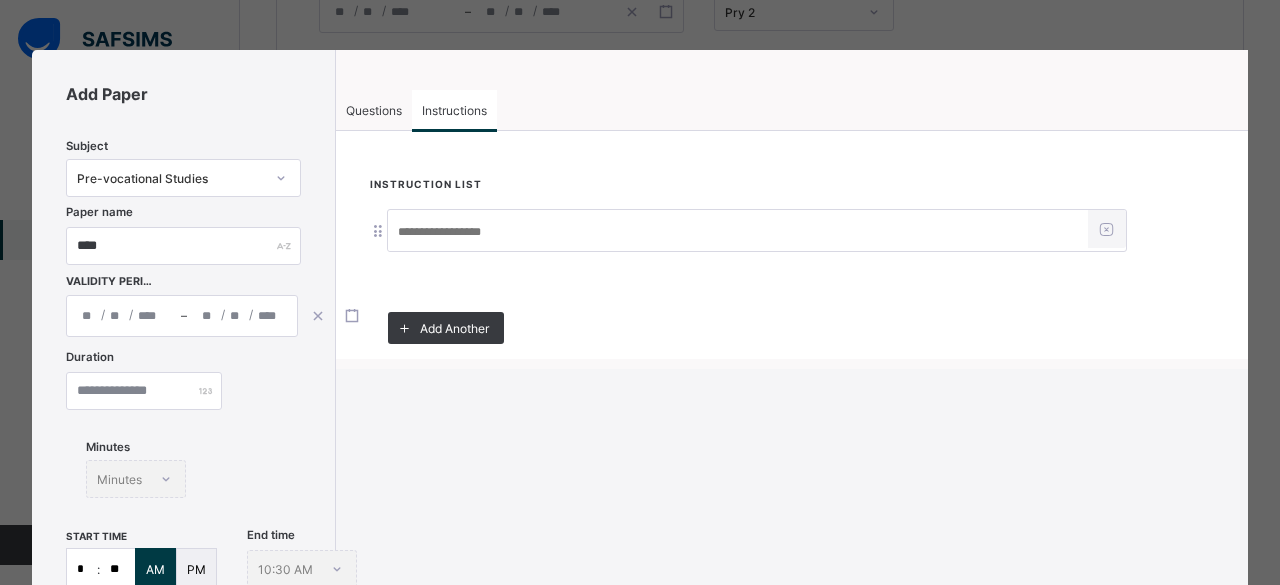click at bounding box center (738, 232) 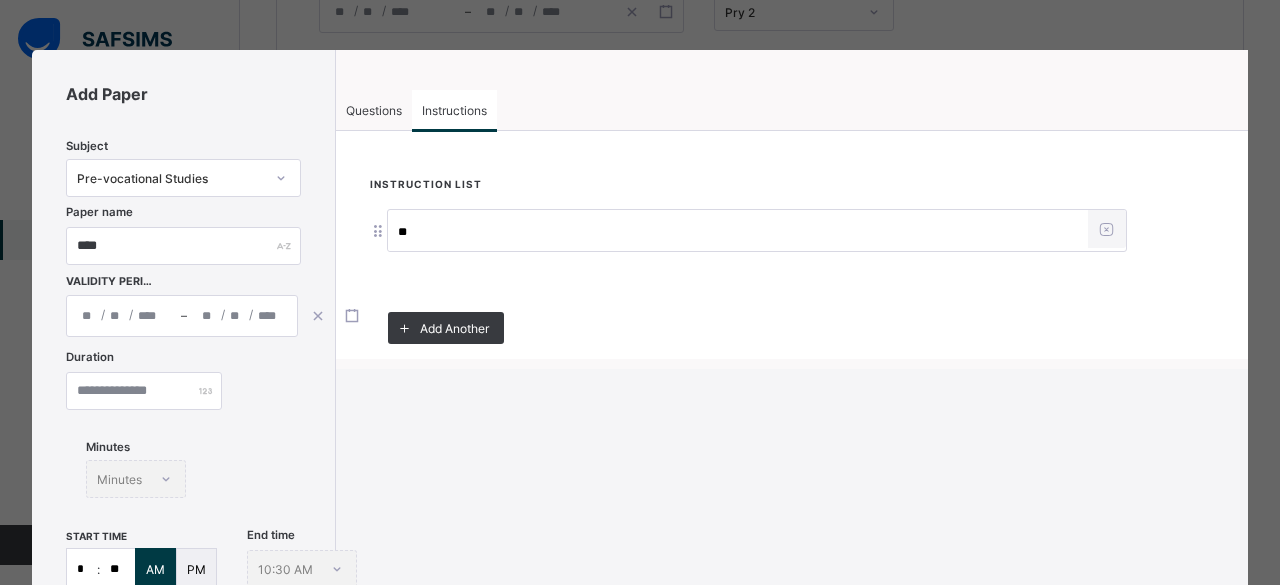 type on "*" 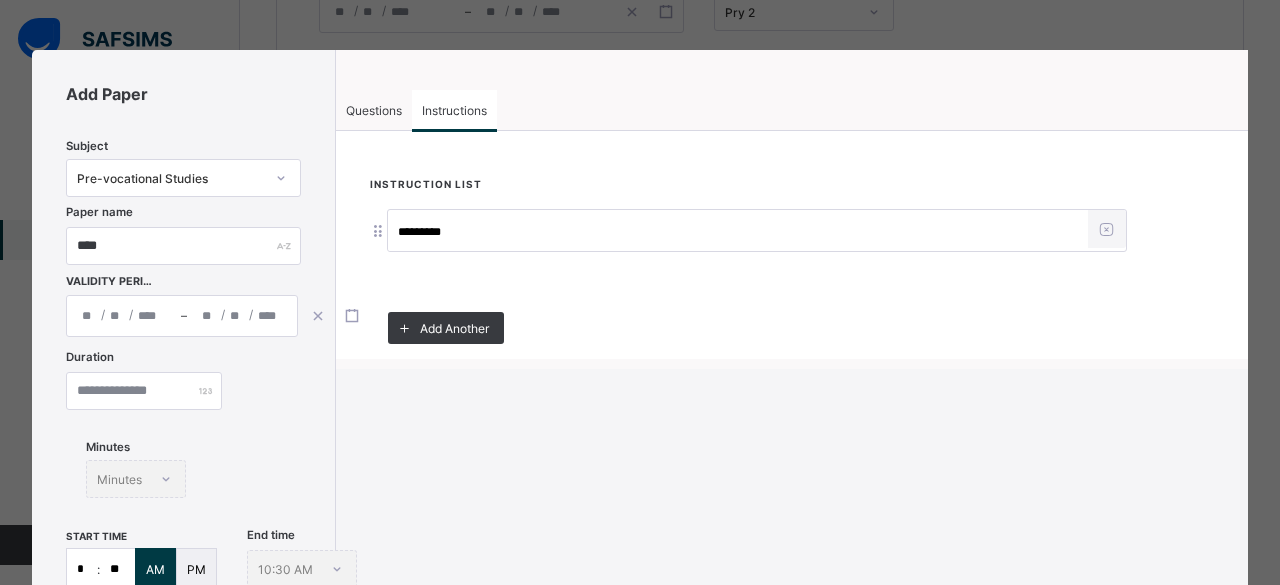 type on "*********" 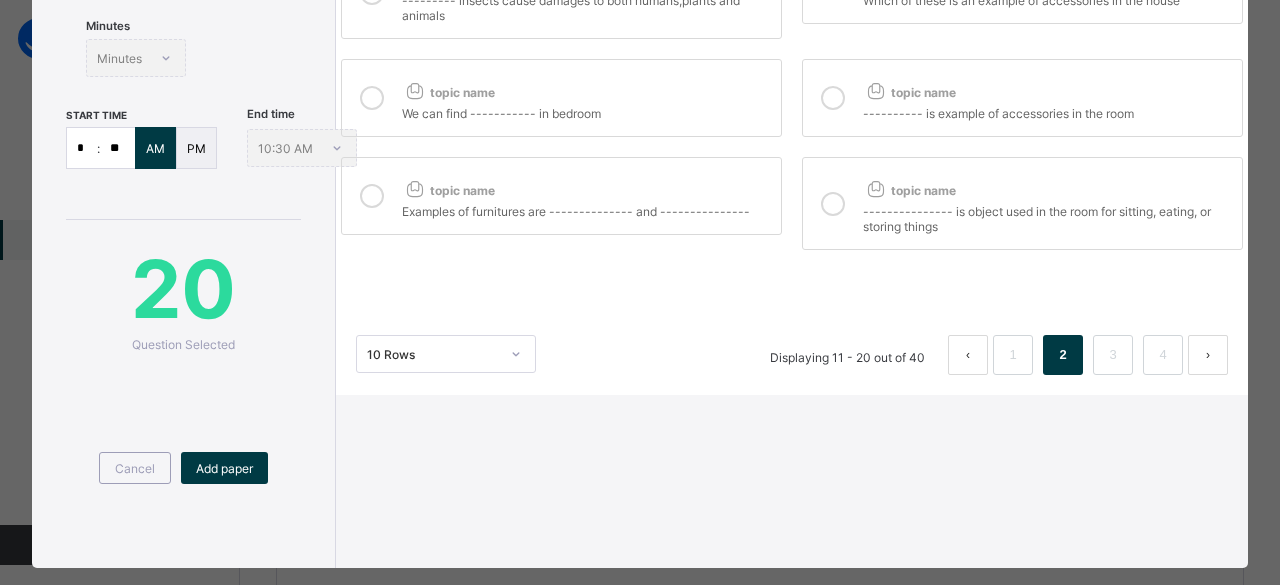 scroll, scrollTop: 450, scrollLeft: 0, axis: vertical 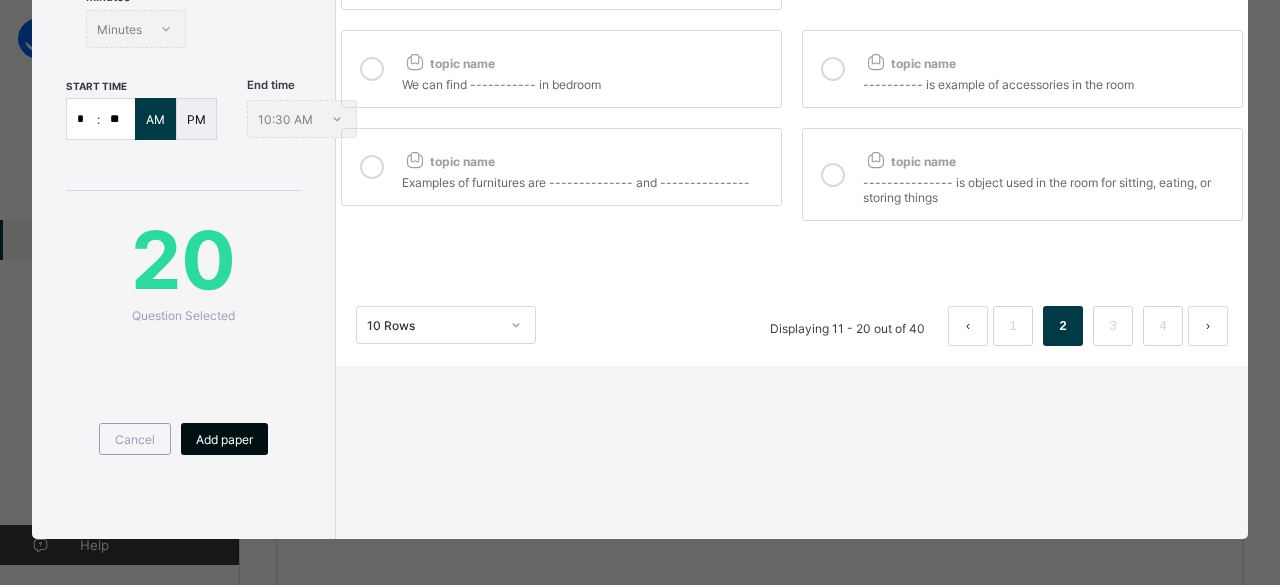 click on "Add paper" at bounding box center (224, 439) 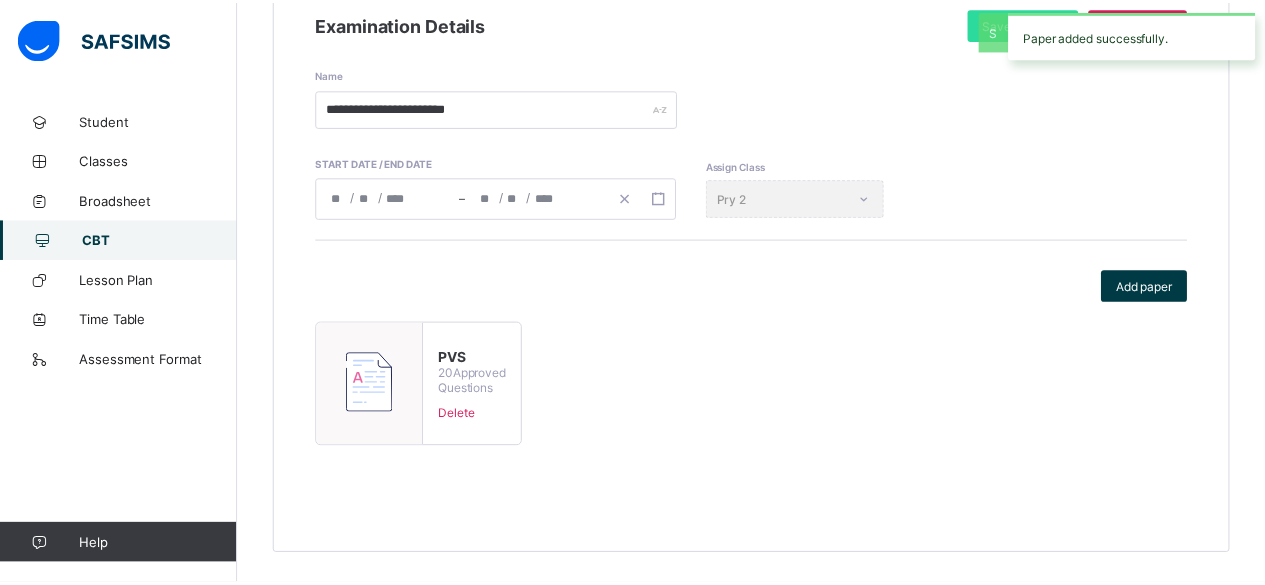 scroll, scrollTop: 303, scrollLeft: 0, axis: vertical 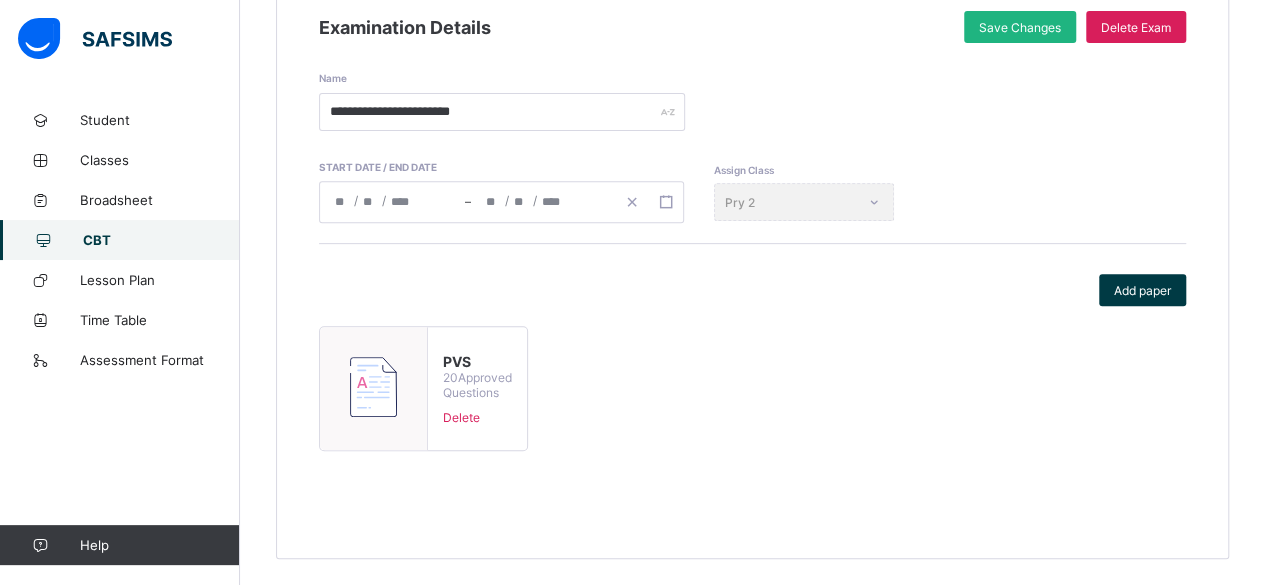 click on "Save Changes" at bounding box center [1020, 27] 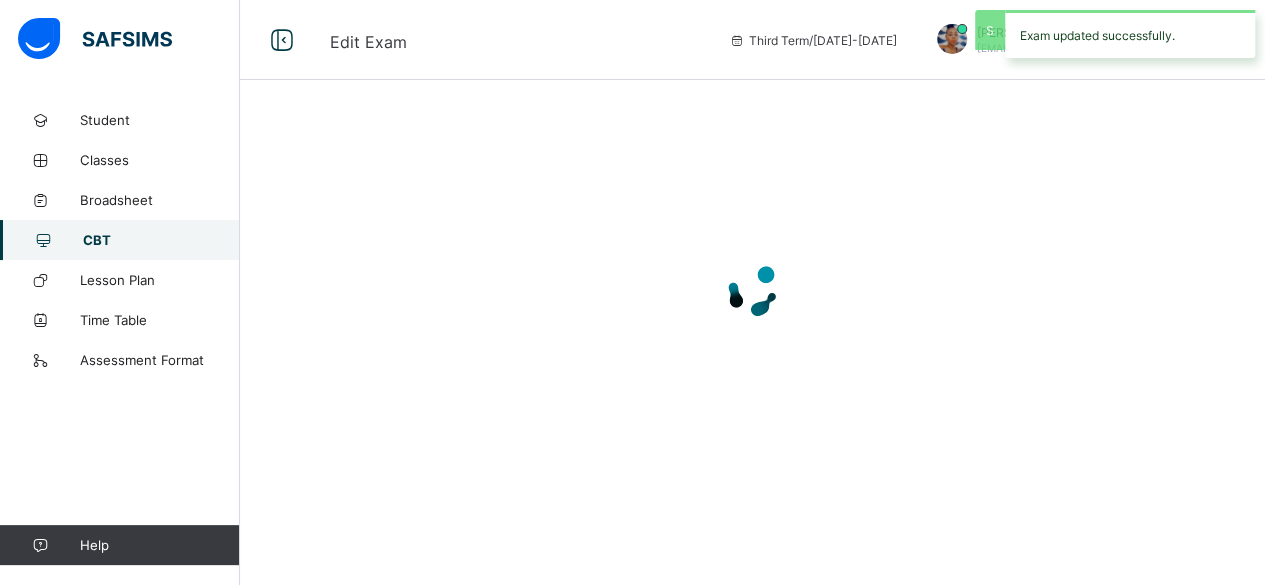 scroll, scrollTop: 0, scrollLeft: 0, axis: both 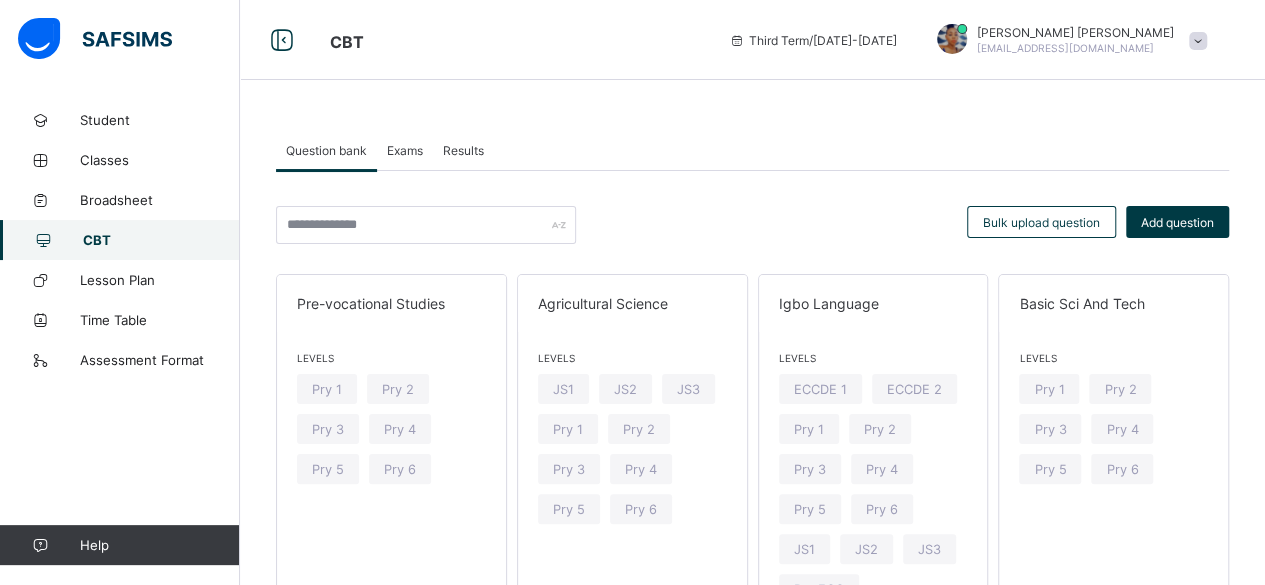 click on "CBT" at bounding box center [120, 240] 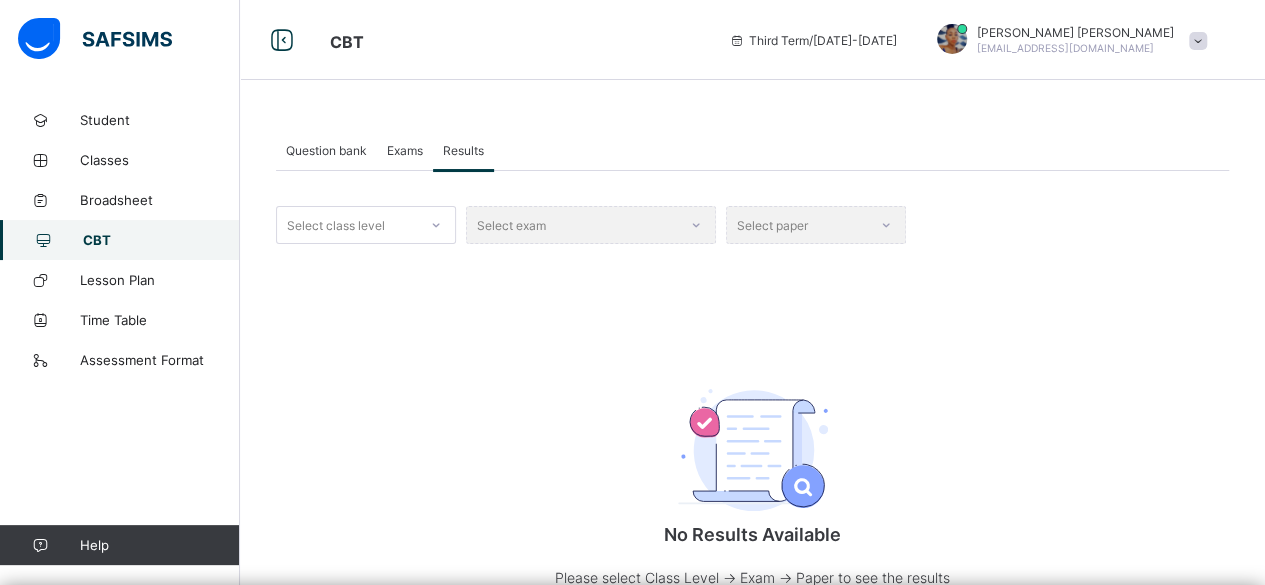 click 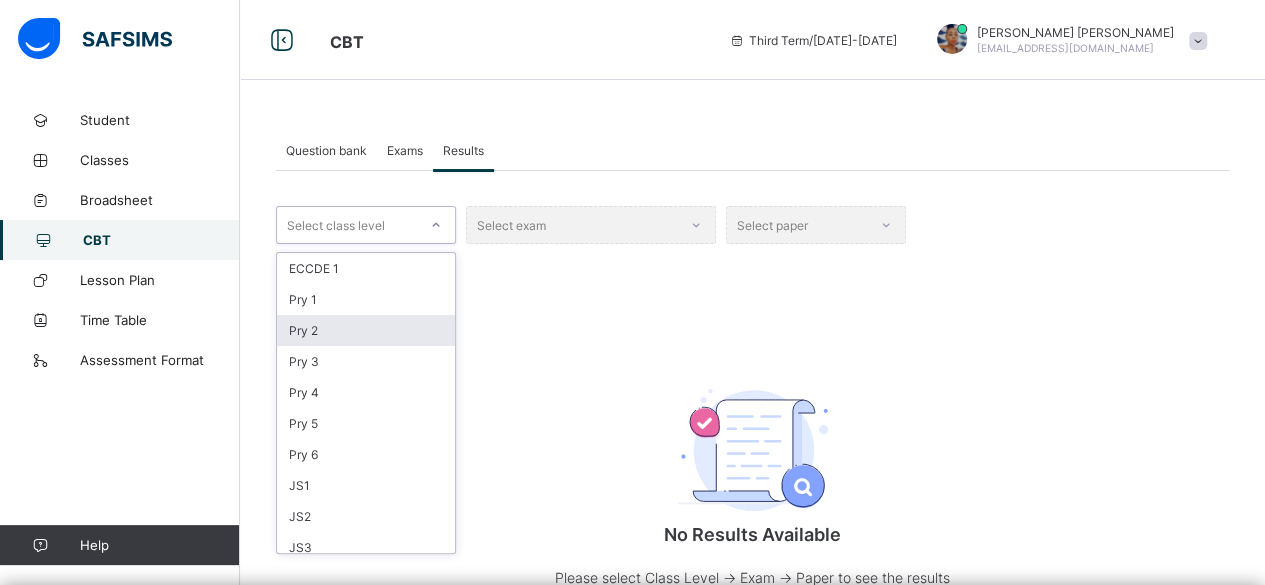 click on "Pry 2" at bounding box center (366, 330) 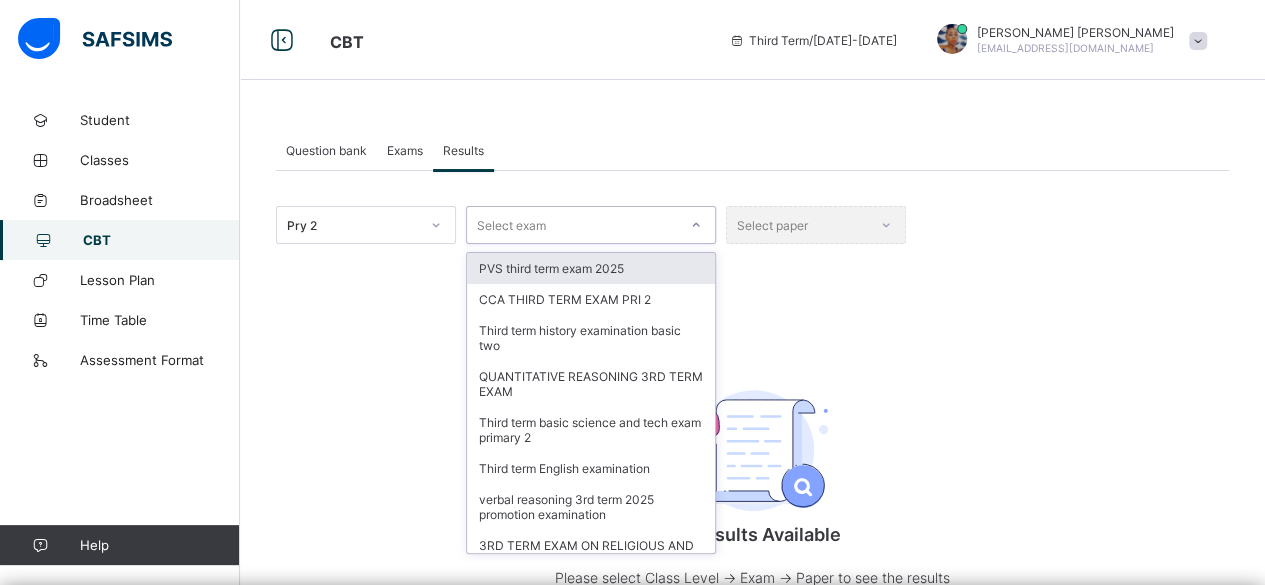 click 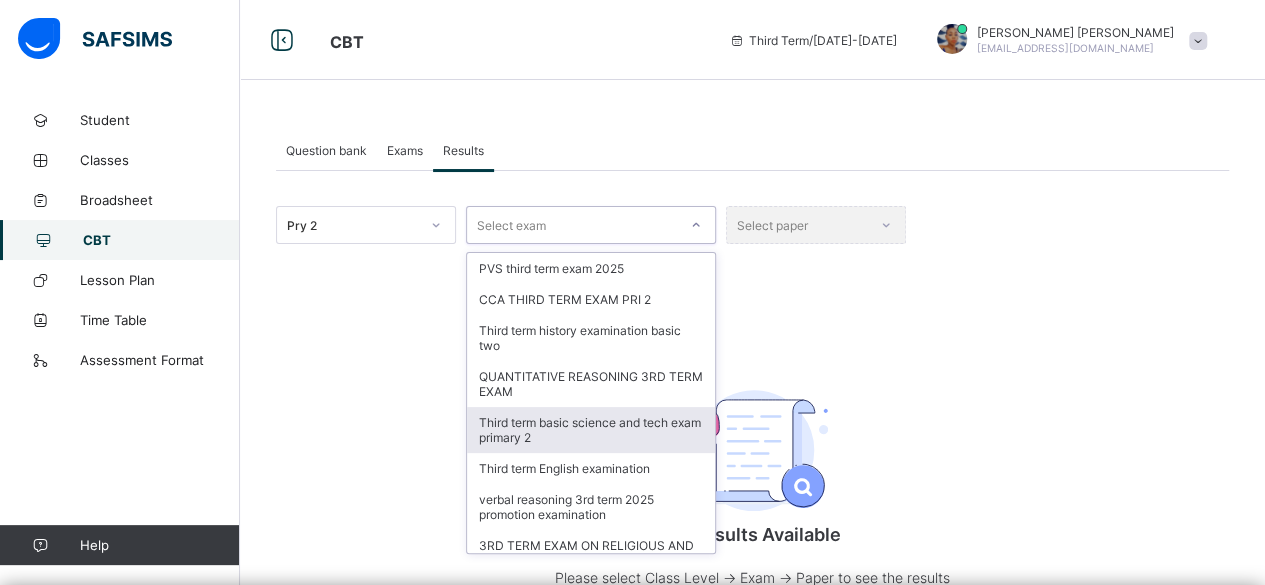 click on "Third term basic science and tech exam primary 2" at bounding box center [591, 430] 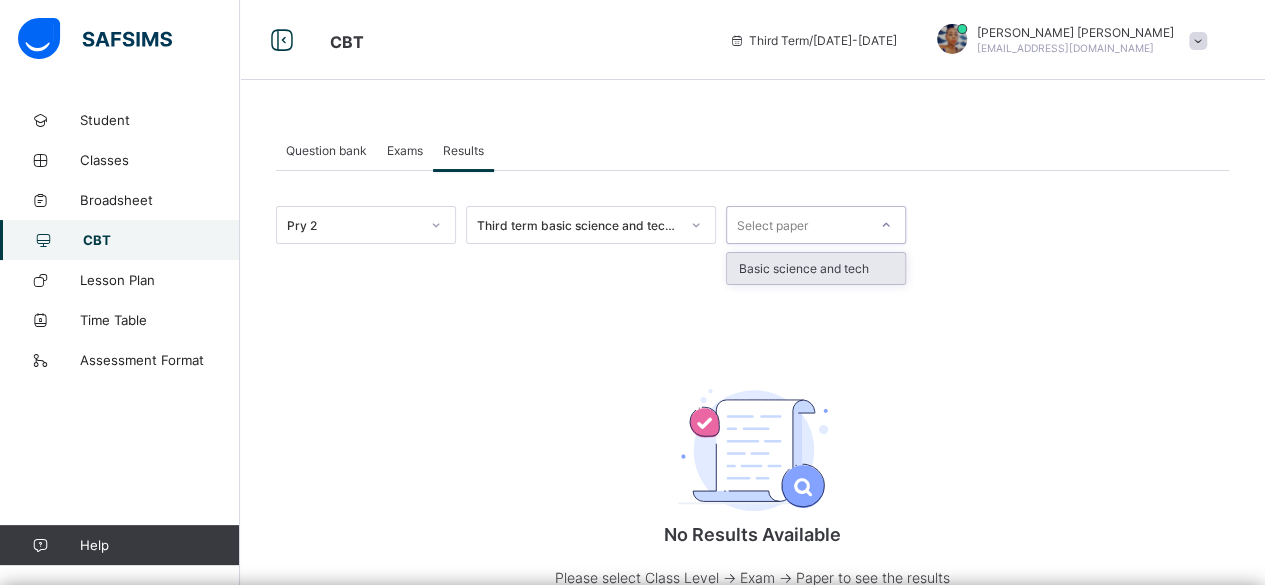 click 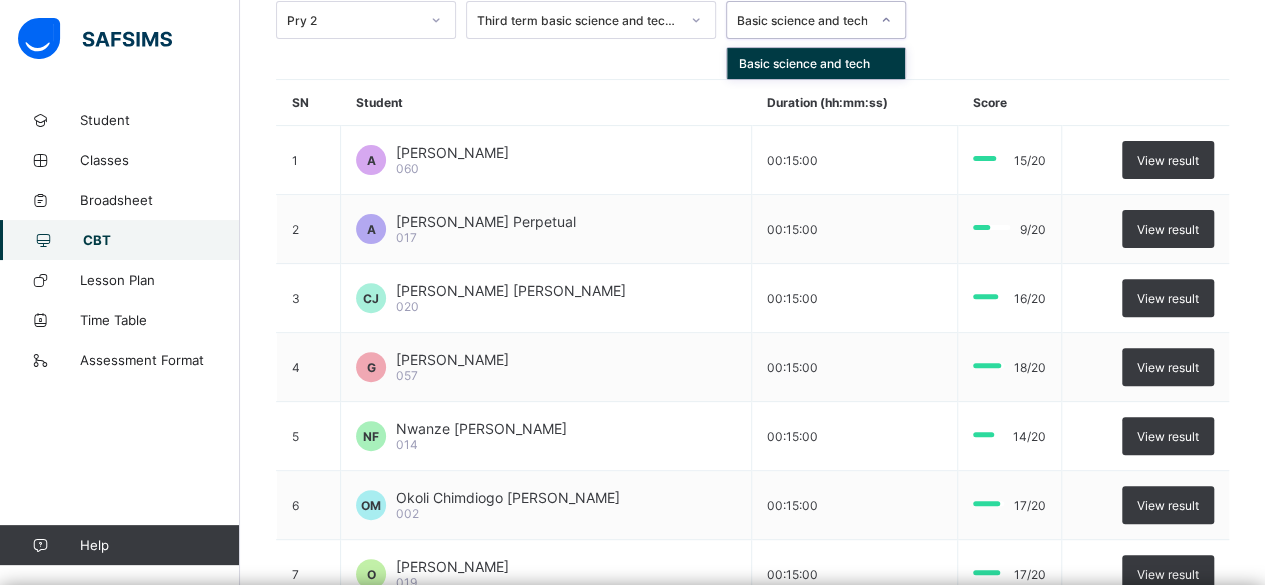 scroll, scrollTop: 214, scrollLeft: 0, axis: vertical 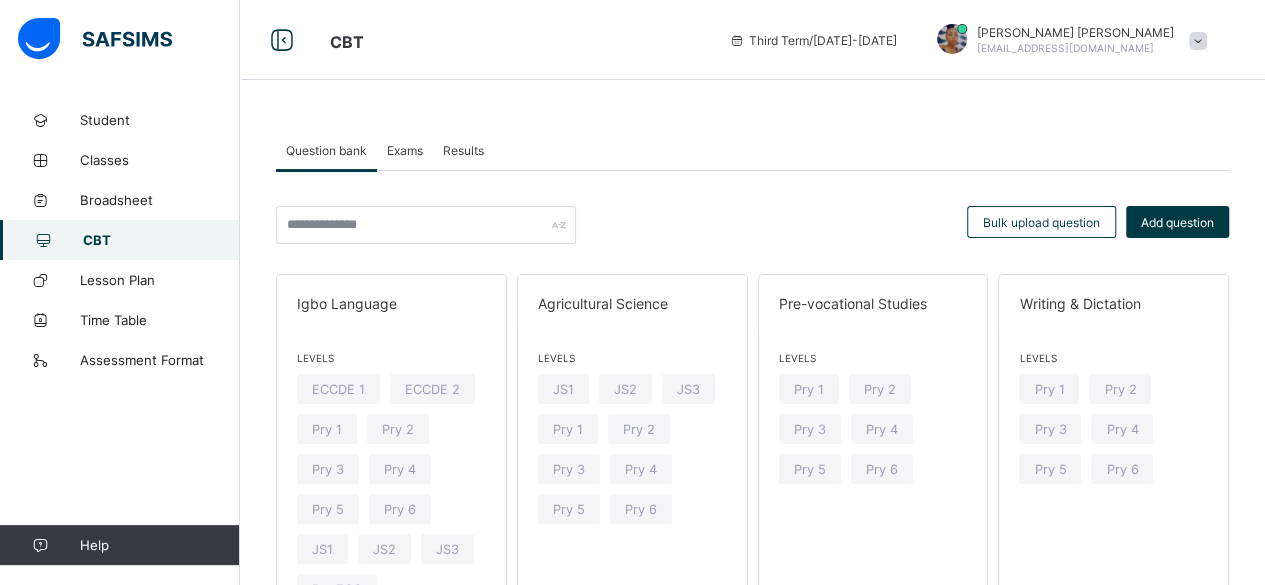 click at bounding box center [1198, 41] 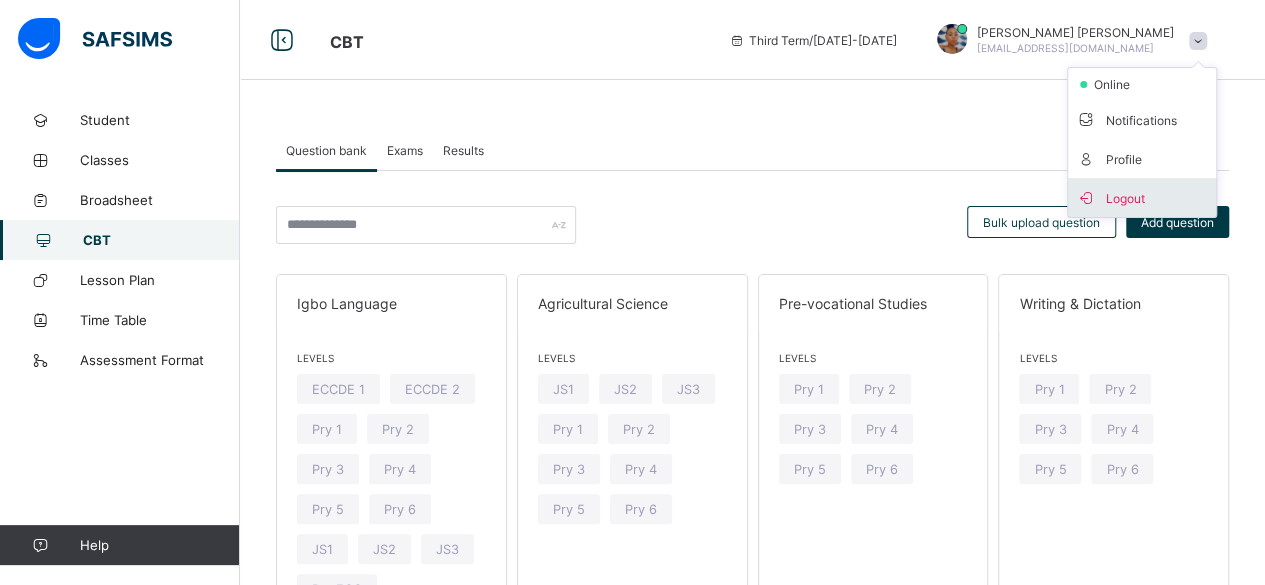 click on "Logout" at bounding box center (1142, 197) 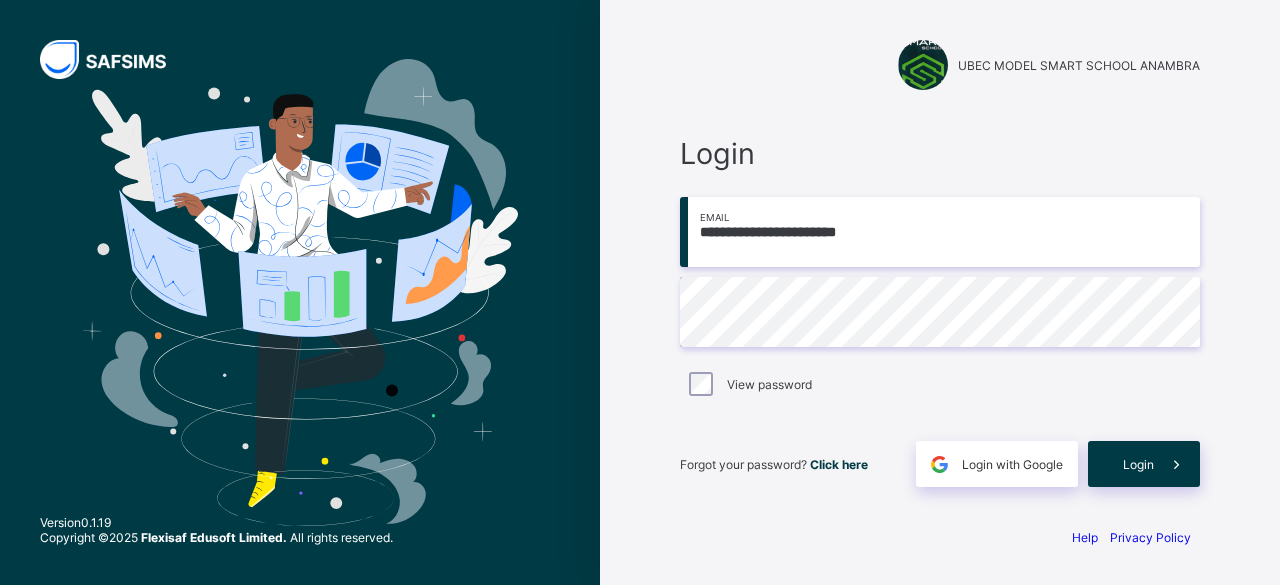 click on "**********" at bounding box center [940, 232] 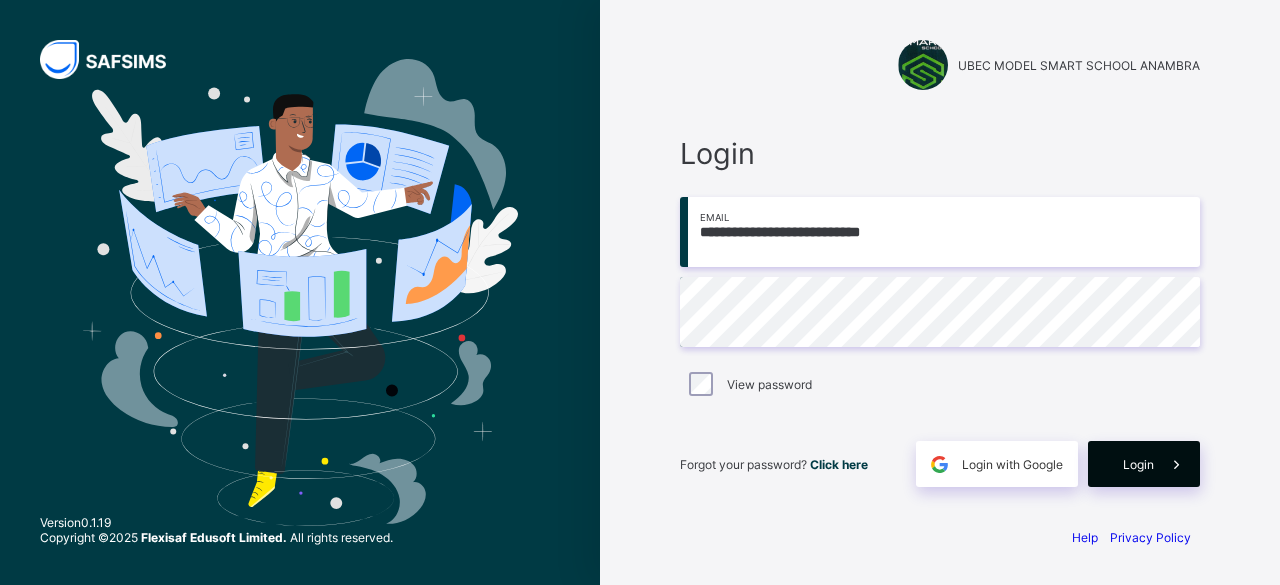 click on "Login" at bounding box center (1144, 464) 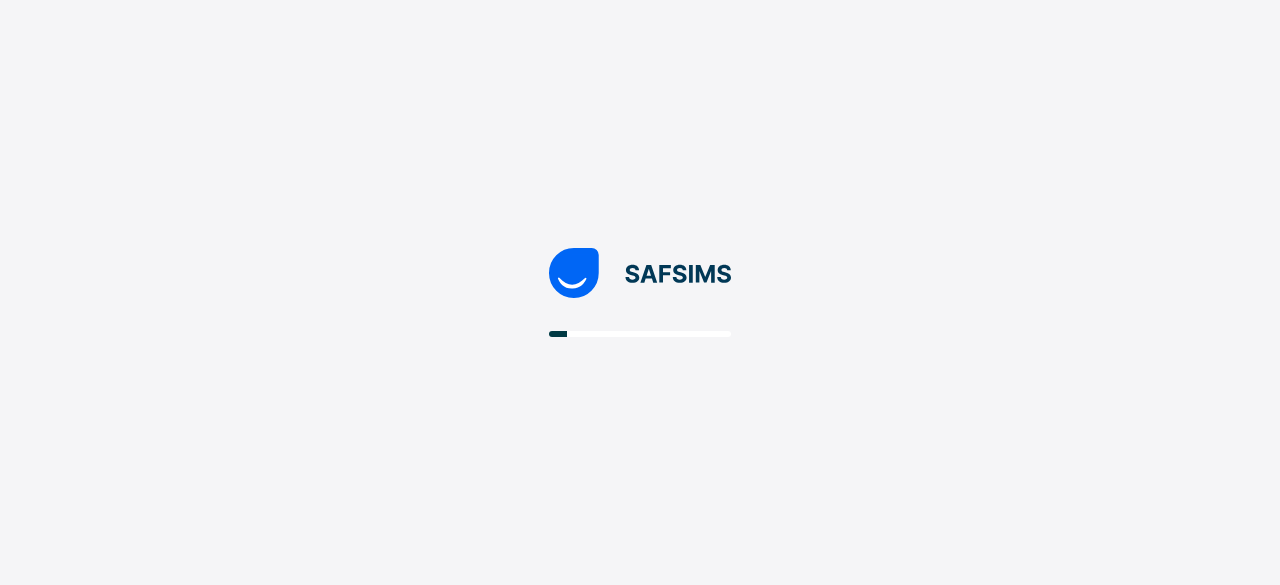 click at bounding box center (640, 292) 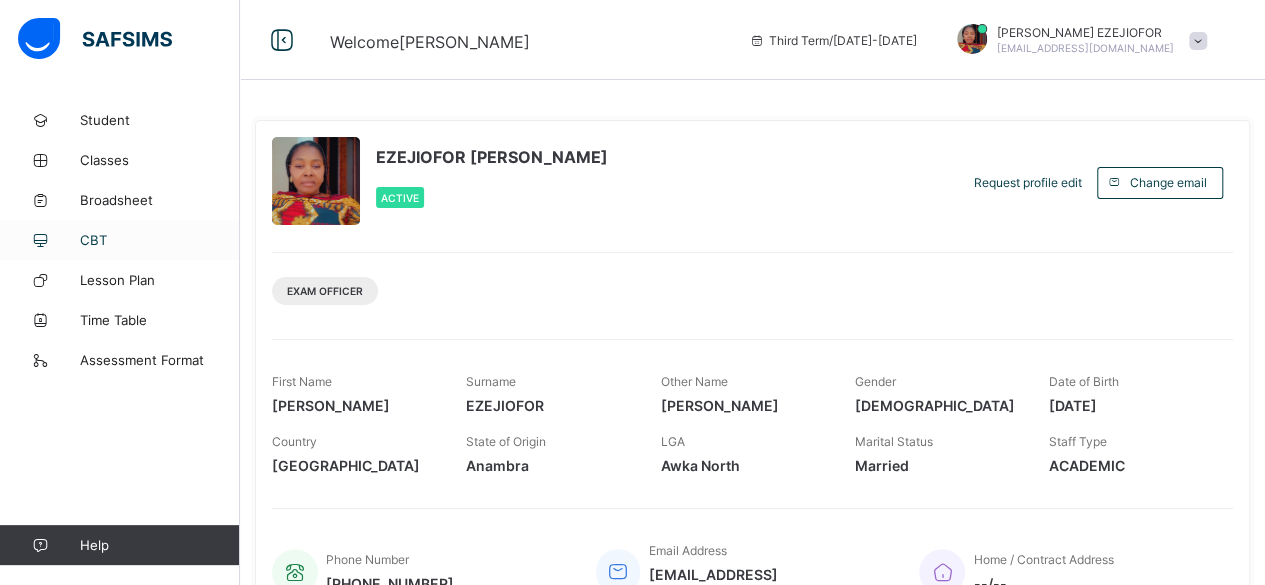 click on "CBT" at bounding box center (120, 240) 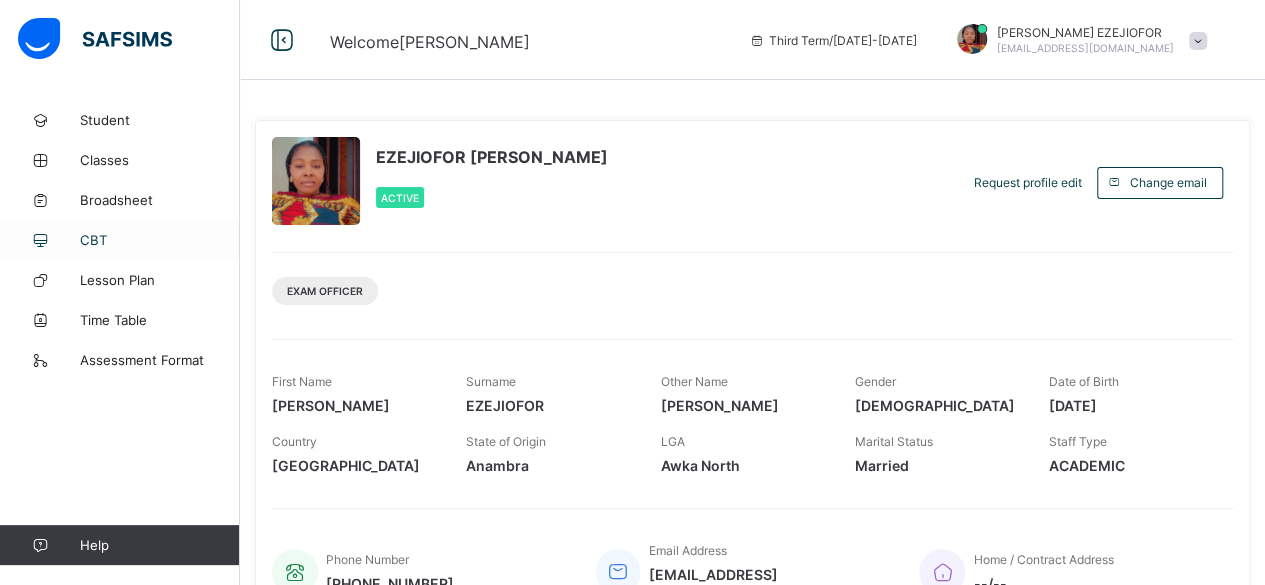 click on "CBT" at bounding box center (120, 240) 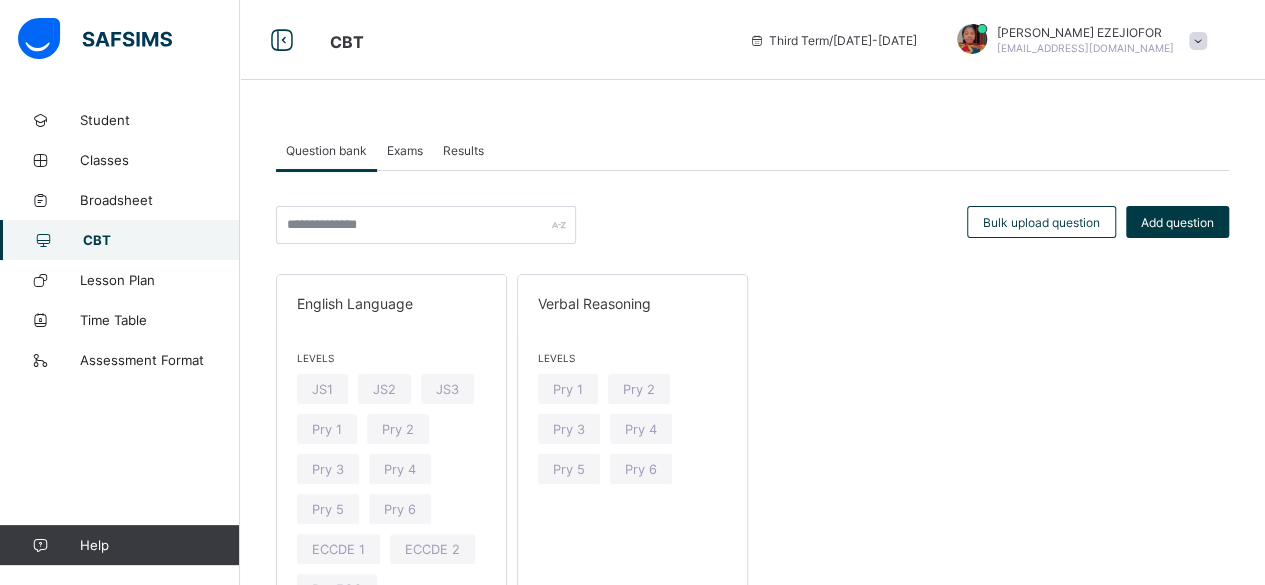 click on "Results" at bounding box center [463, 150] 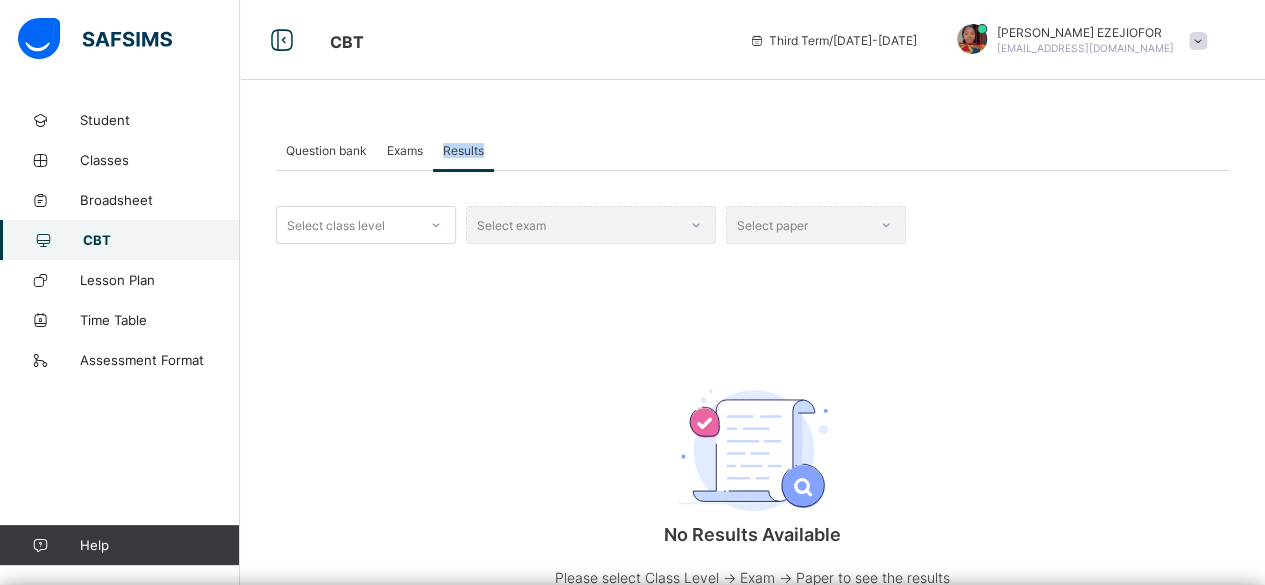 click on "Results" at bounding box center (463, 150) 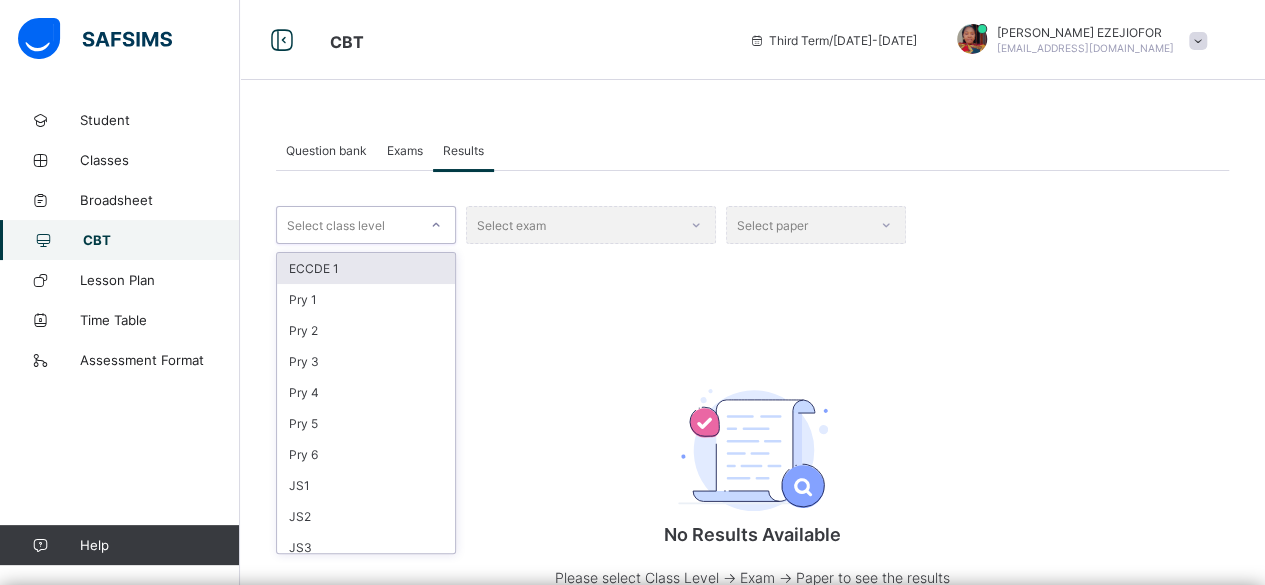click 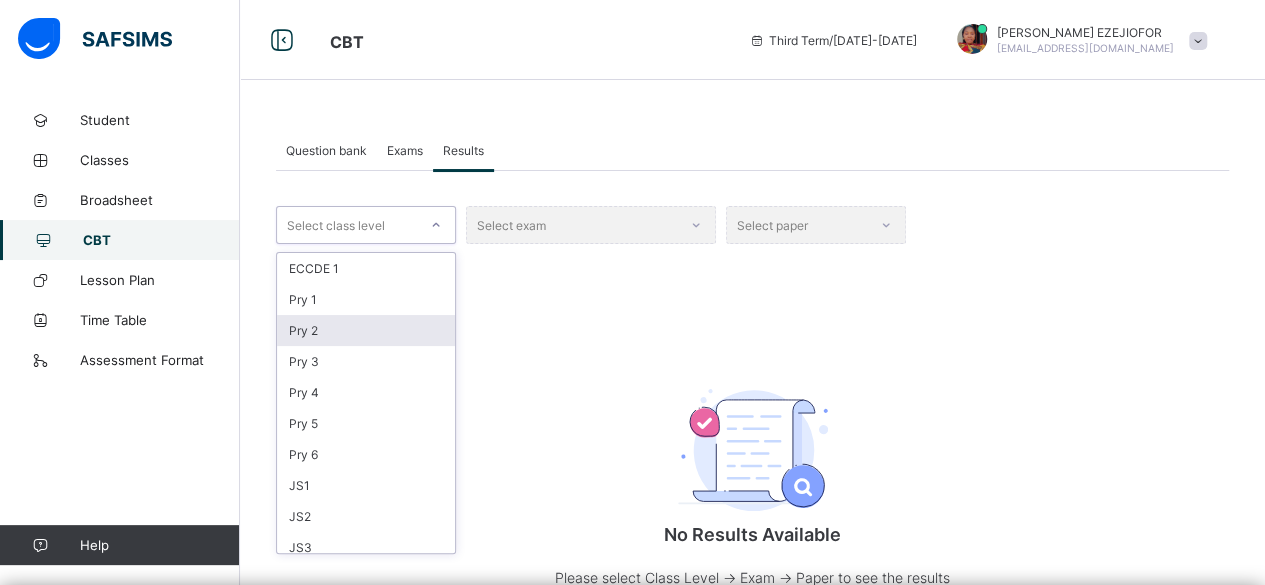 click on "Pry 2" at bounding box center (366, 330) 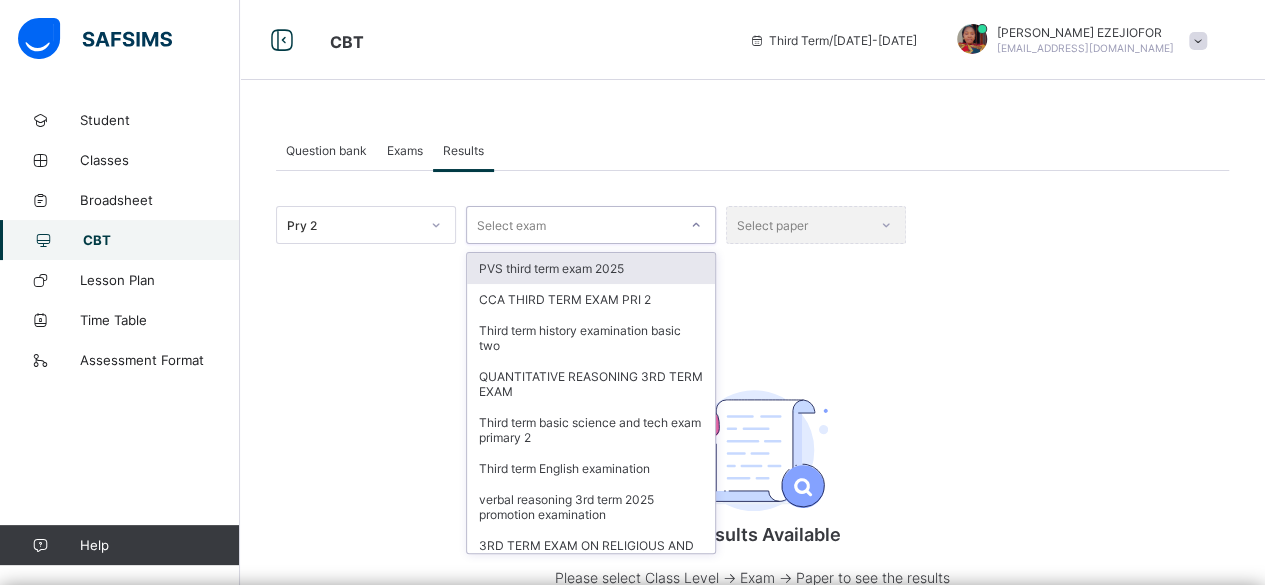 click 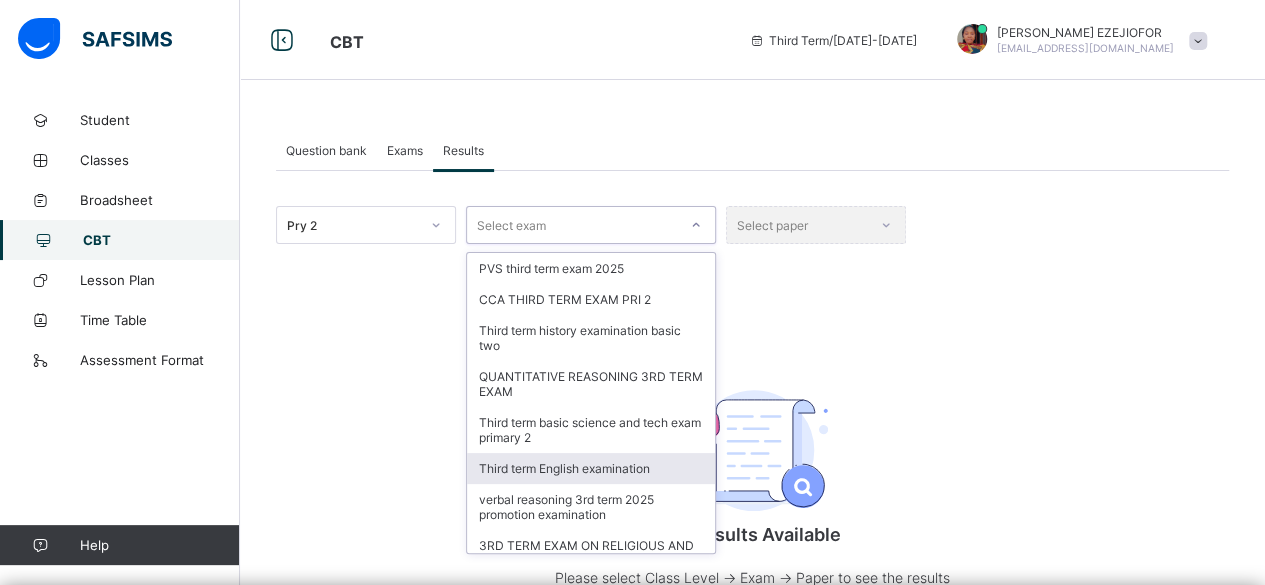 click on "Third term English examination" at bounding box center (591, 468) 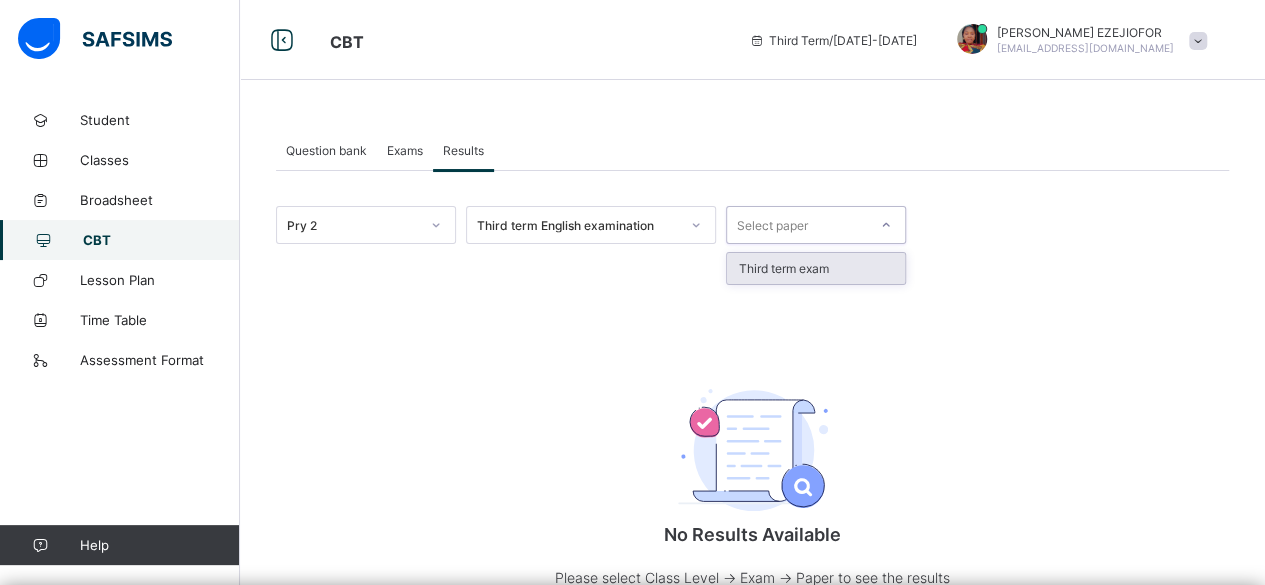 click 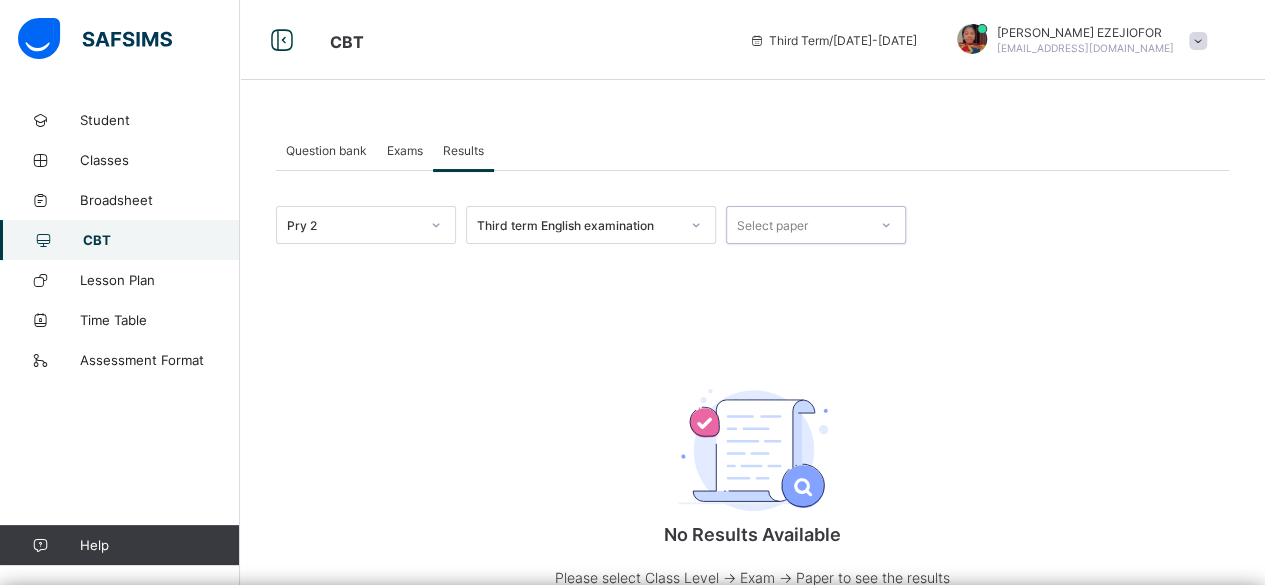 click 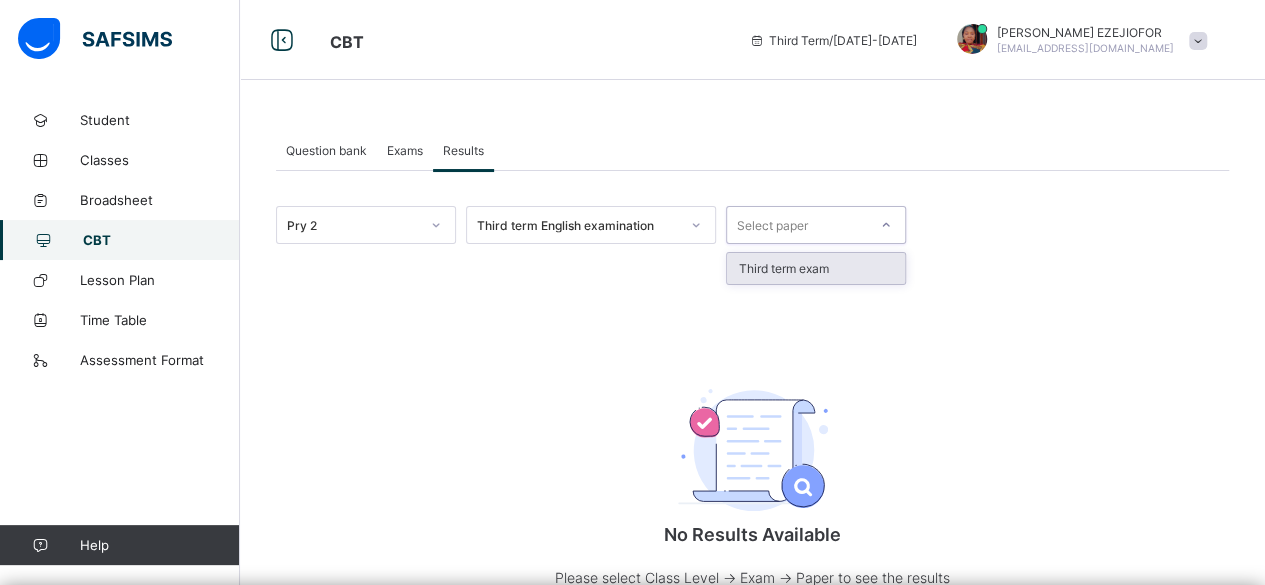 click 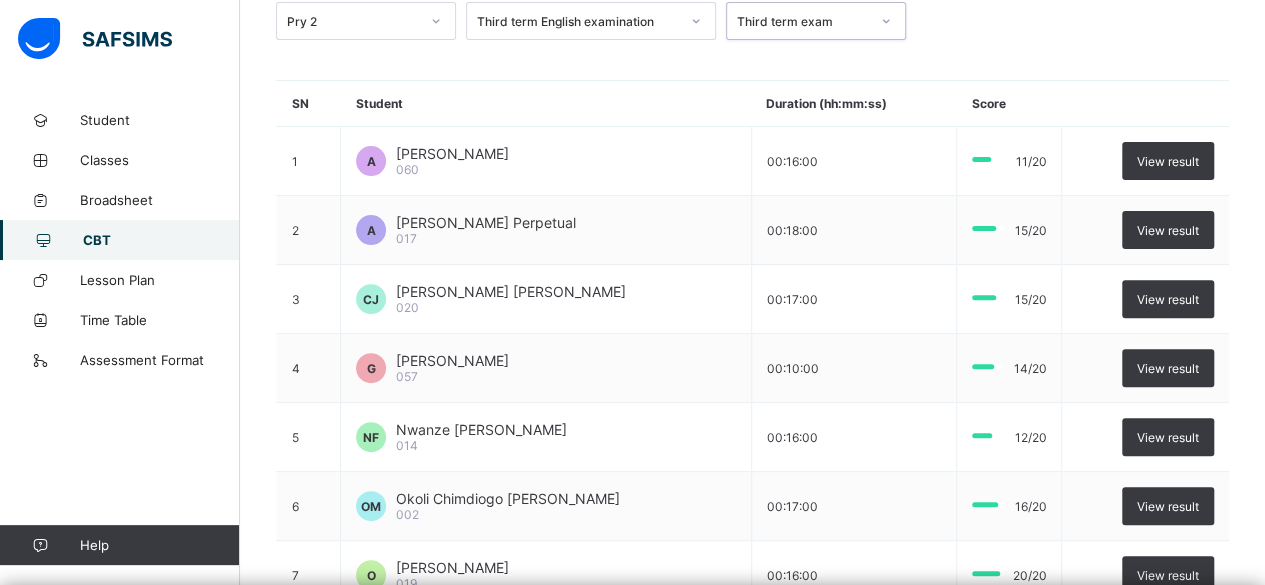 scroll, scrollTop: 214, scrollLeft: 0, axis: vertical 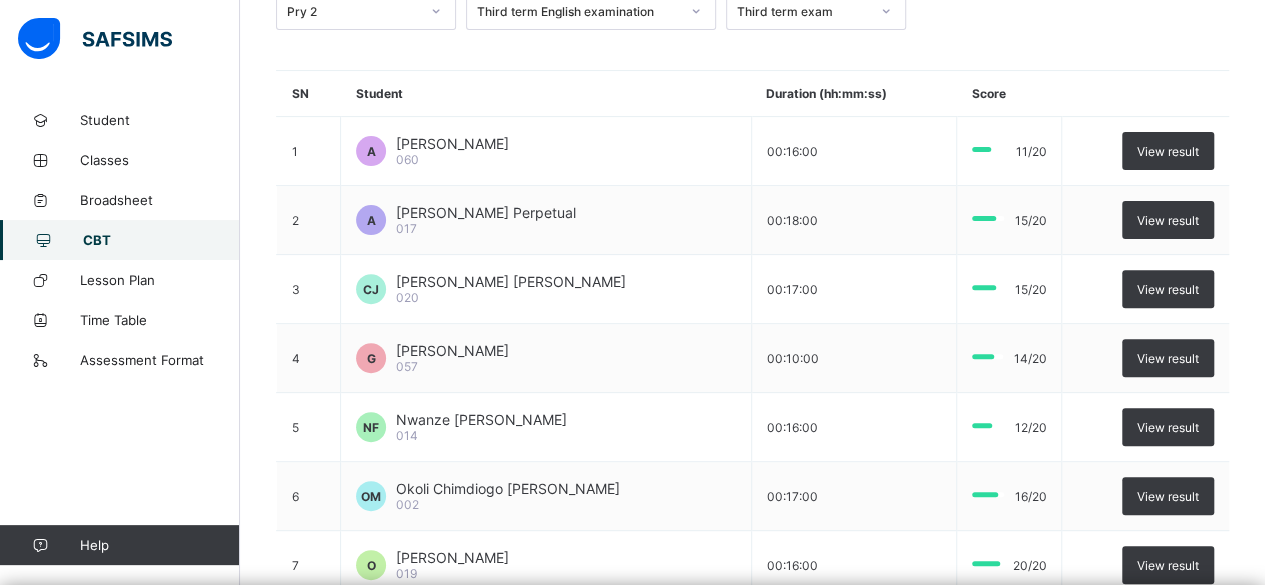 click on "Question bank Exams Results Results More Options   Bulk upload question Add question English Language Levels JS1 JS2 JS3 Pry 1 Pry 2 Pry 3 Pry 4 Pry 5 Pry 6 ECCDE 1 ECCDE 2 Pre ECC Verbal Reasoning Levels Pry 1 Pry 2 Pry 3 Pry 4 Pry 5 Pry 6 × Create Question subject Select subject class Select class question Undo CTRL+ Z Redo CTRL+ Y  / CTRL+SHIFT+ Z Bold CTRL+ B Underline CTRL+ U Italic CTRL+ I Size Size Font Color Highlight Color Align Horizontal line List Table Link Image Show blocks Code view Align left Align center Align right Align justify (Default) 12 14 16 18 20 Insert Link URL to link Text to display  Open in new window  Download link Submit Insert image Image Link Select from files Image URL Alternative text Width   Height **** x ****  Constrain proportions  Insert description URL to link Text to display  Open in new window  Download link Basic Left Center Right Submit Insert Video Media embed URL, YouTube/Vimeo Width   Height (Ratio) x * **** *** ****  Constrain proportions Basic Left" at bounding box center [752, 431] 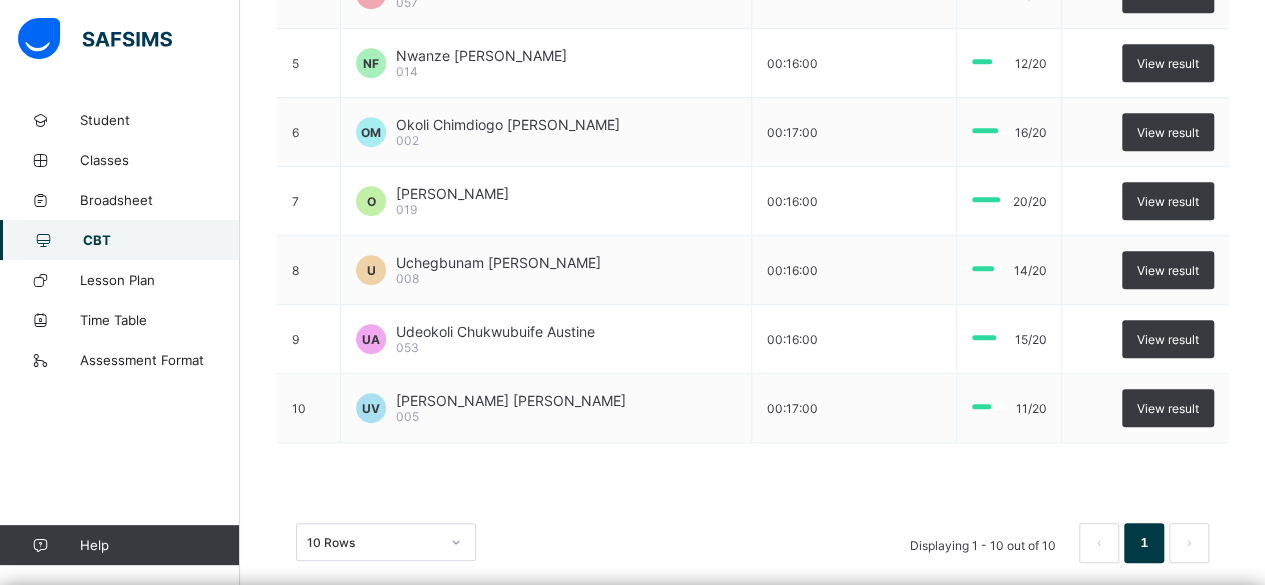 scroll, scrollTop: 600, scrollLeft: 0, axis: vertical 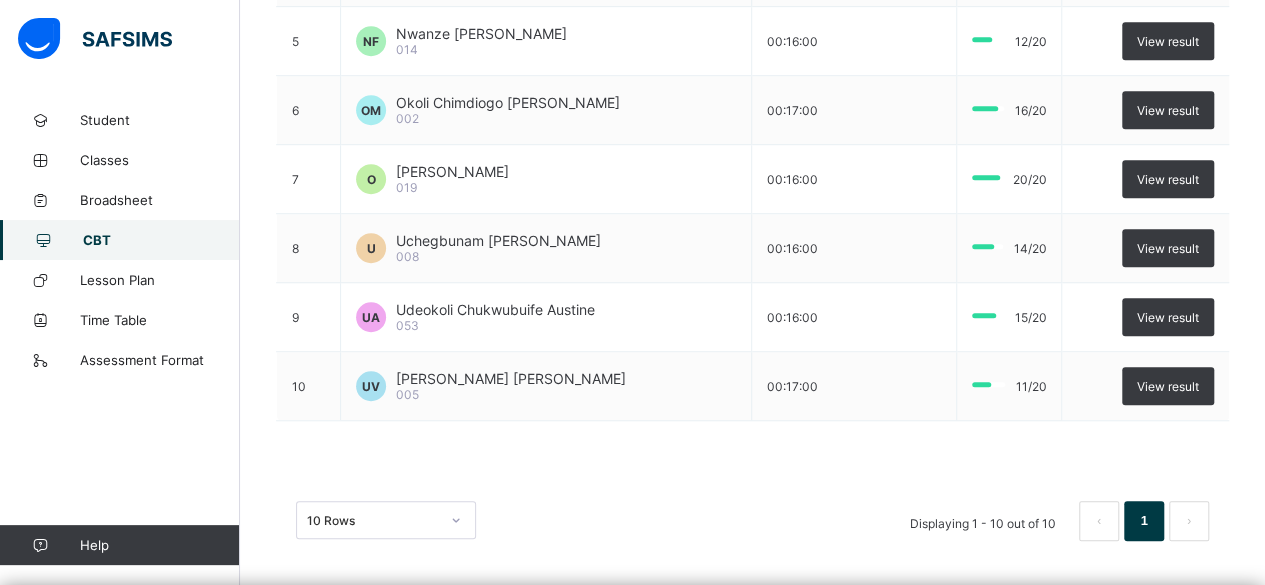 click on "CBT" at bounding box center [161, 240] 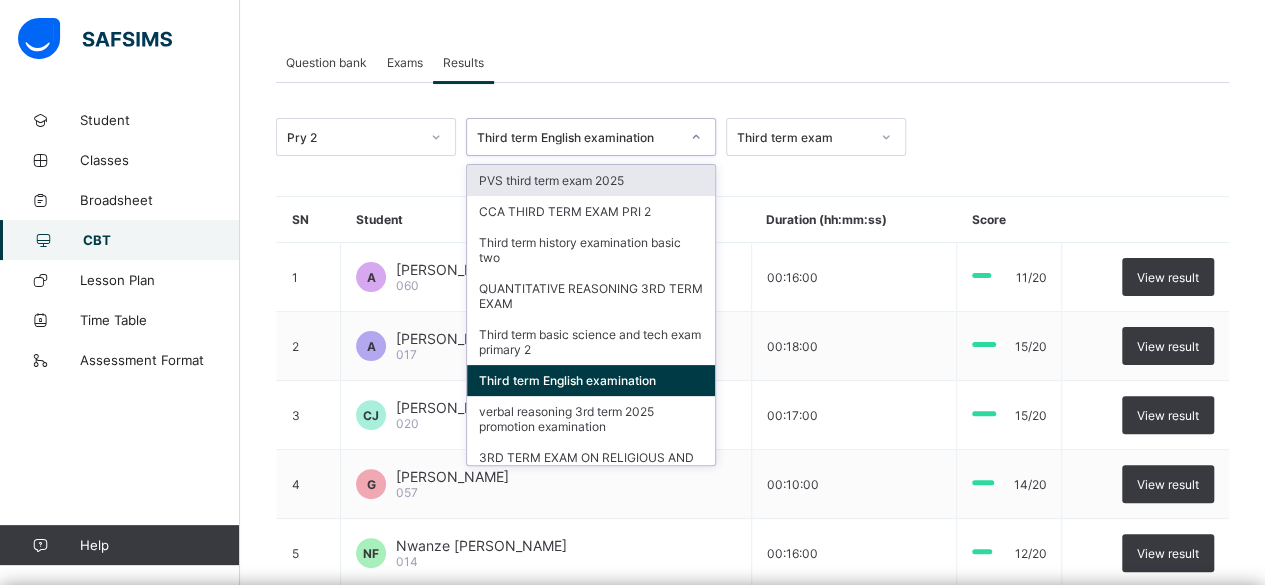 click 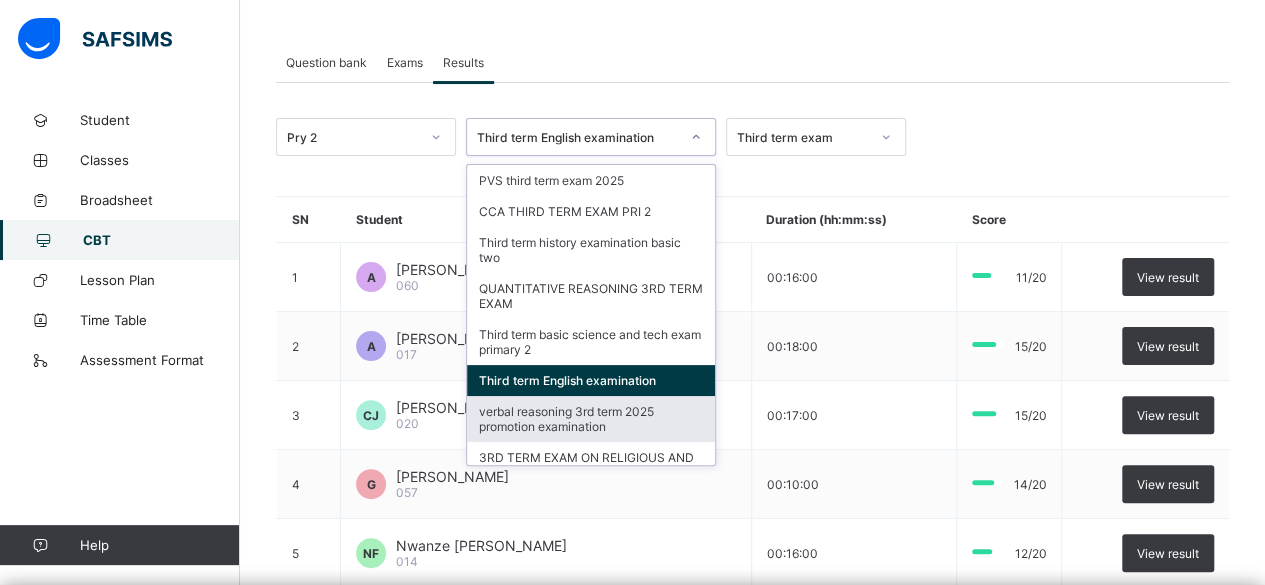 click on "verbal reasoning 3rd term 2025 promotion examination" at bounding box center [591, 419] 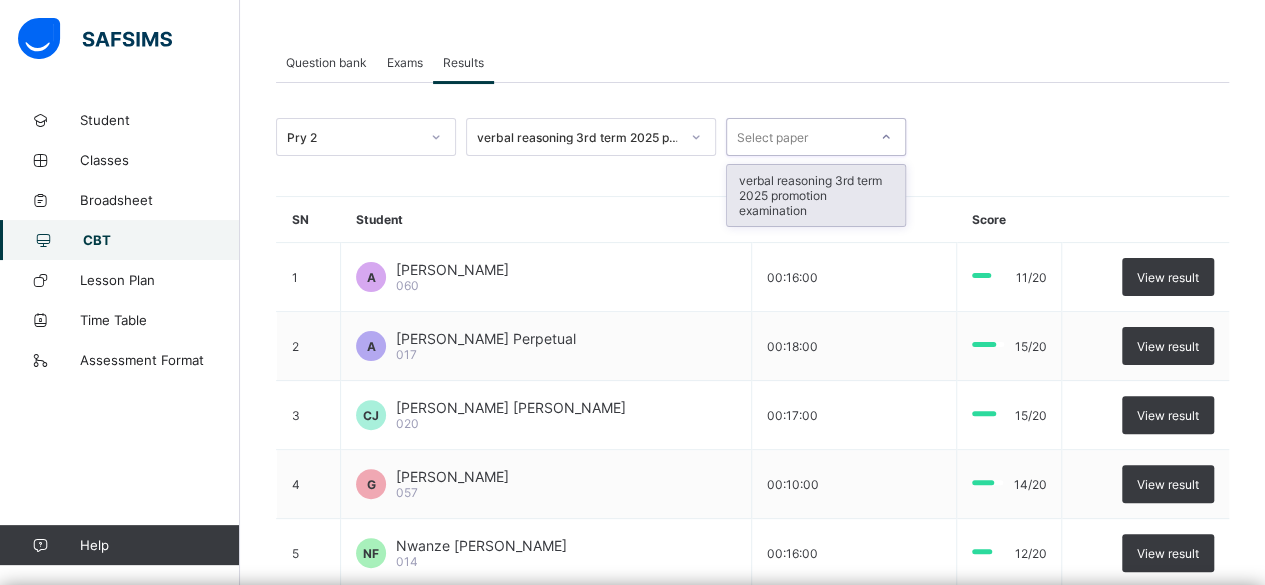 click 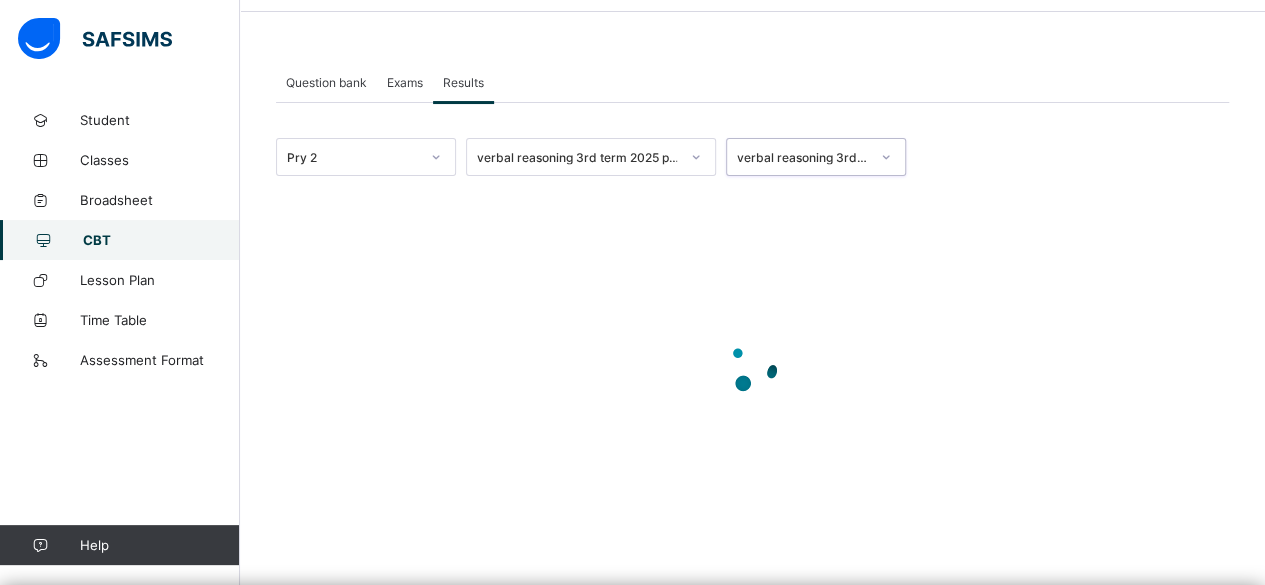 scroll, scrollTop: 88, scrollLeft: 0, axis: vertical 